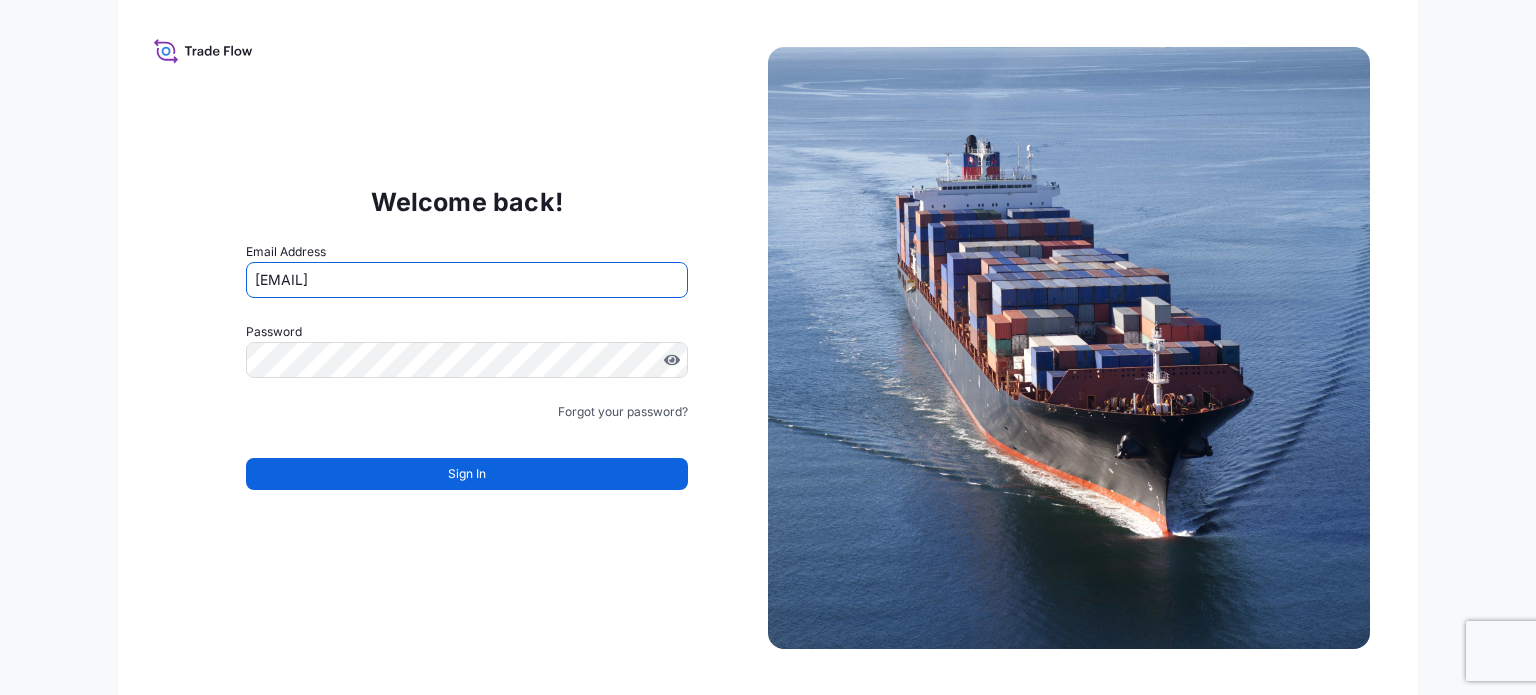 scroll, scrollTop: 0, scrollLeft: 0, axis: both 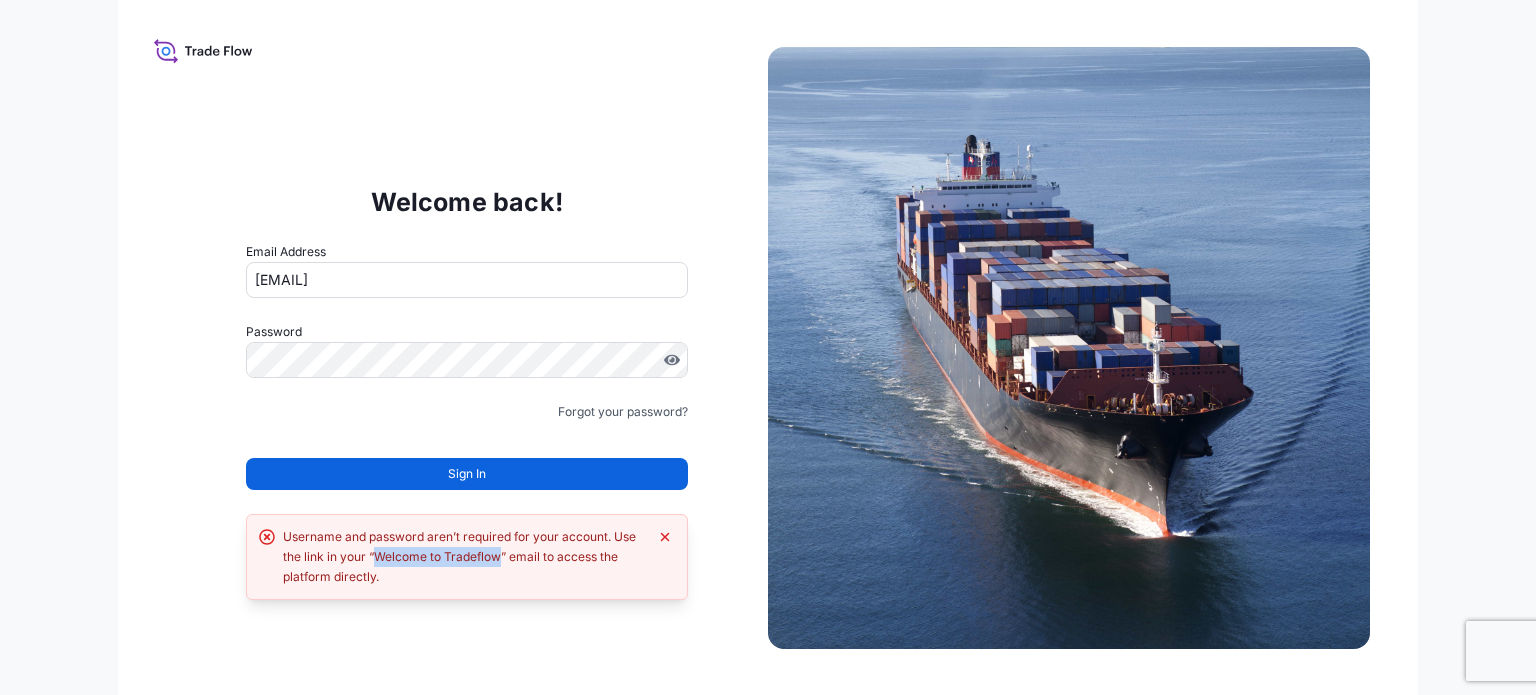 drag, startPoint x: 376, startPoint y: 552, endPoint x: 500, endPoint y: 560, distance: 124.2578 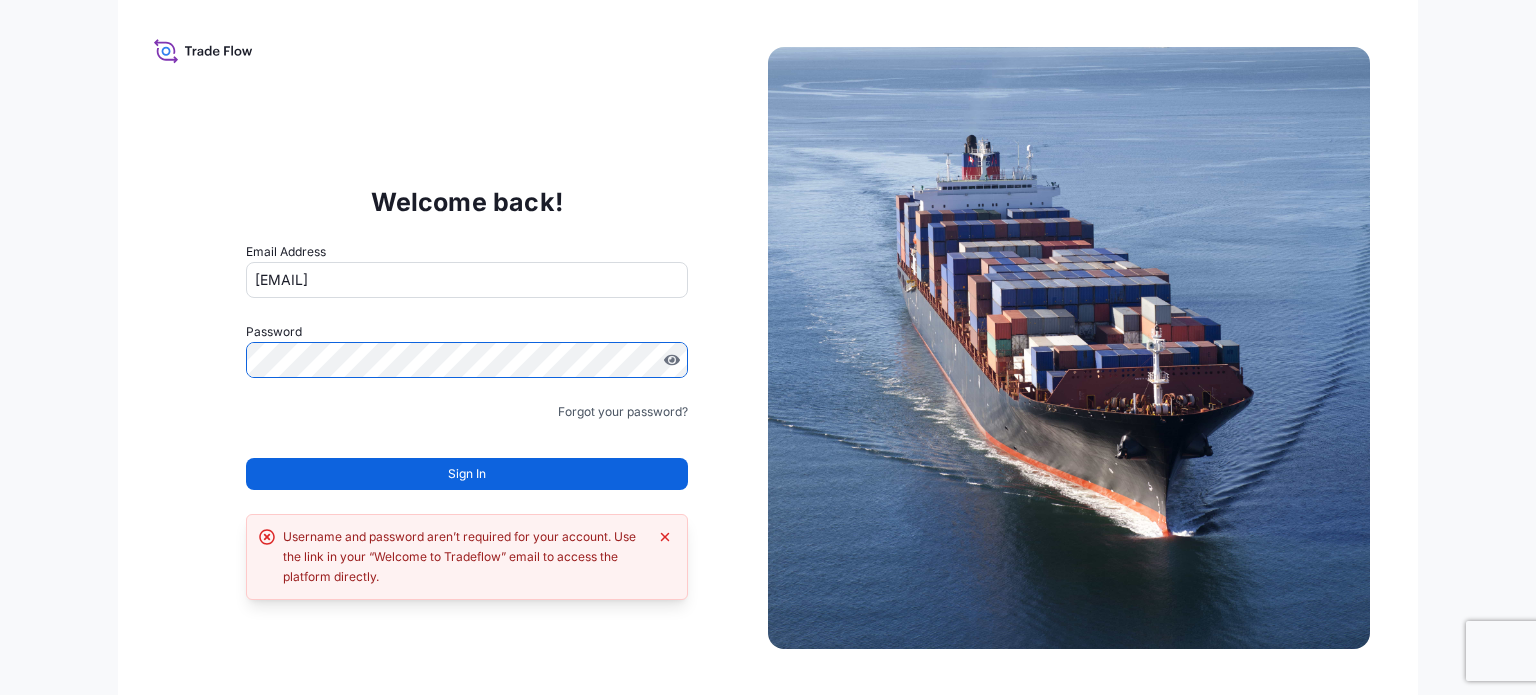 click on "Welcome back! Email Address brendan.kulaga@psabdp.com Password Must include: Upper & lower case letters Symbols (!@#$) A number At least 8 characters Forgot your password? Sign In Username and password aren’t required for your account. Use the link in your “Welcome to Tradeflow” email to access the platform directly." at bounding box center (467, 348) 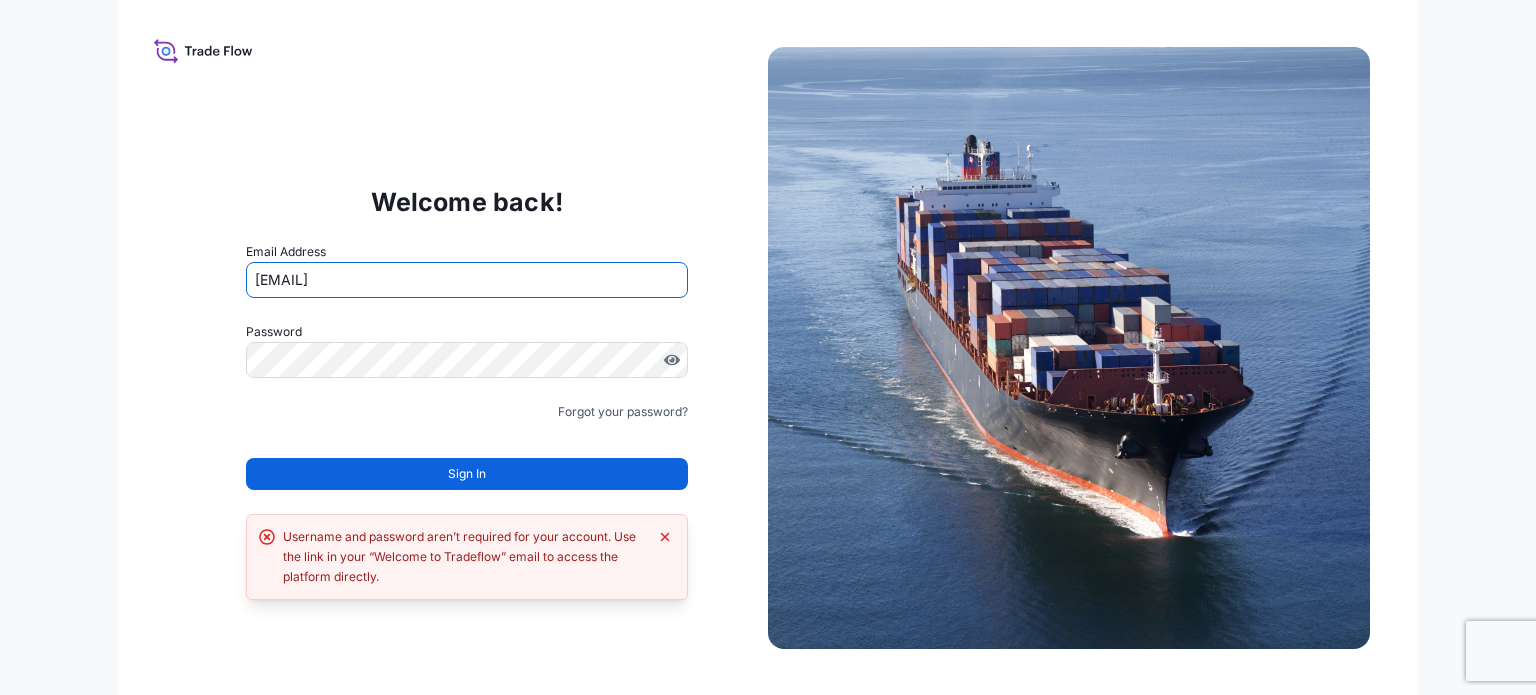 drag, startPoint x: 477, startPoint y: 284, endPoint x: 366, endPoint y: 281, distance: 111.040535 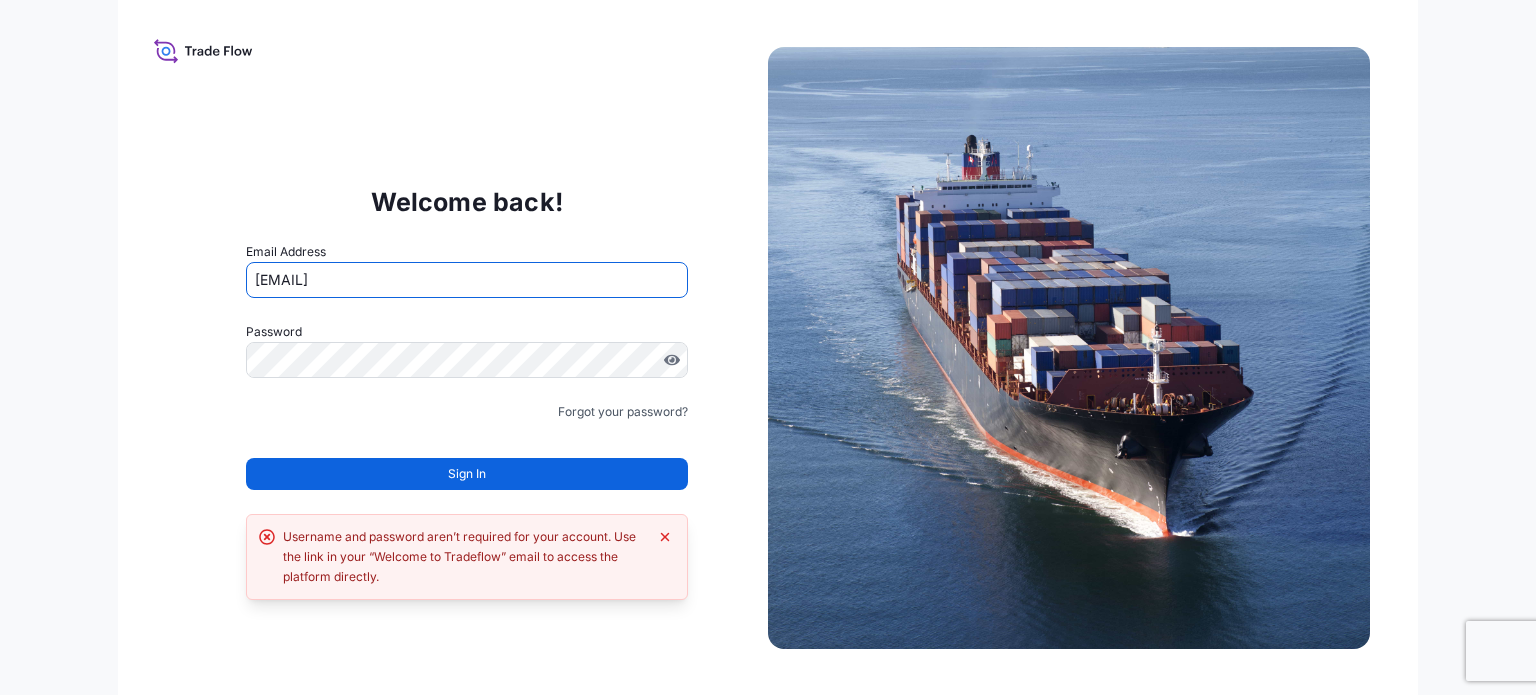 type on "[EMAIL]" 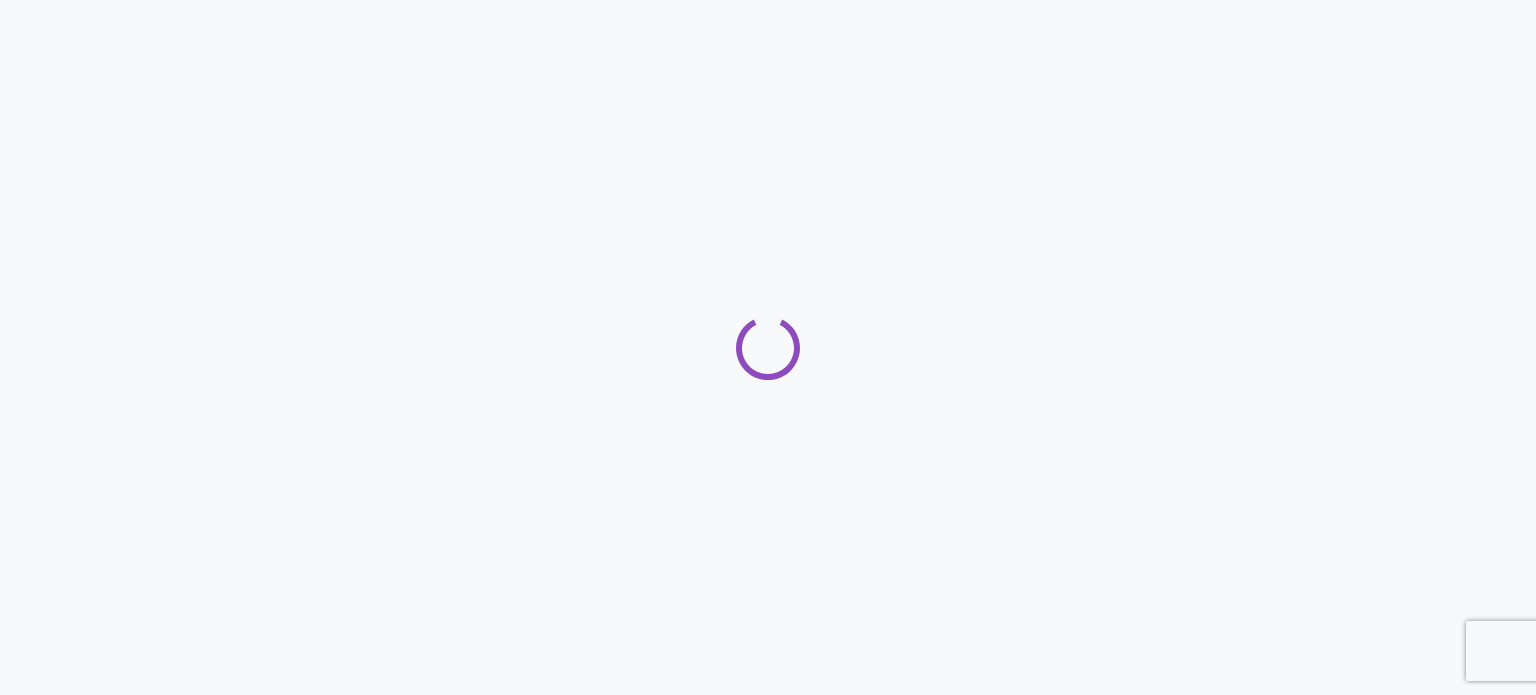 scroll, scrollTop: 0, scrollLeft: 0, axis: both 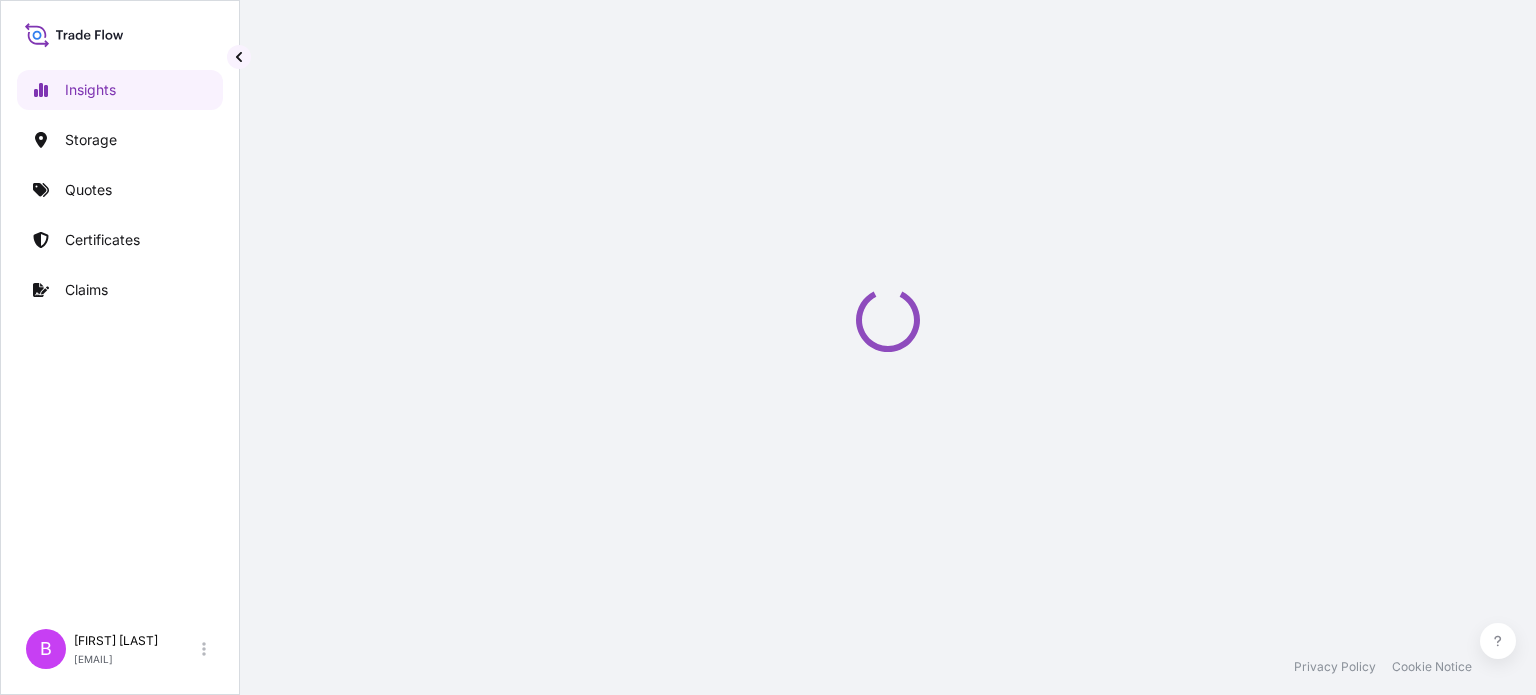 select on "2025" 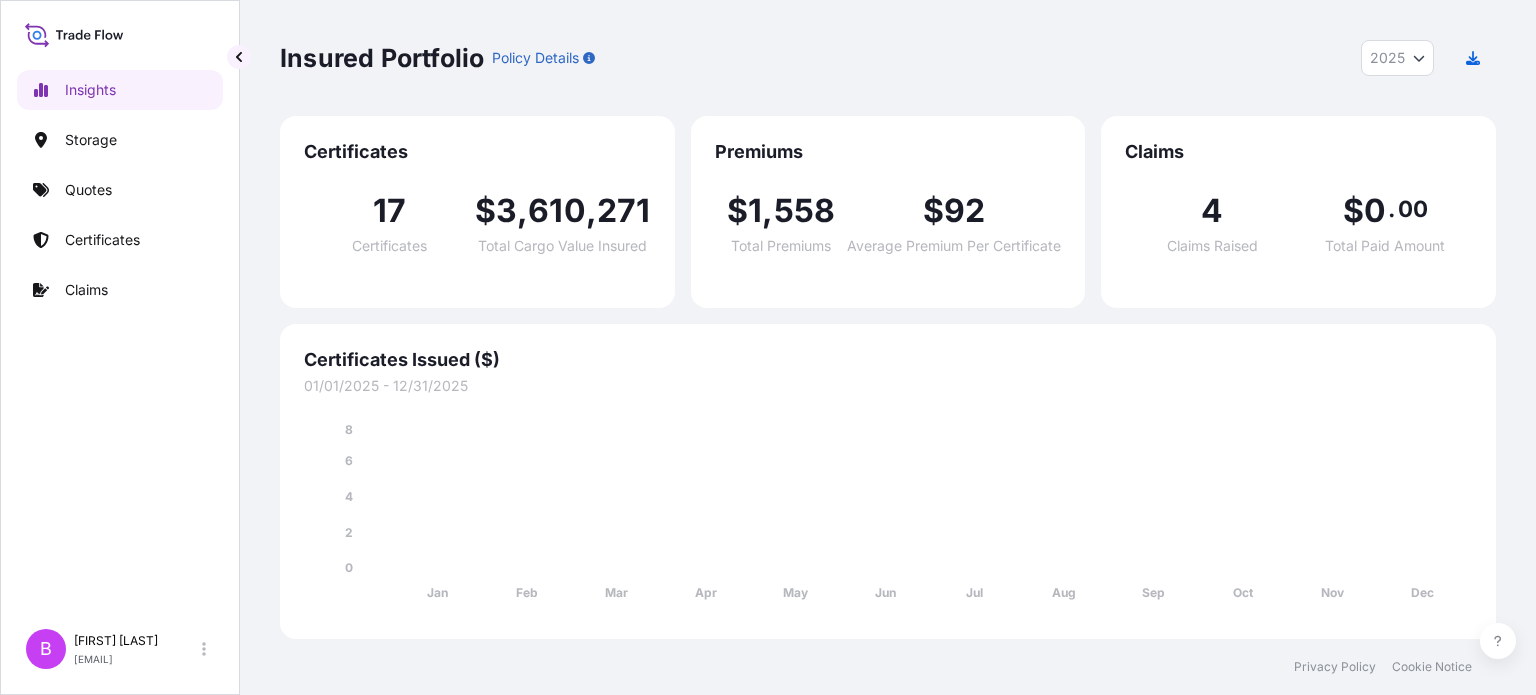scroll, scrollTop: 0, scrollLeft: 0, axis: both 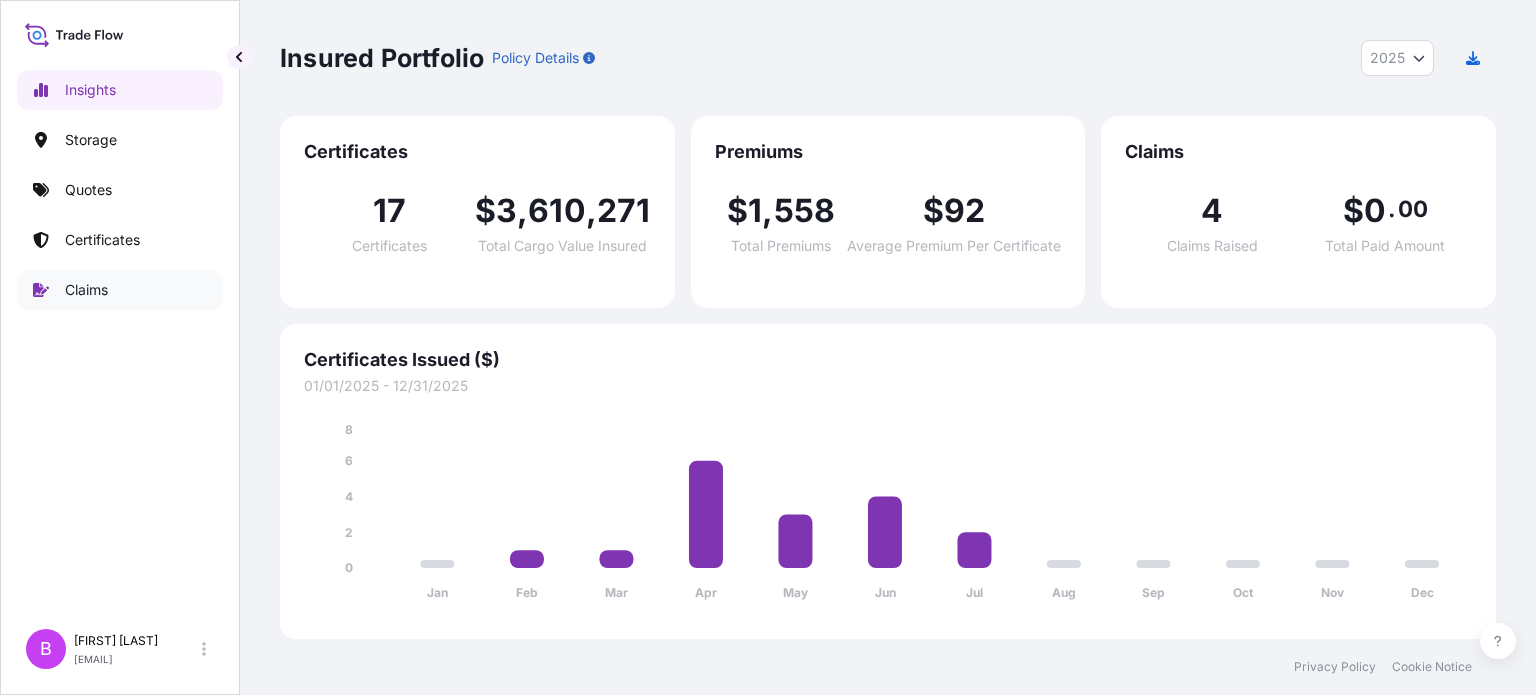 click on "Claims" at bounding box center [86, 290] 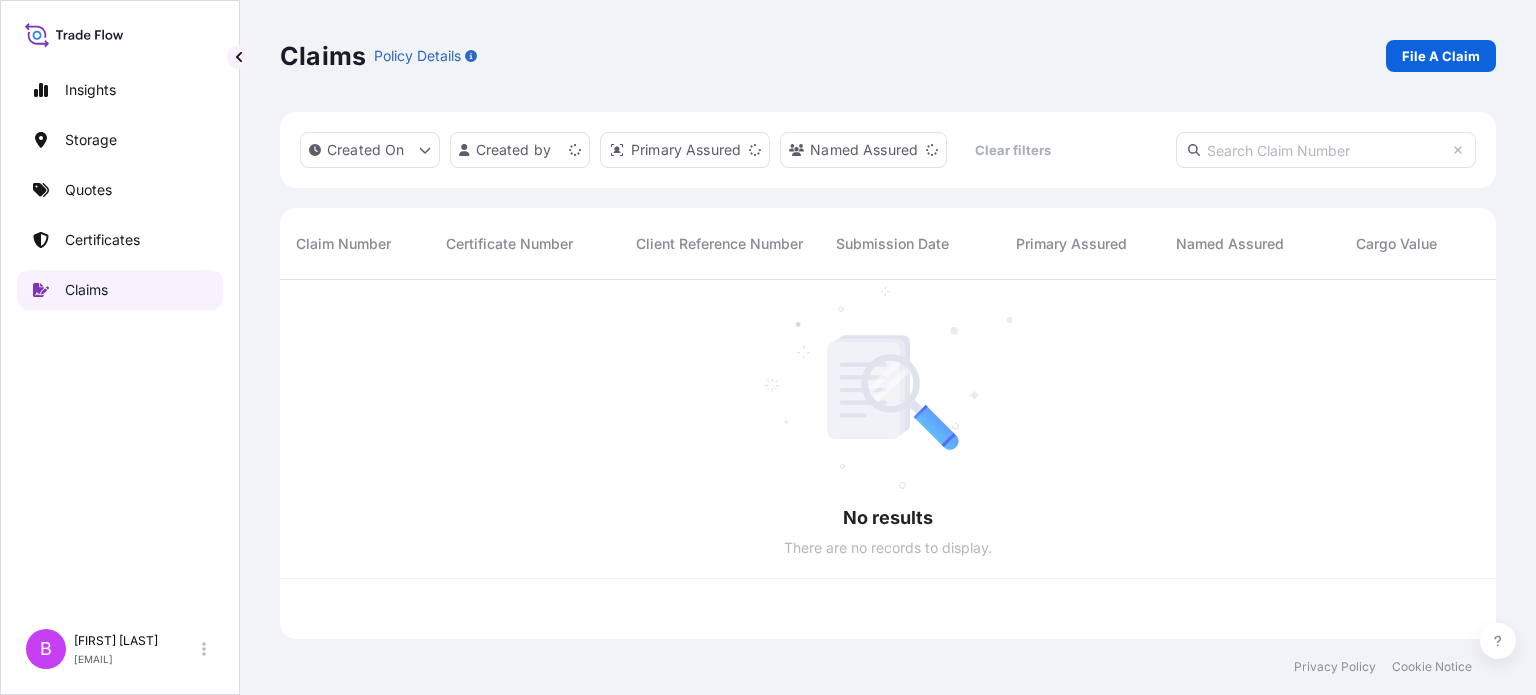 scroll, scrollTop: 16, scrollLeft: 16, axis: both 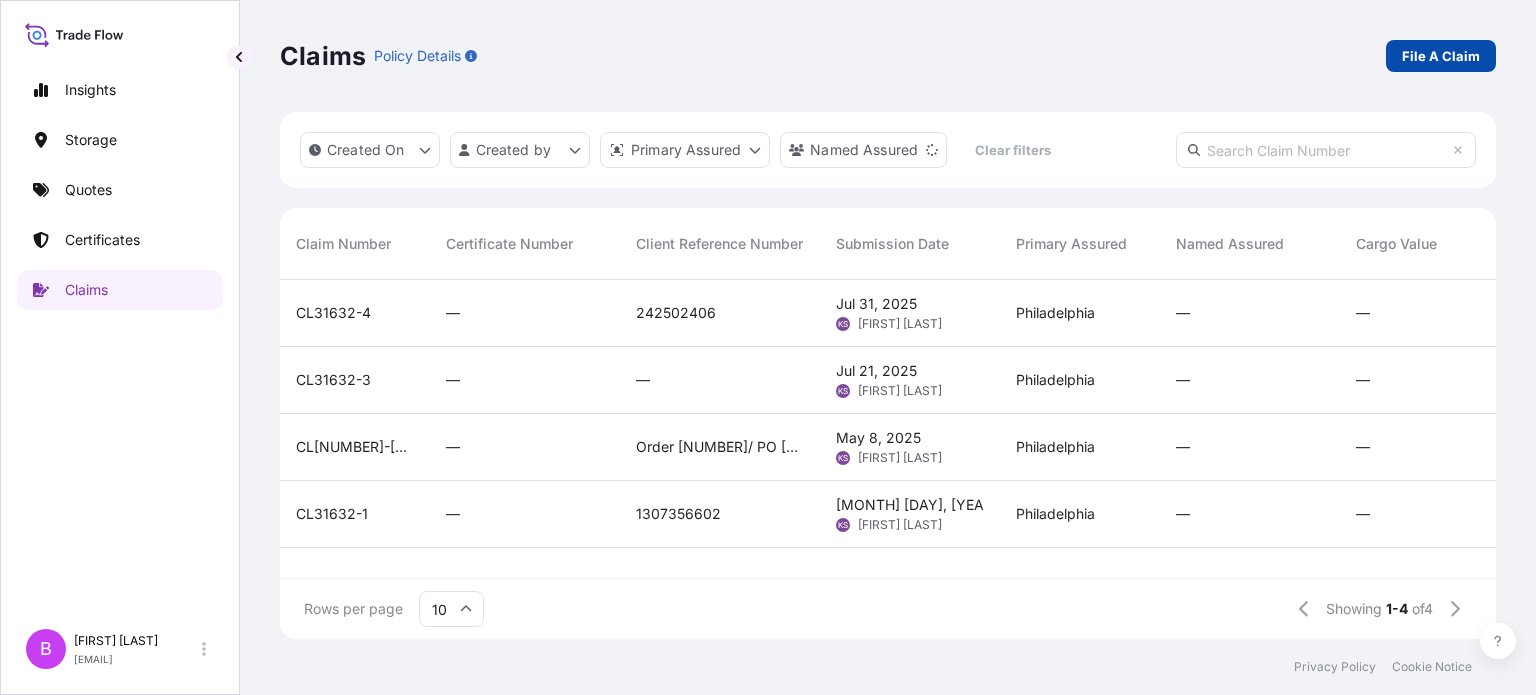 click on "File A Claim" at bounding box center [1441, 56] 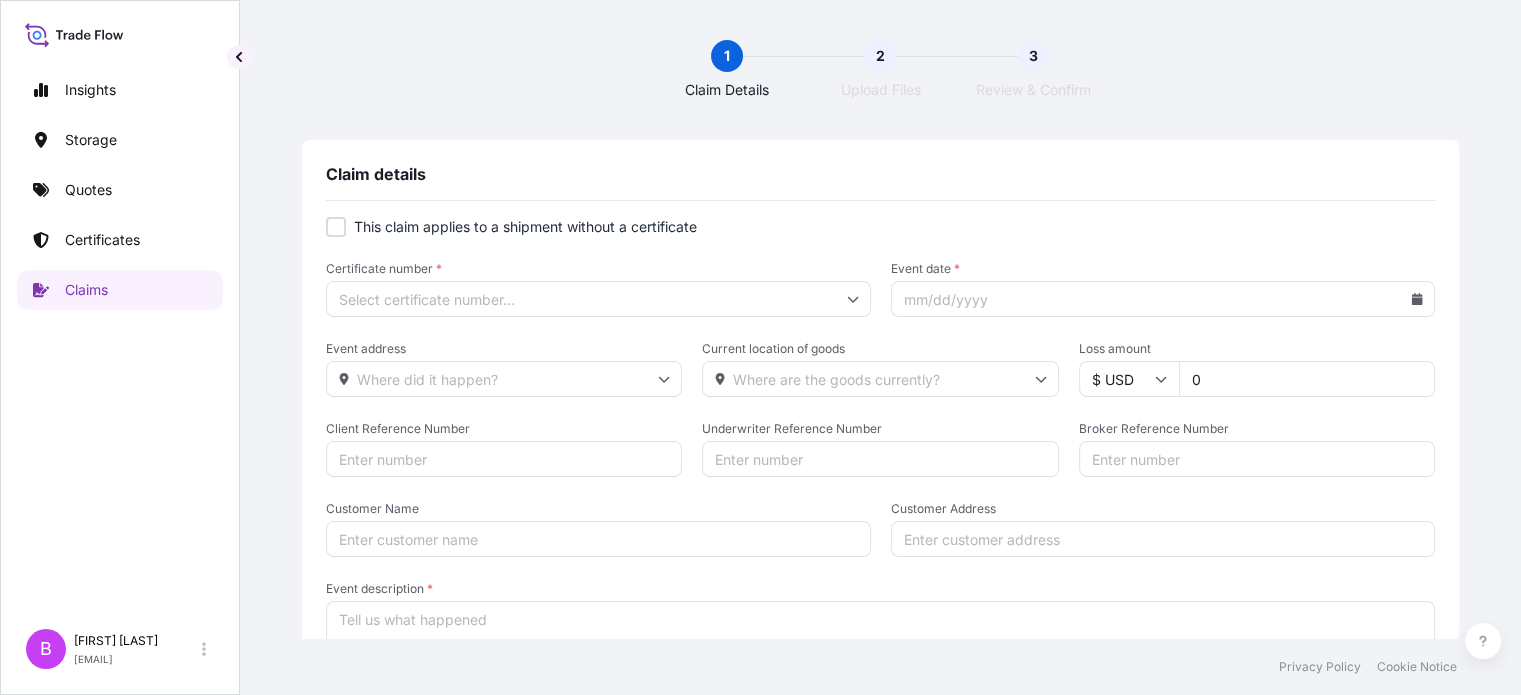 click on "Certificate number   *" at bounding box center [598, 299] 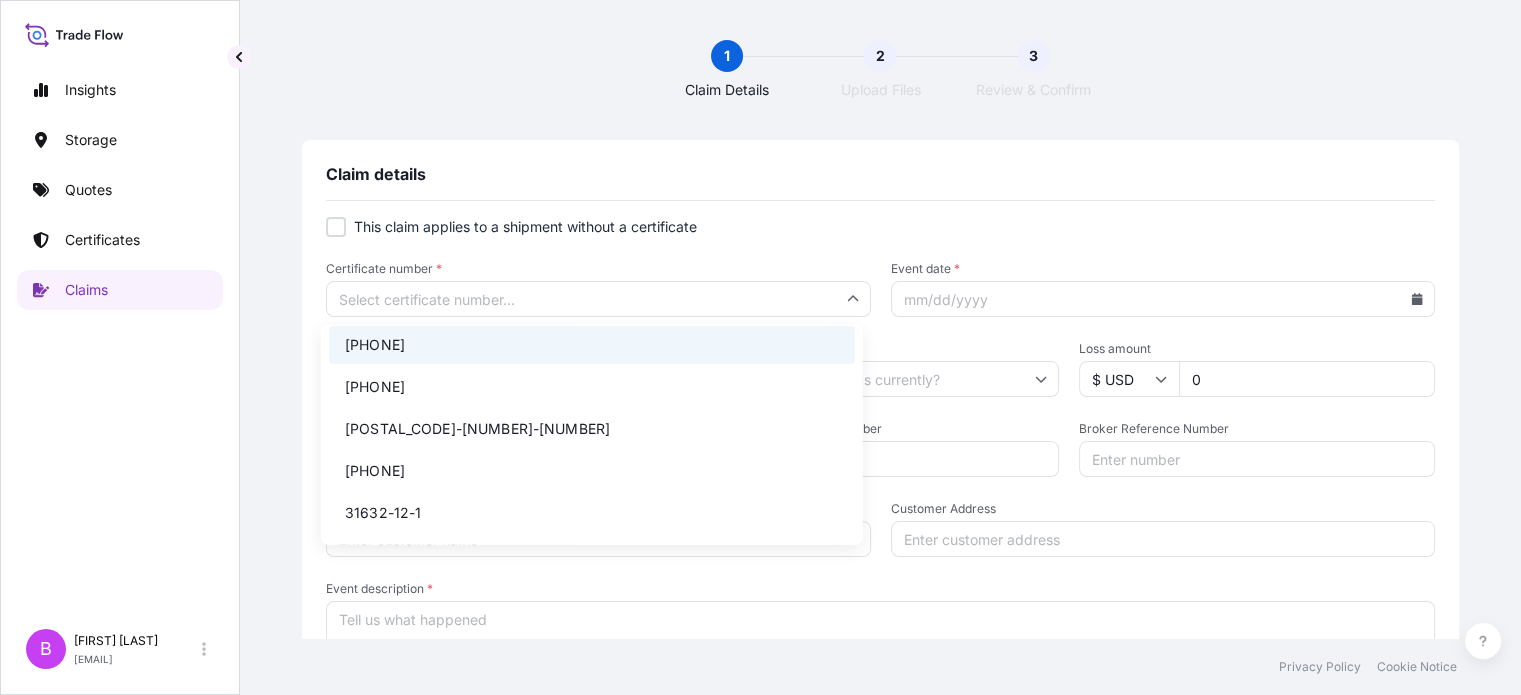 scroll, scrollTop: 0, scrollLeft: 0, axis: both 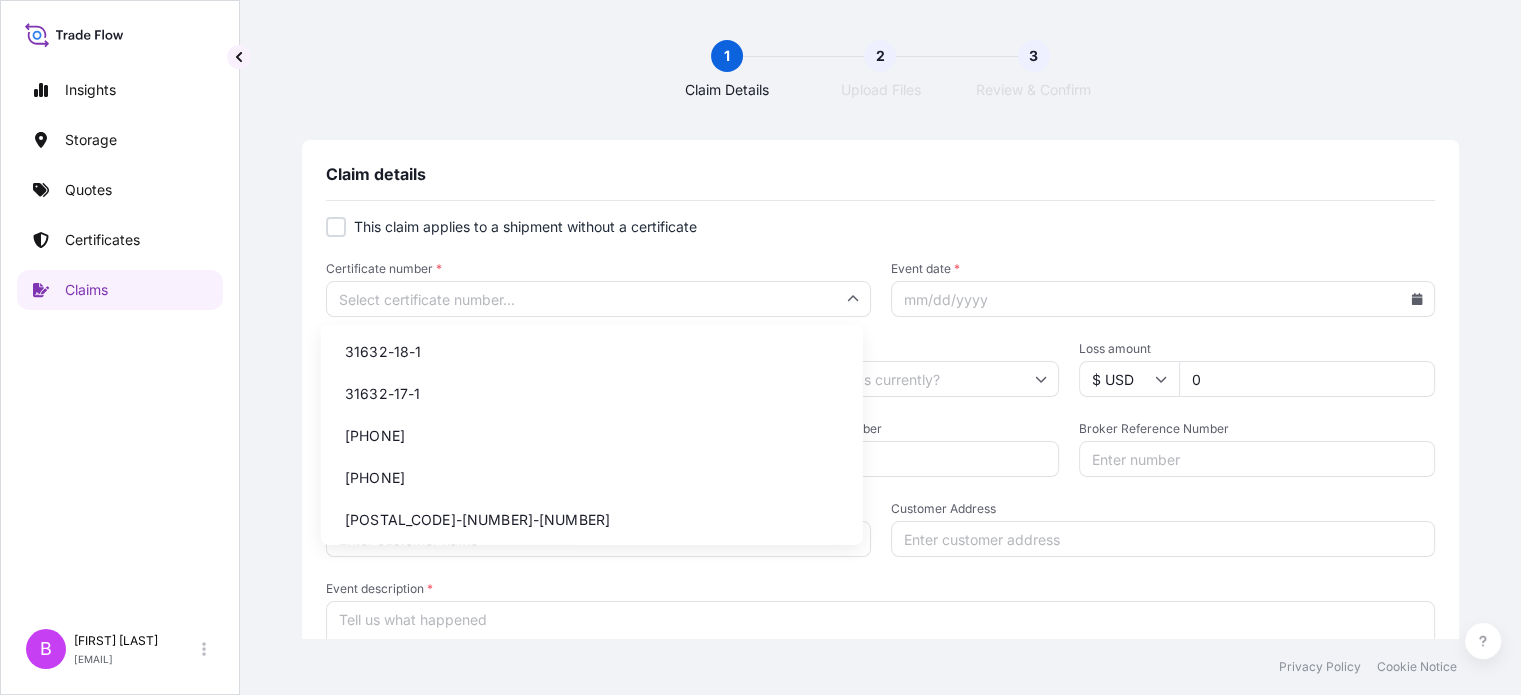 click on "Claim details This claim applies to a shipment without a certificate Certificate number   * 31632-18-1 31632-17-1 31632-16-1 31632-15-1 31632-14-1 31632-13-1 31632-12-1 31632-11-1 31632-10-1 31632-9-1 Event date   * Event address   Current location of goods   Loss amount   $ USD 0 Client Reference Number   Underwriter Reference Number   Broker Reference Number   Customer Name   Customer Address   Event description   * Additional details Shipper’s interest claim Type of claim * Common reason claim * Country manager/Ops director * Managing director * Transportation of loss/damage * Date damage reported to BDP * mm / dd / yyyy Notice of intent date * mm / dd / yyyy BL Date mm / dd / yyyy Surveyor appointed by PSA BDP Contact Details Contact name   * Contact email   * Contact phone   * Add contact Cancel Next" at bounding box center (880, 811) 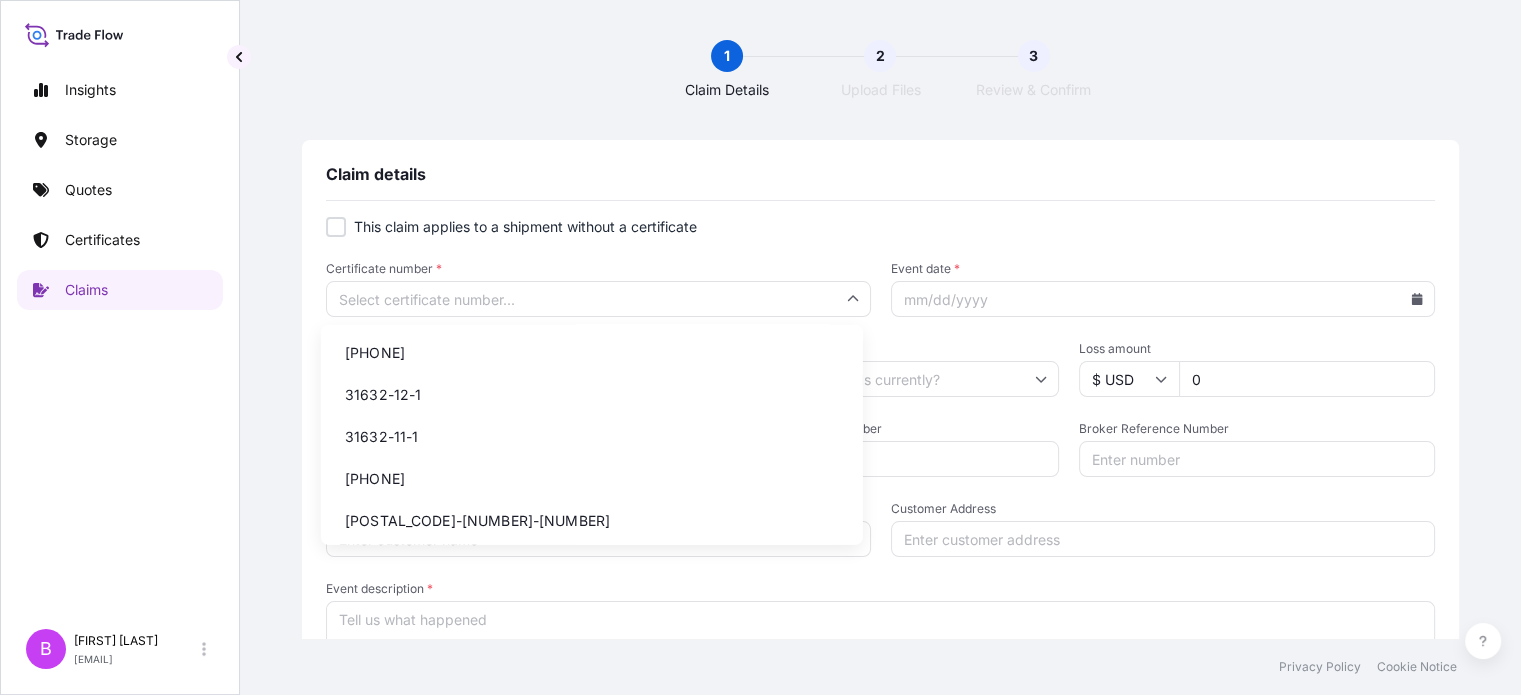 scroll, scrollTop: 212, scrollLeft: 0, axis: vertical 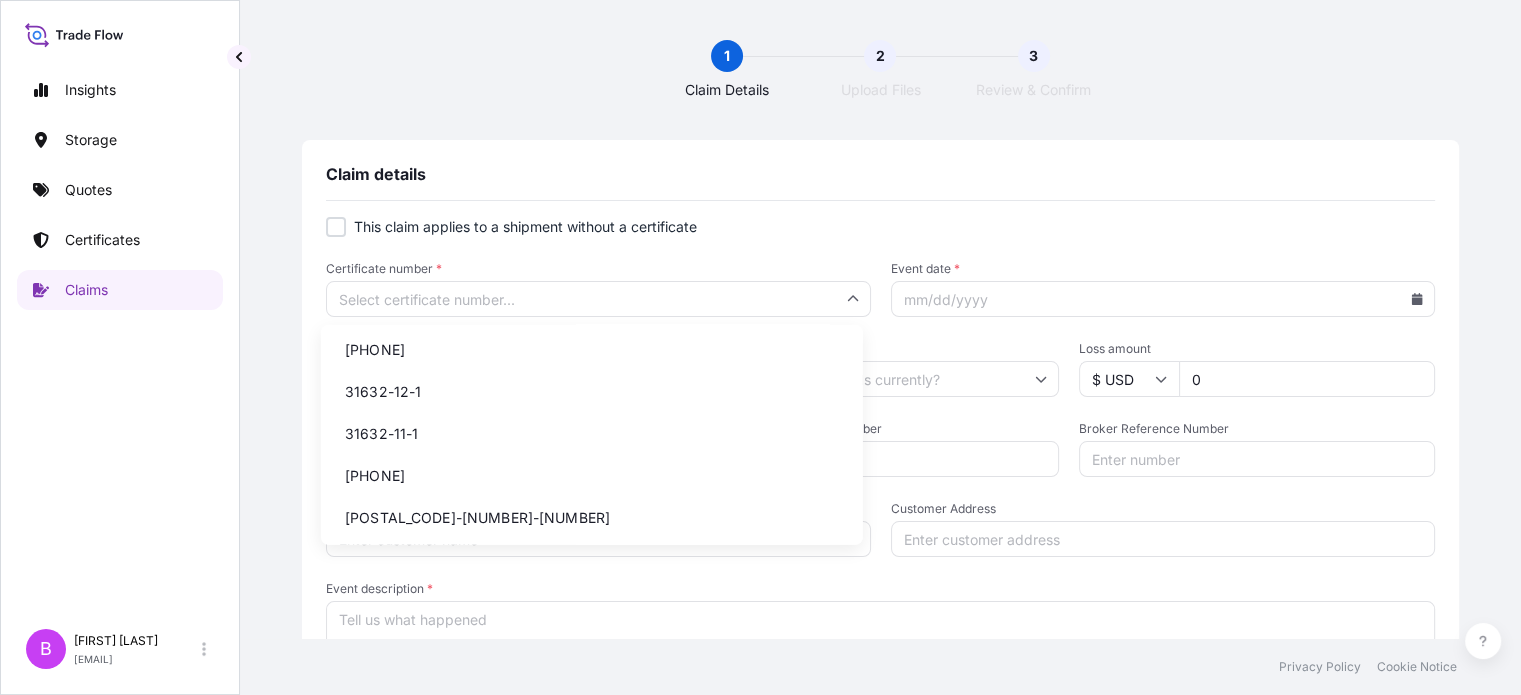 click at bounding box center (336, 227) 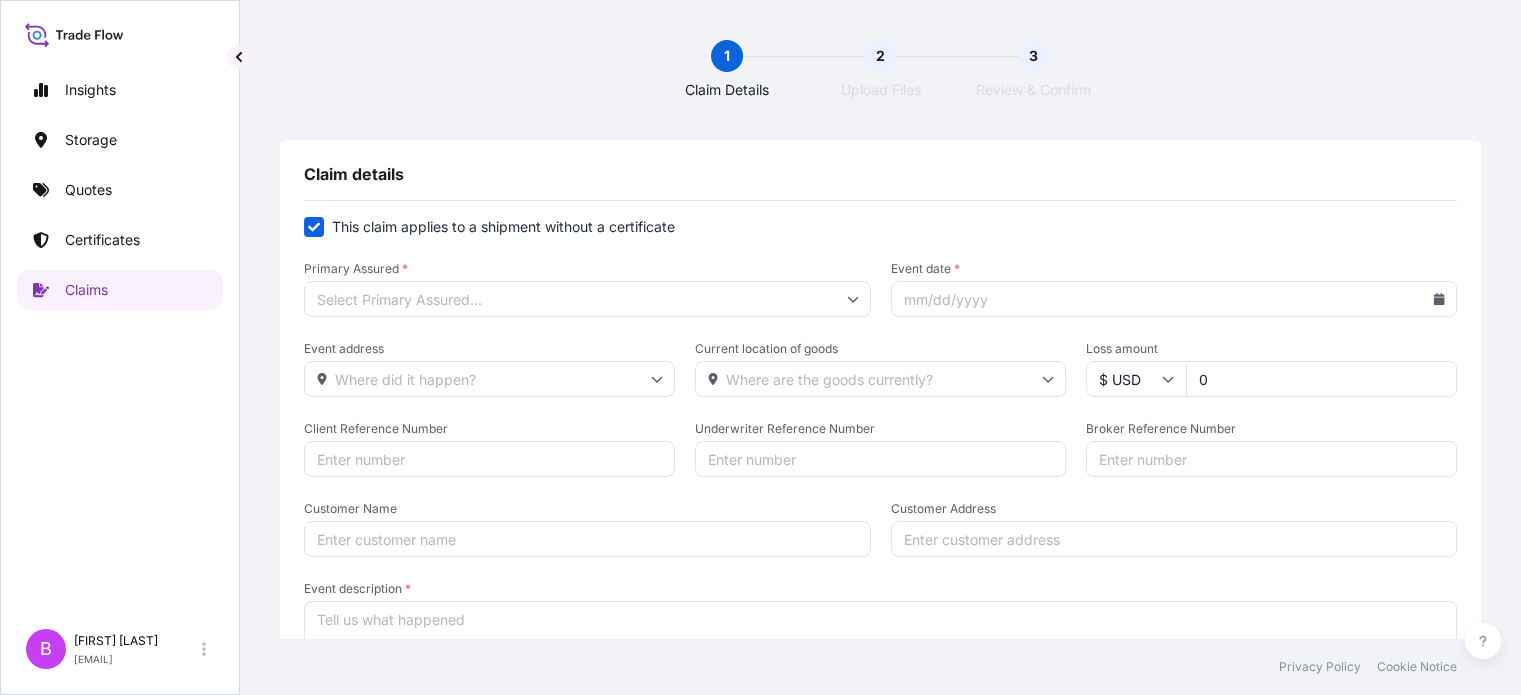 click on "Primary Assured   *" at bounding box center (587, 299) 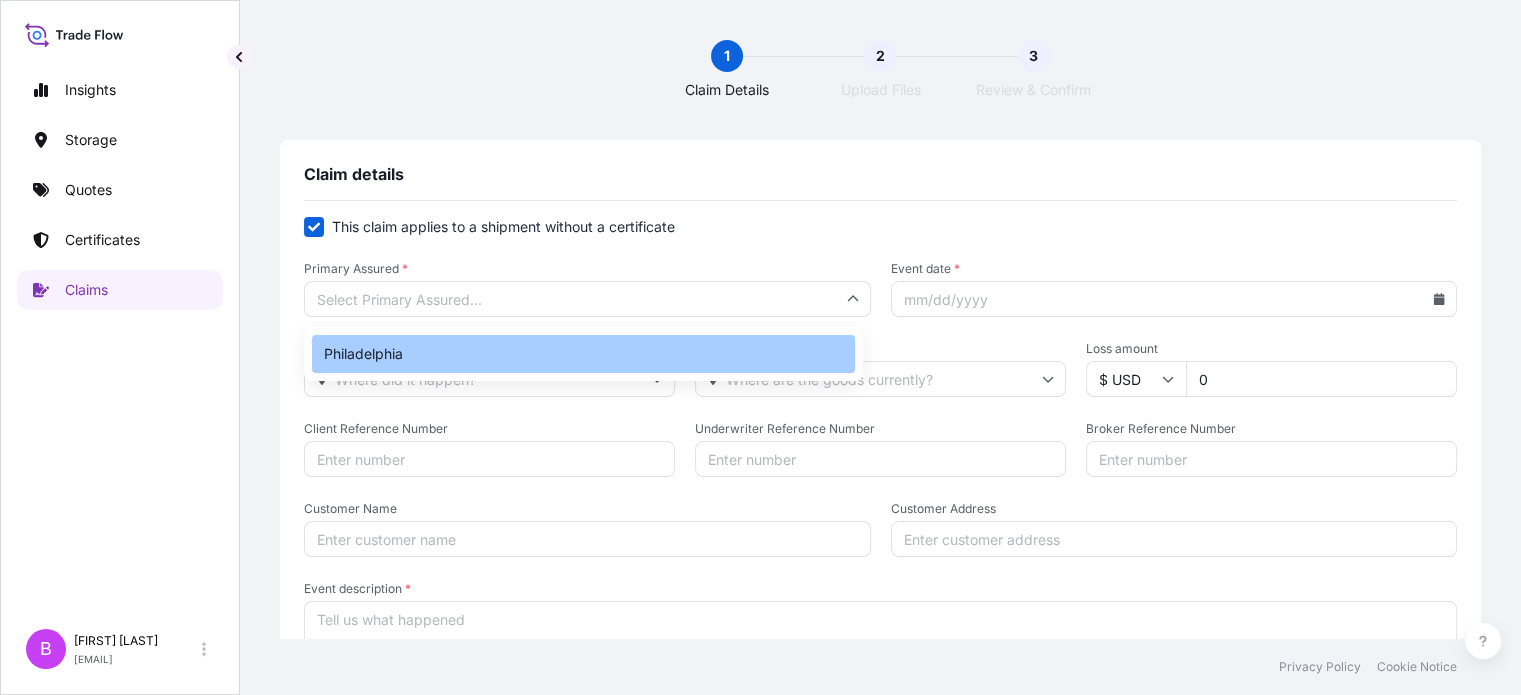 click on "Philadelphia" at bounding box center (583, 354) 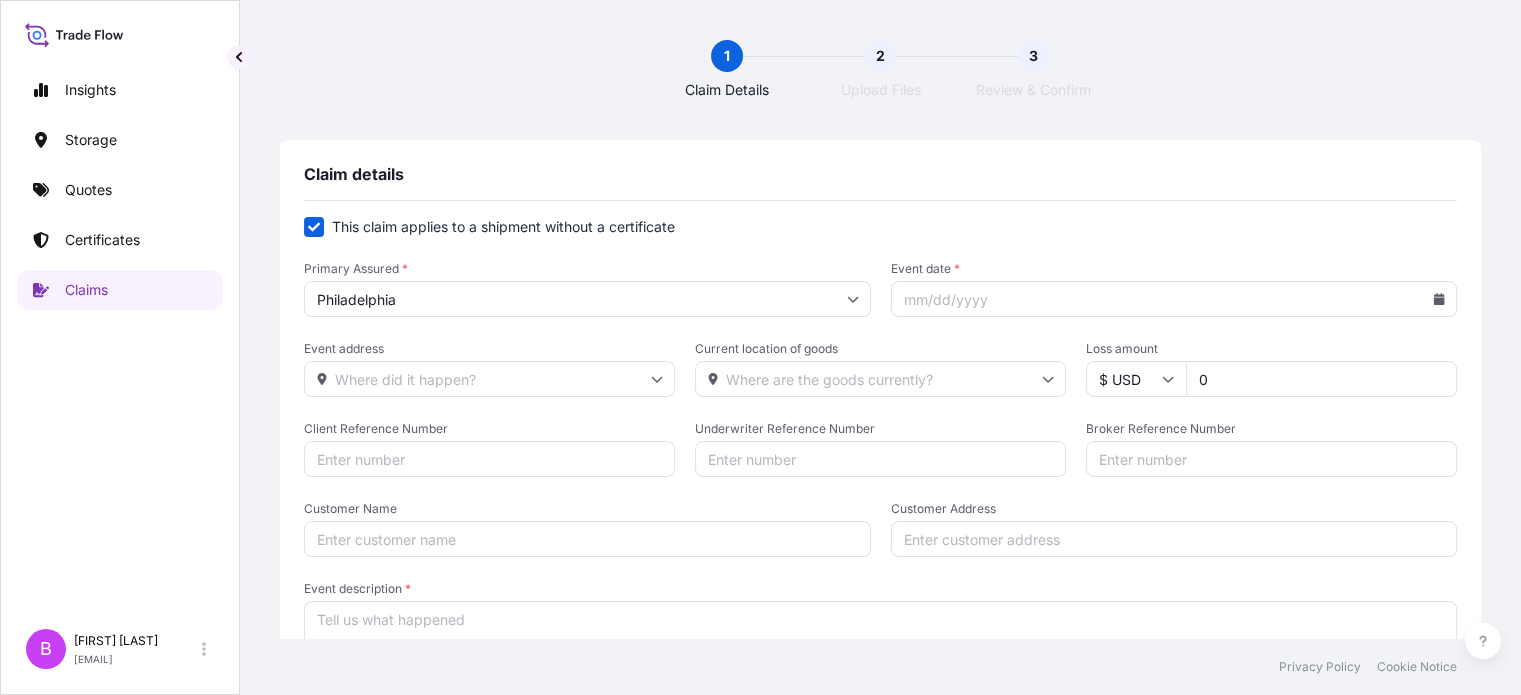 click on "Event date   *" at bounding box center [1174, 299] 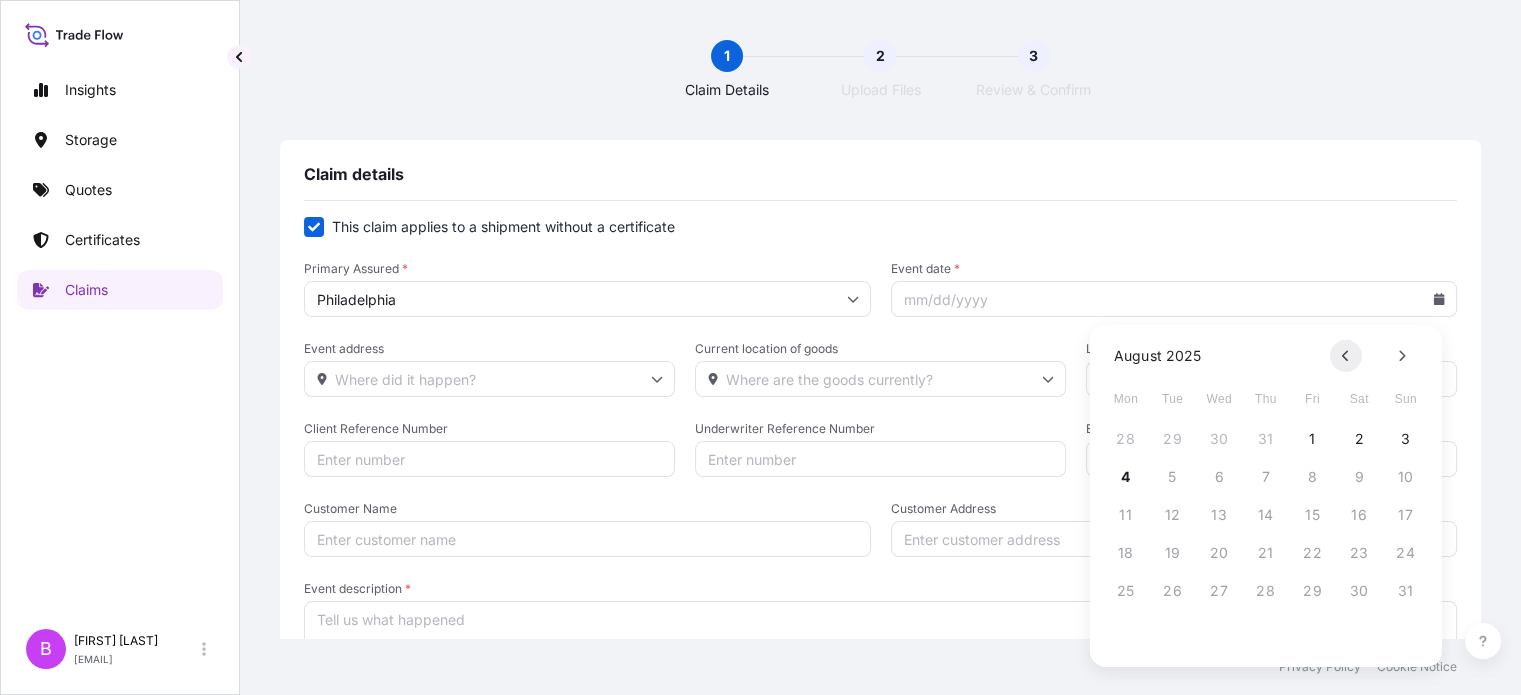 click 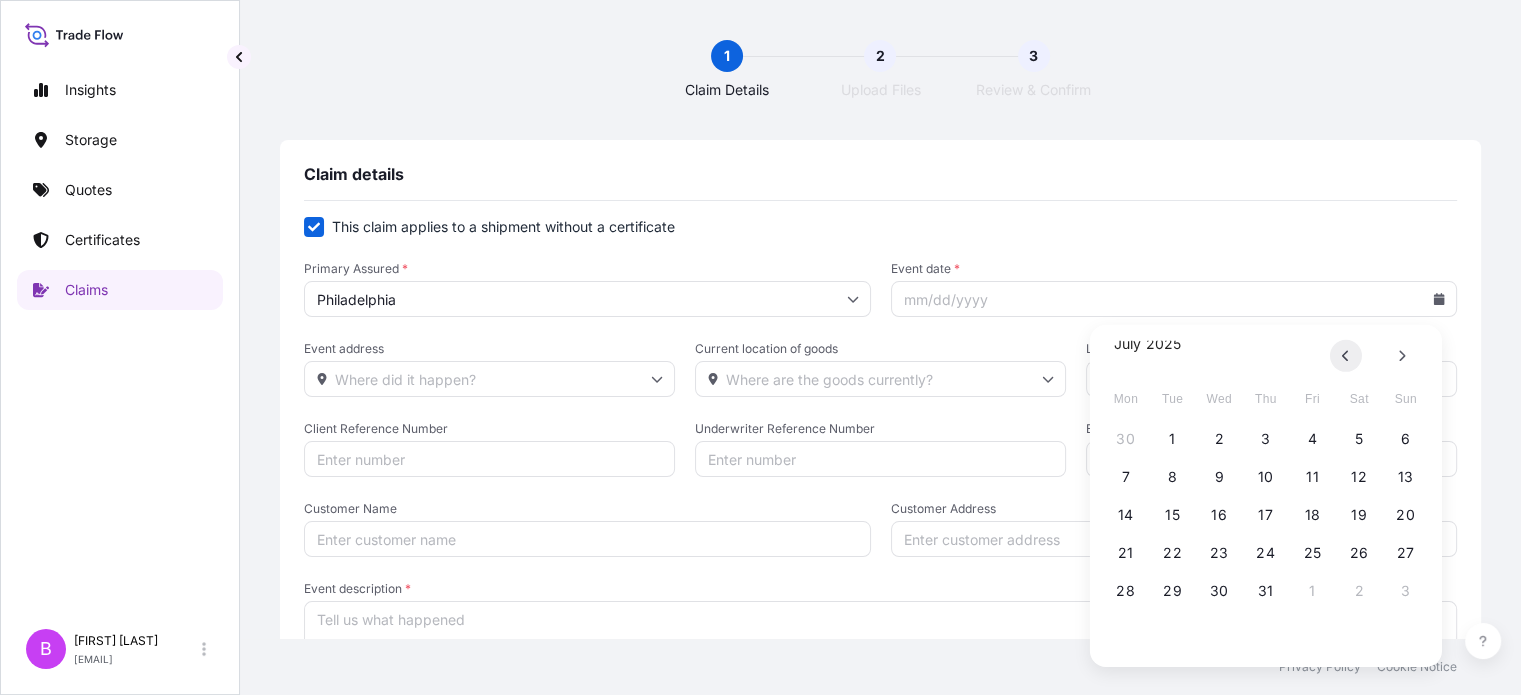 click 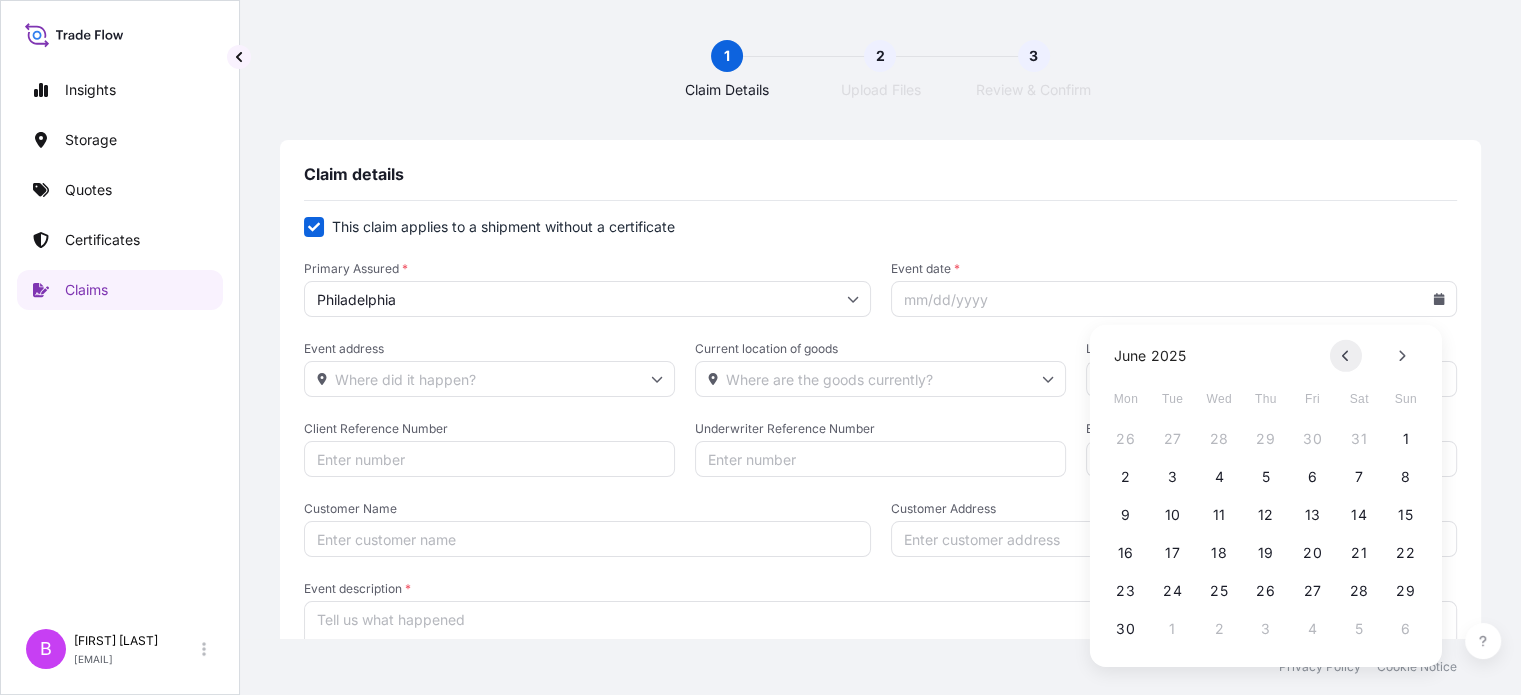 click 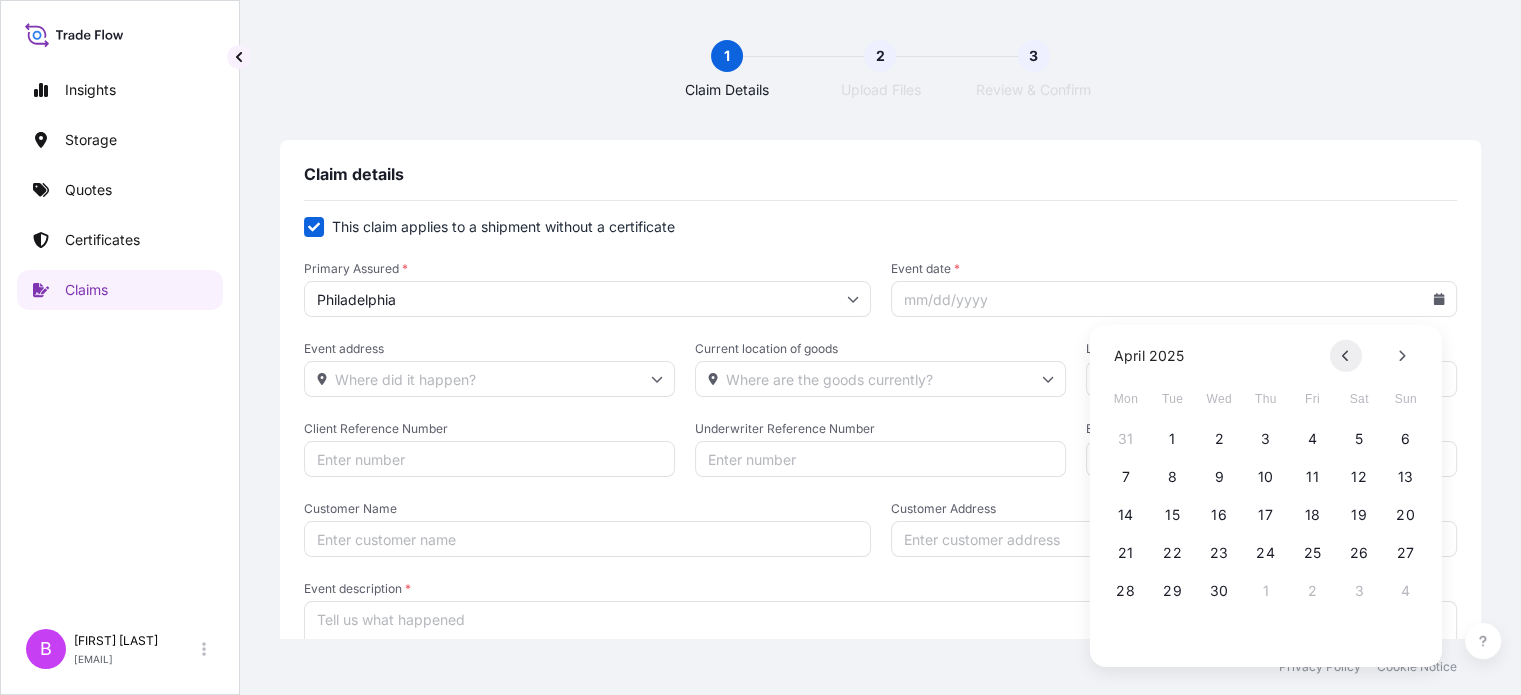 click 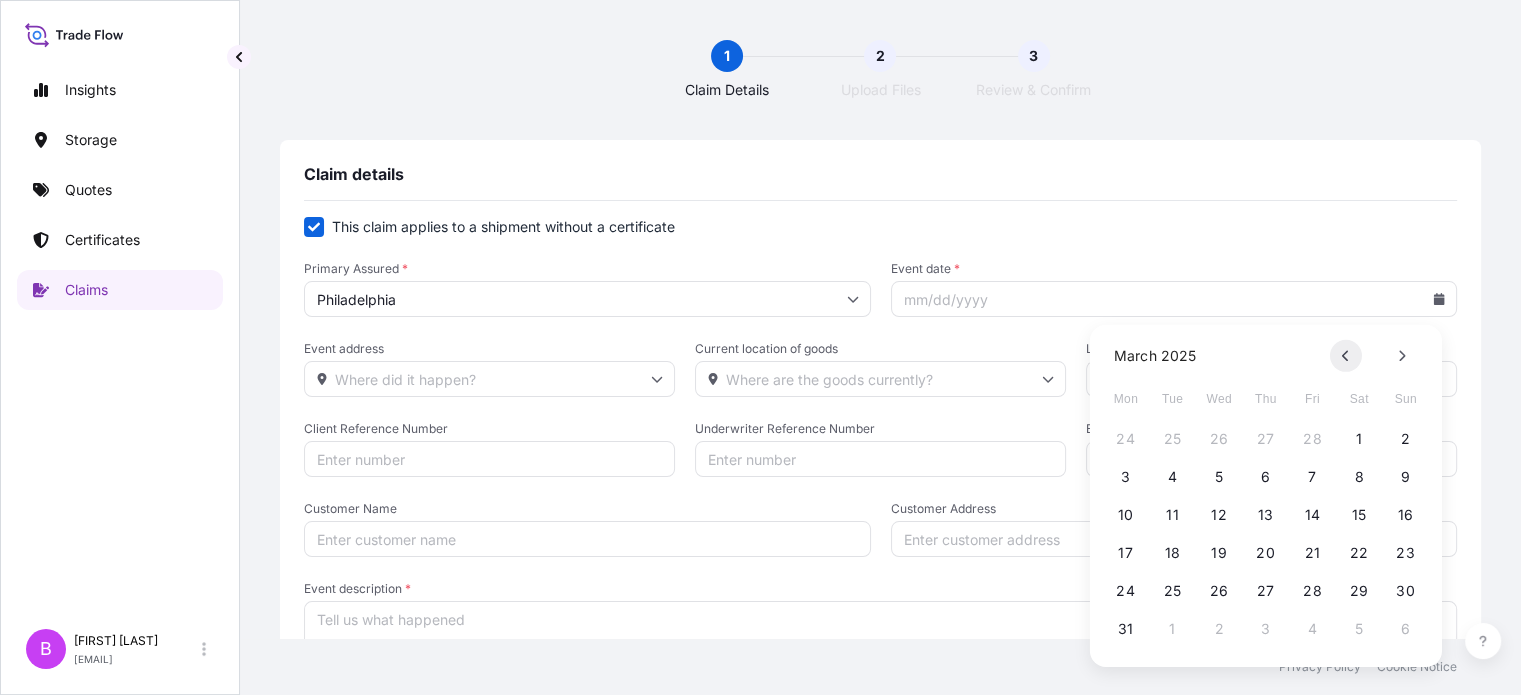 click 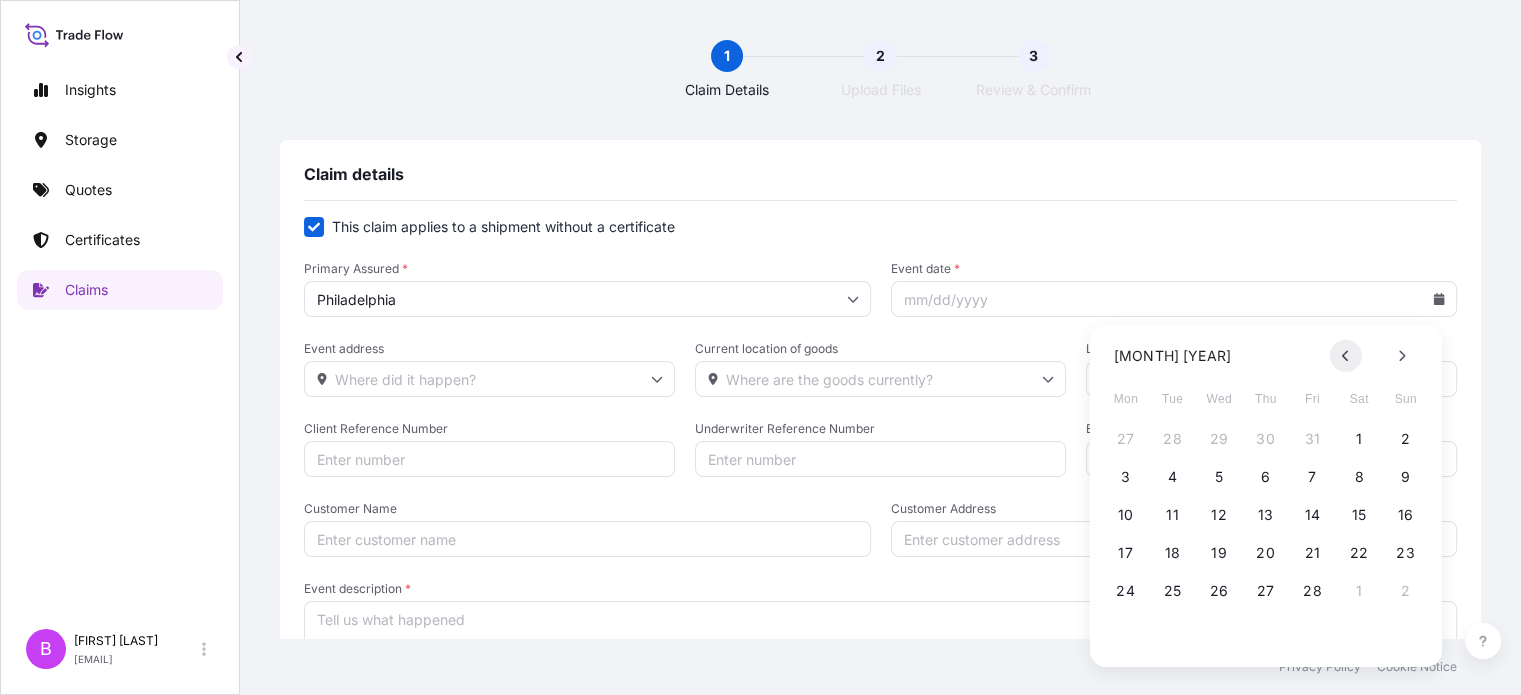 click 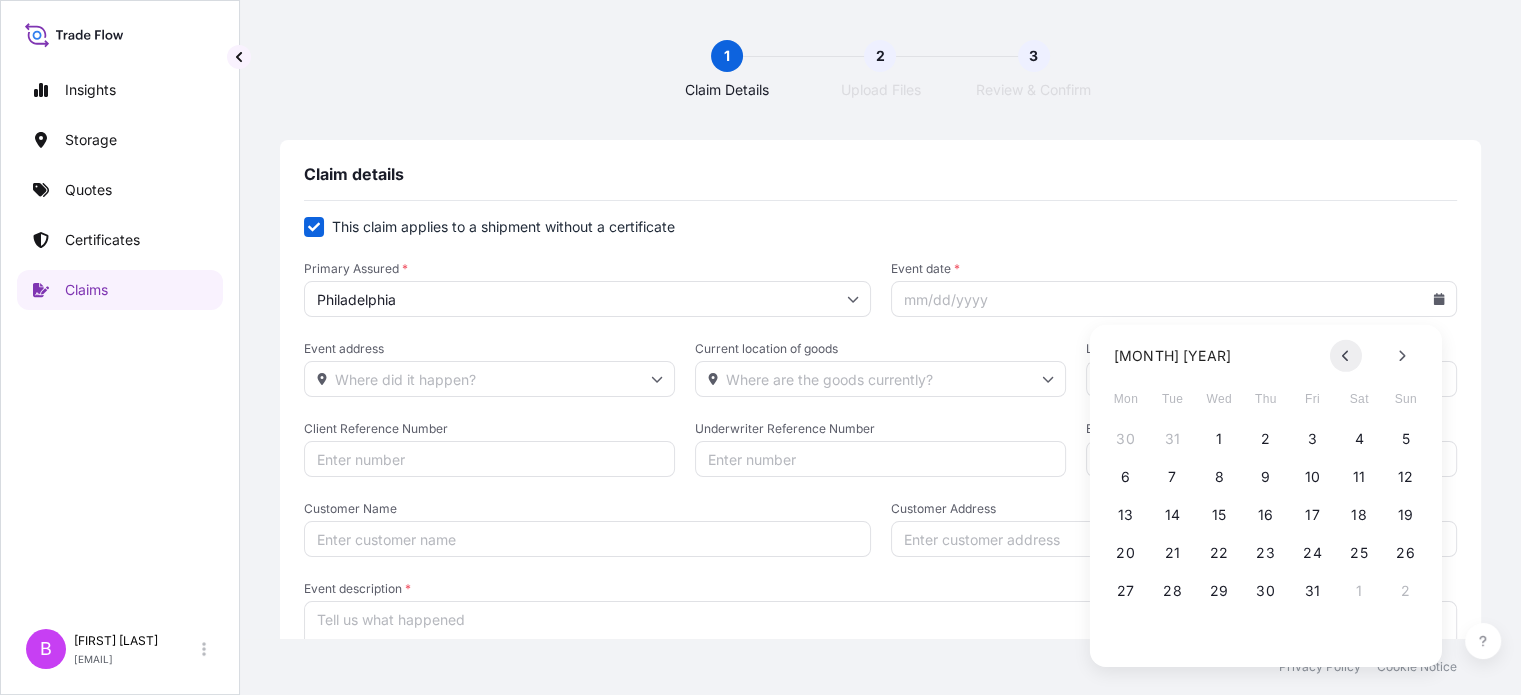 click 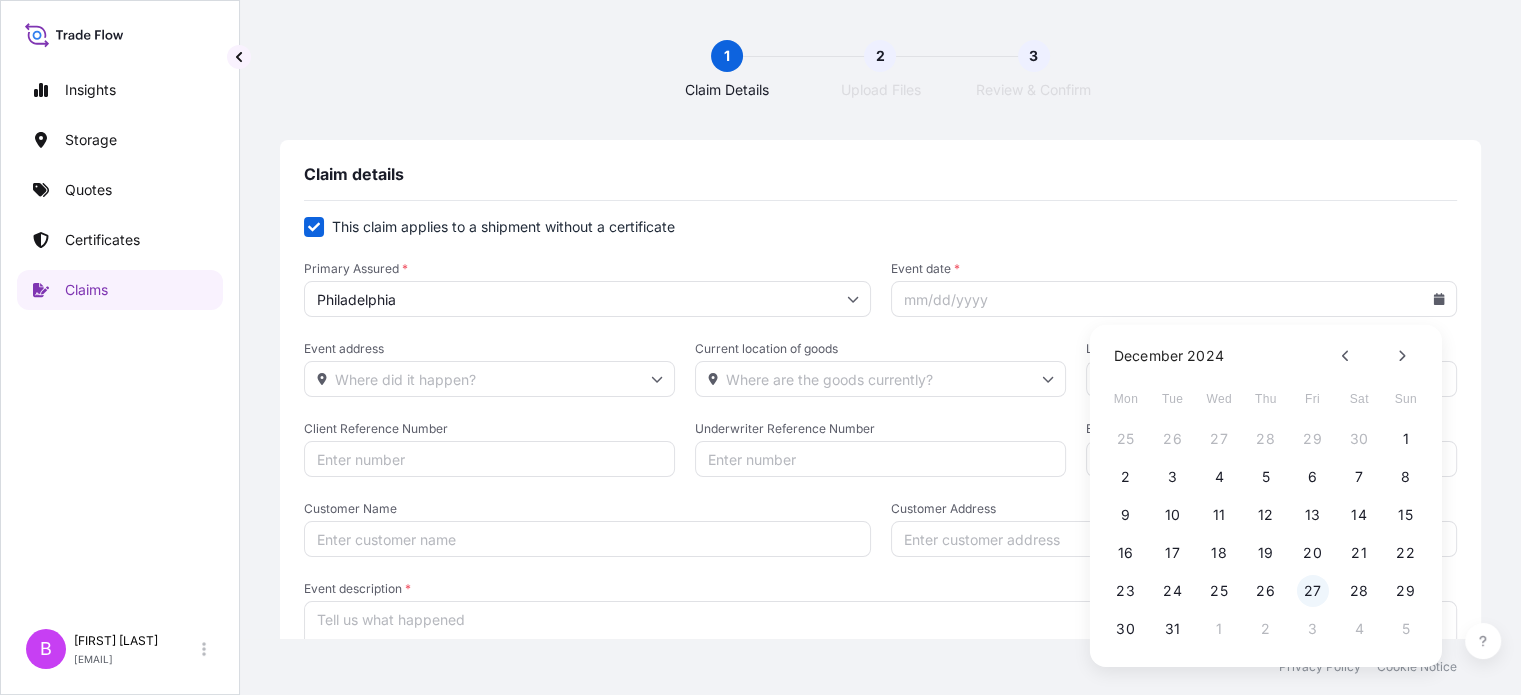 click on "27" at bounding box center [1312, 591] 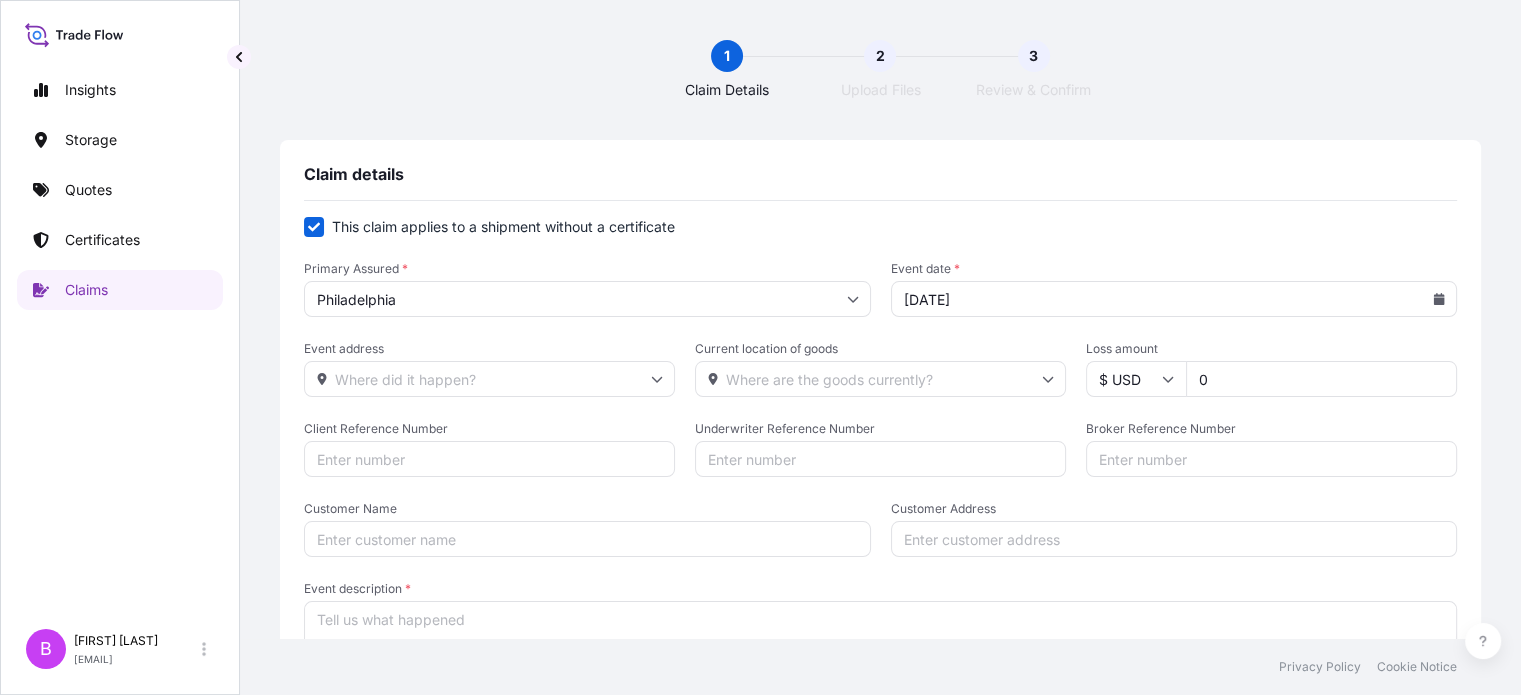 type on "[DATE]" 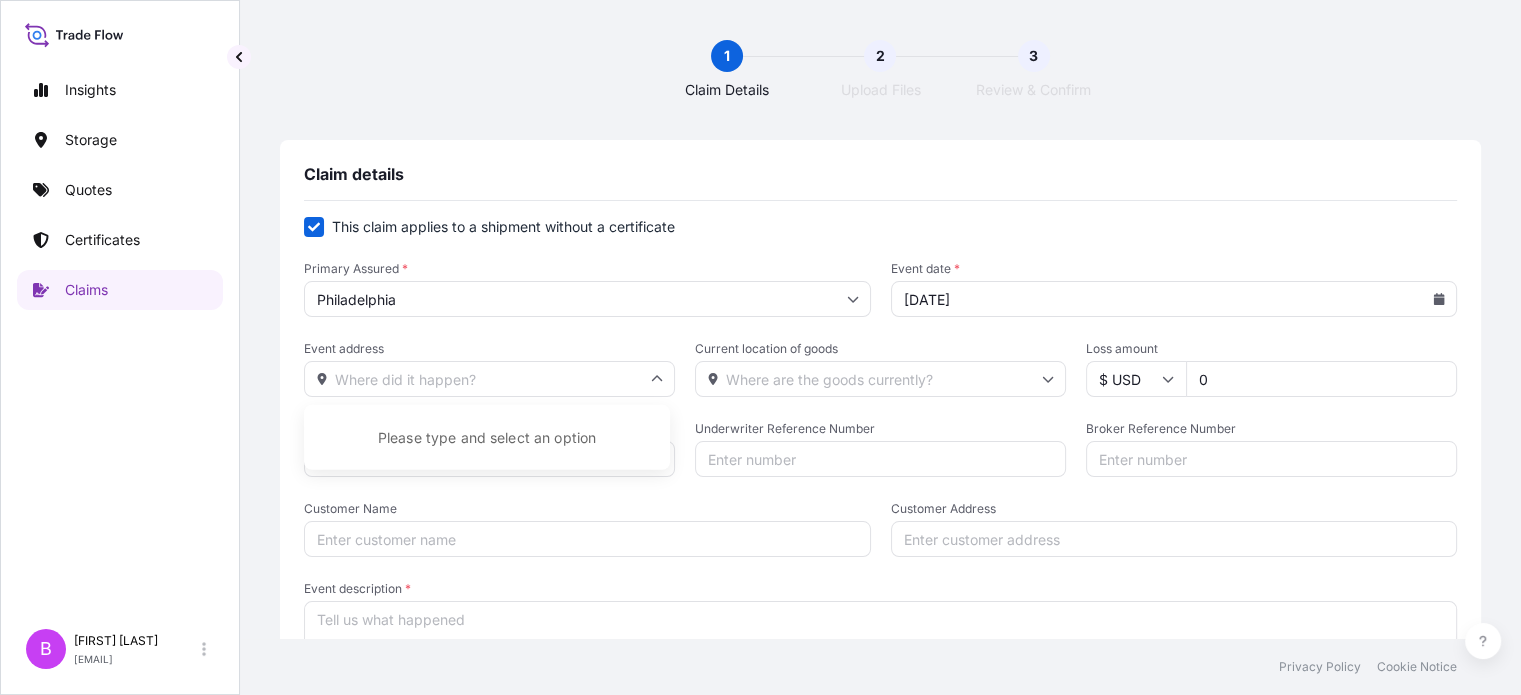 click on "Event address" at bounding box center [489, 379] 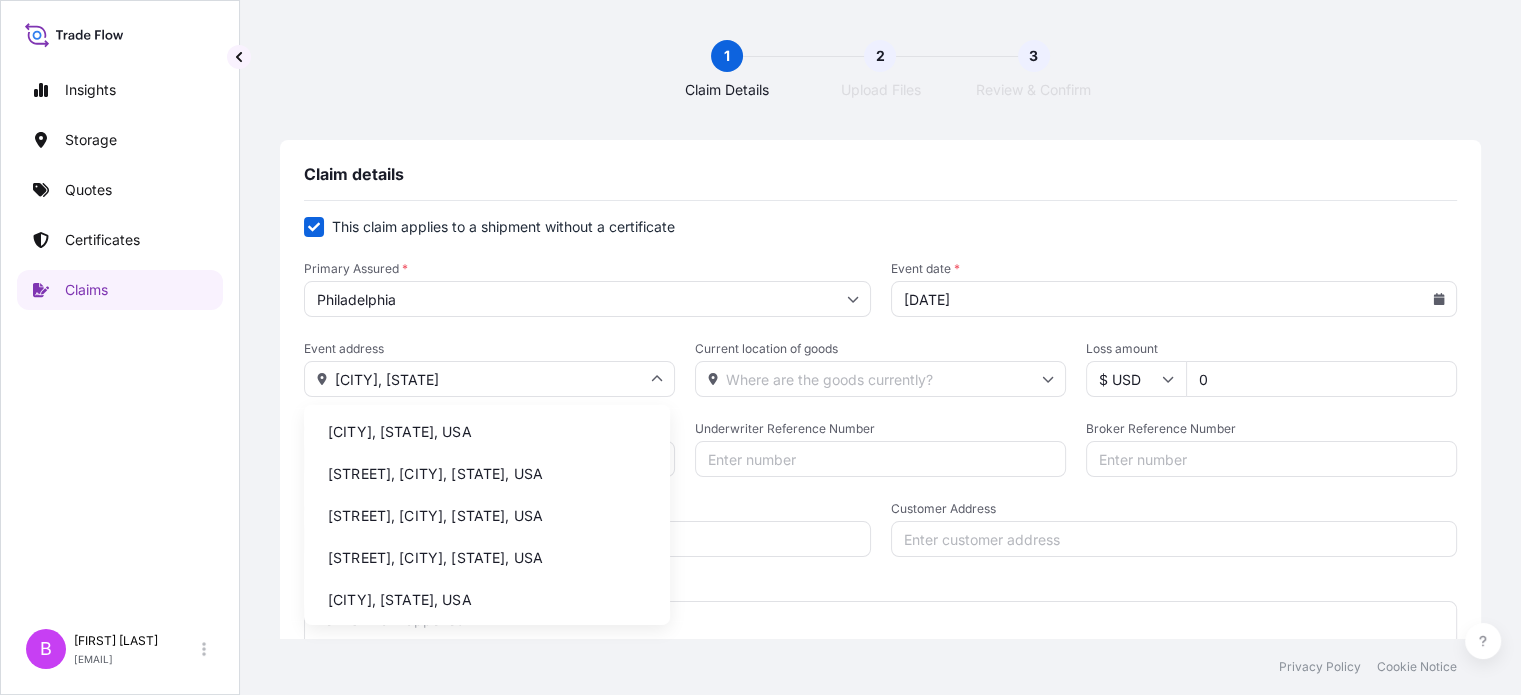 click on "[CITY], [STATE], USA" at bounding box center (487, 432) 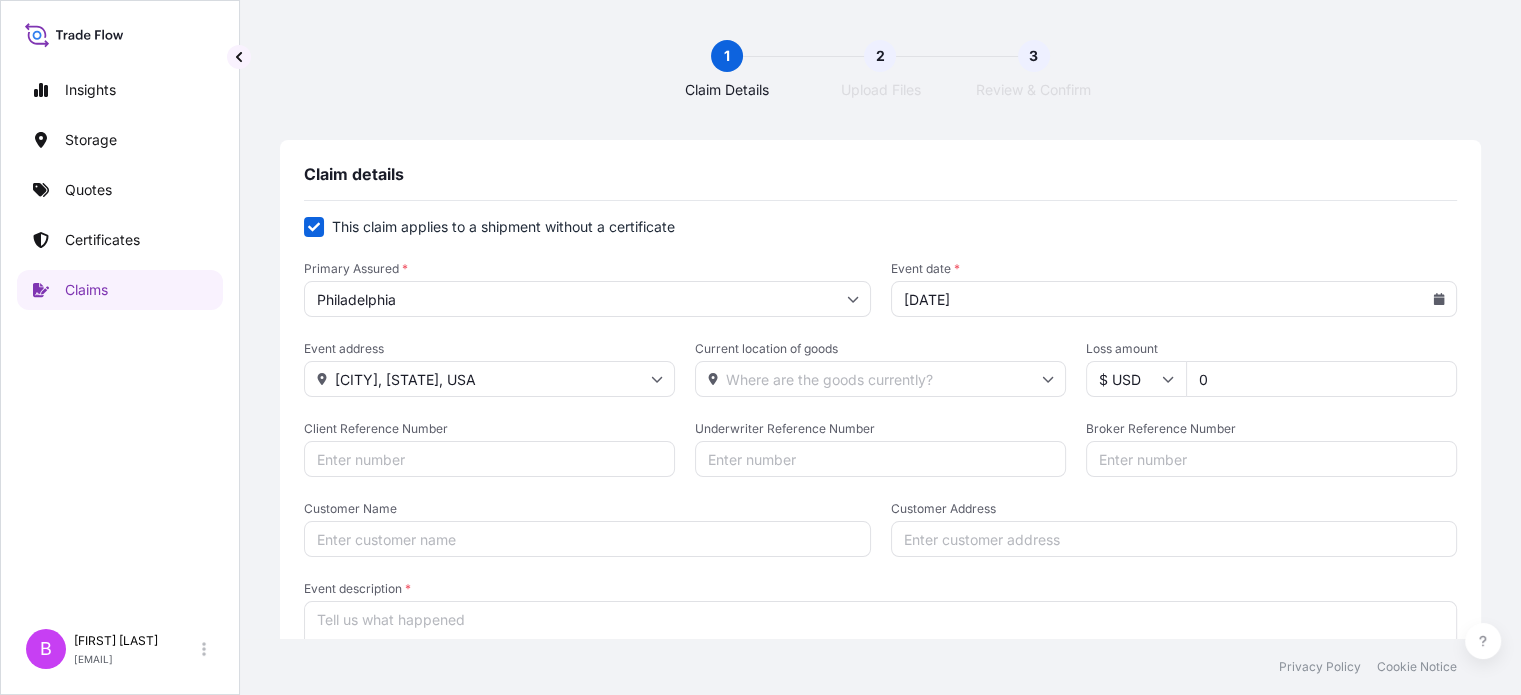 click on "Current location of goods" at bounding box center (880, 379) 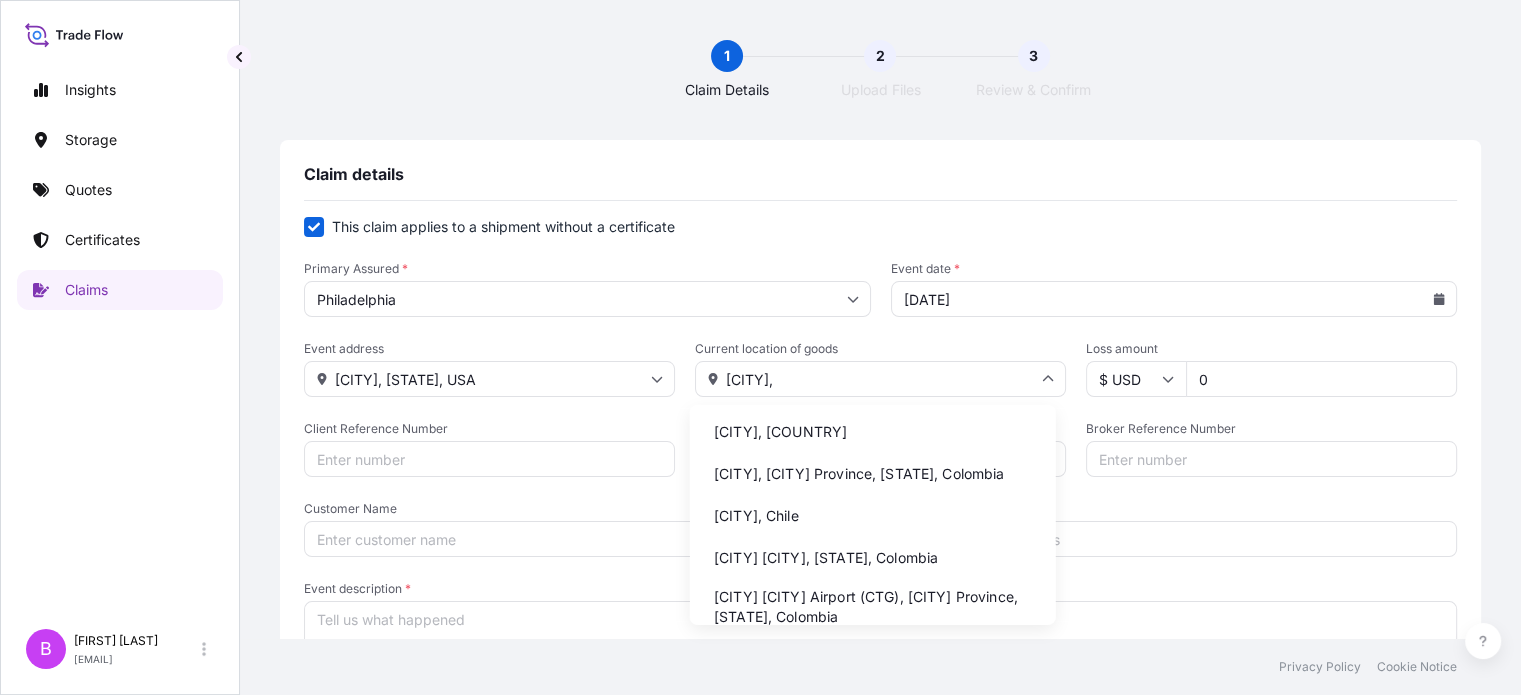 scroll, scrollTop: 30, scrollLeft: 0, axis: vertical 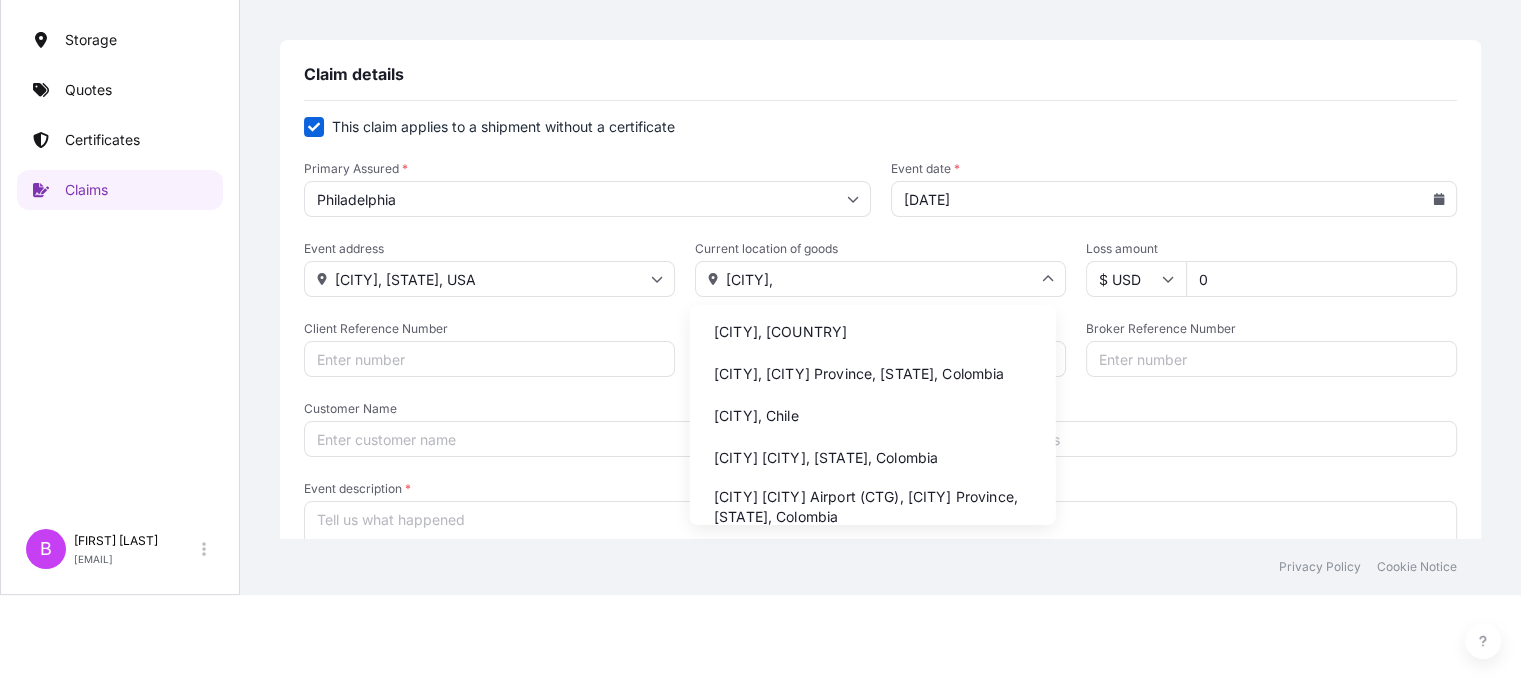 click on "[CITY], [CITY] Province, [STATE], Colombia" at bounding box center (873, 374) 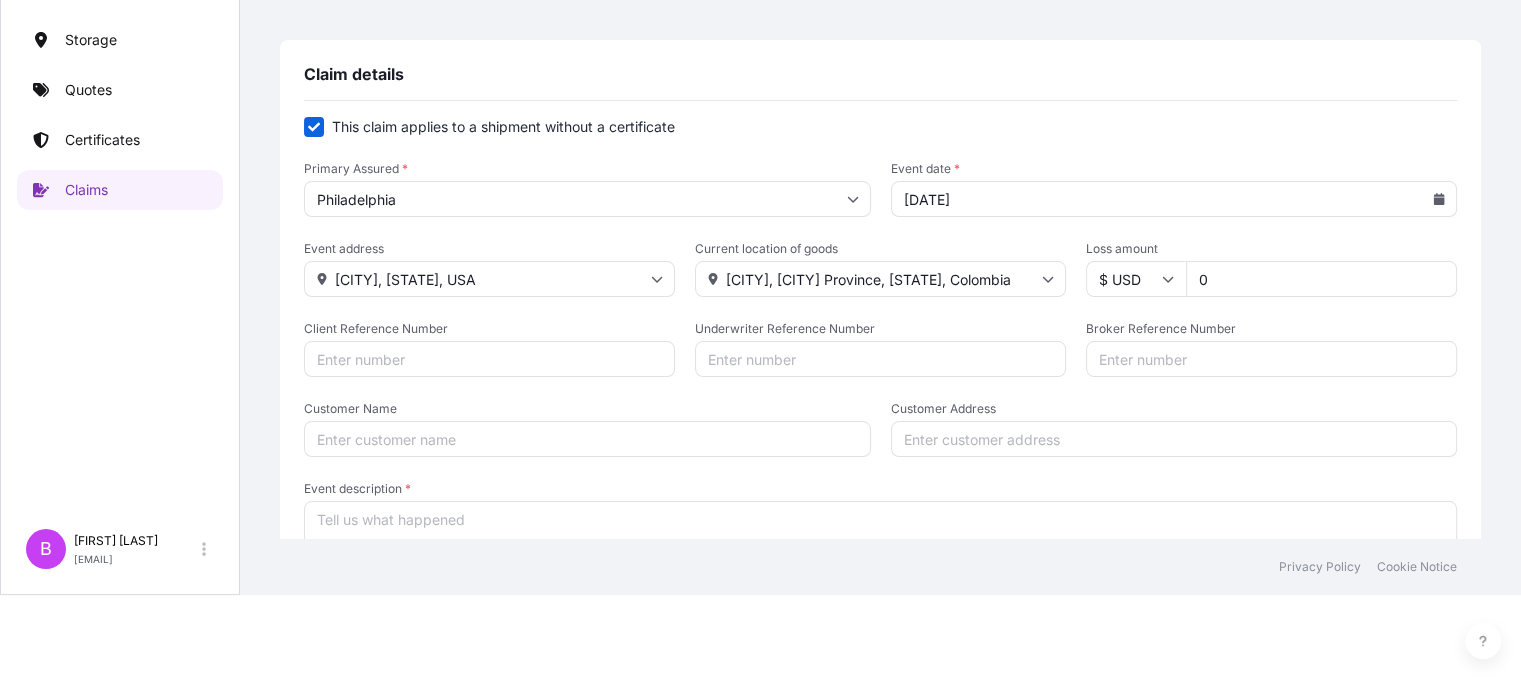 scroll, scrollTop: 0, scrollLeft: 0, axis: both 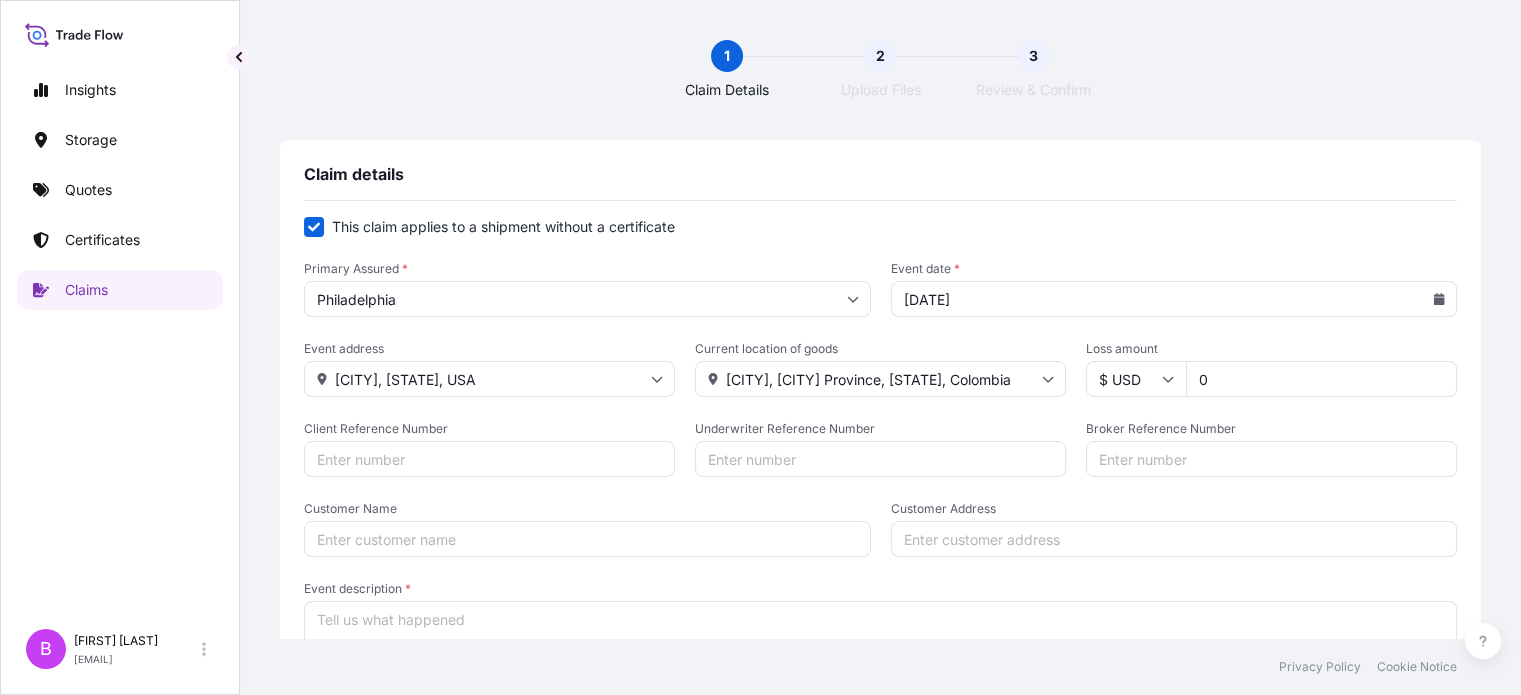 click on "0" at bounding box center [1321, 379] 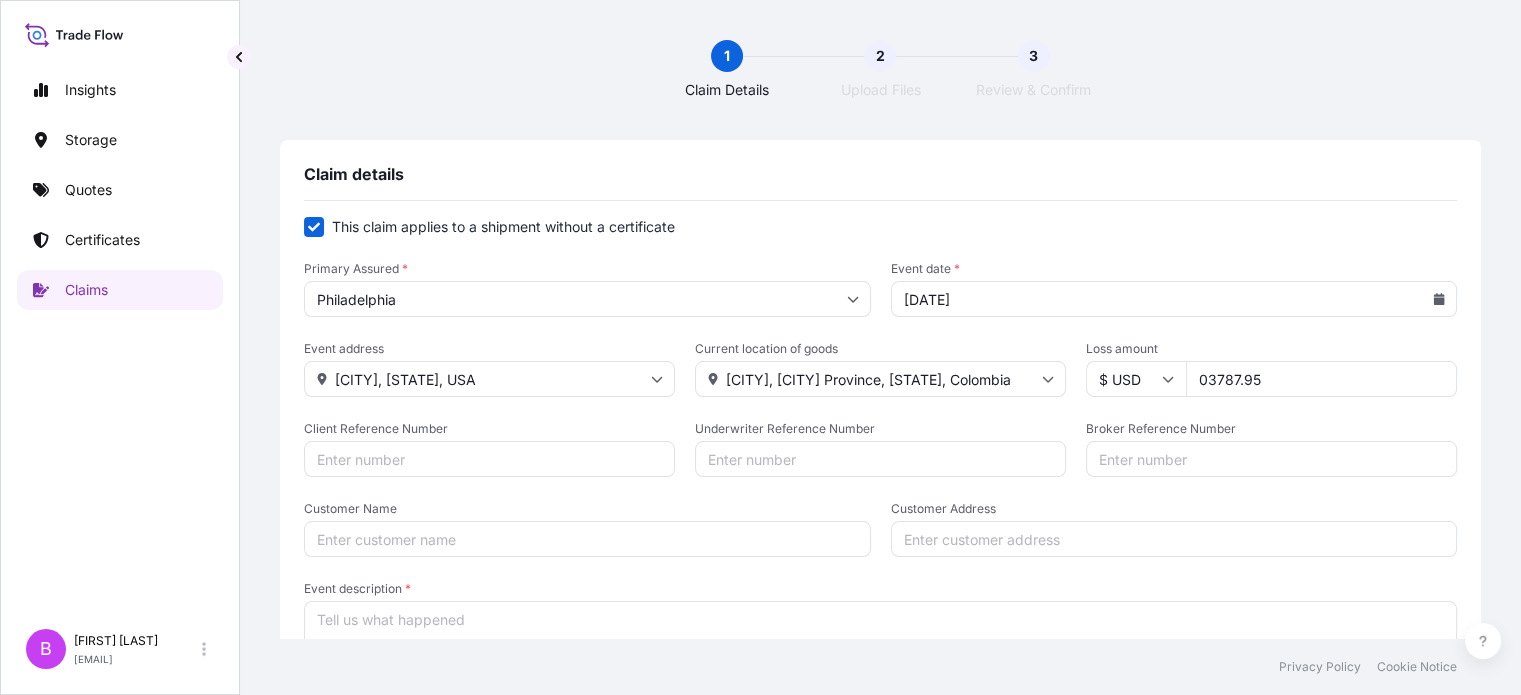 drag, startPoint x: 1271, startPoint y: 380, endPoint x: 1179, endPoint y: 384, distance: 92.086914 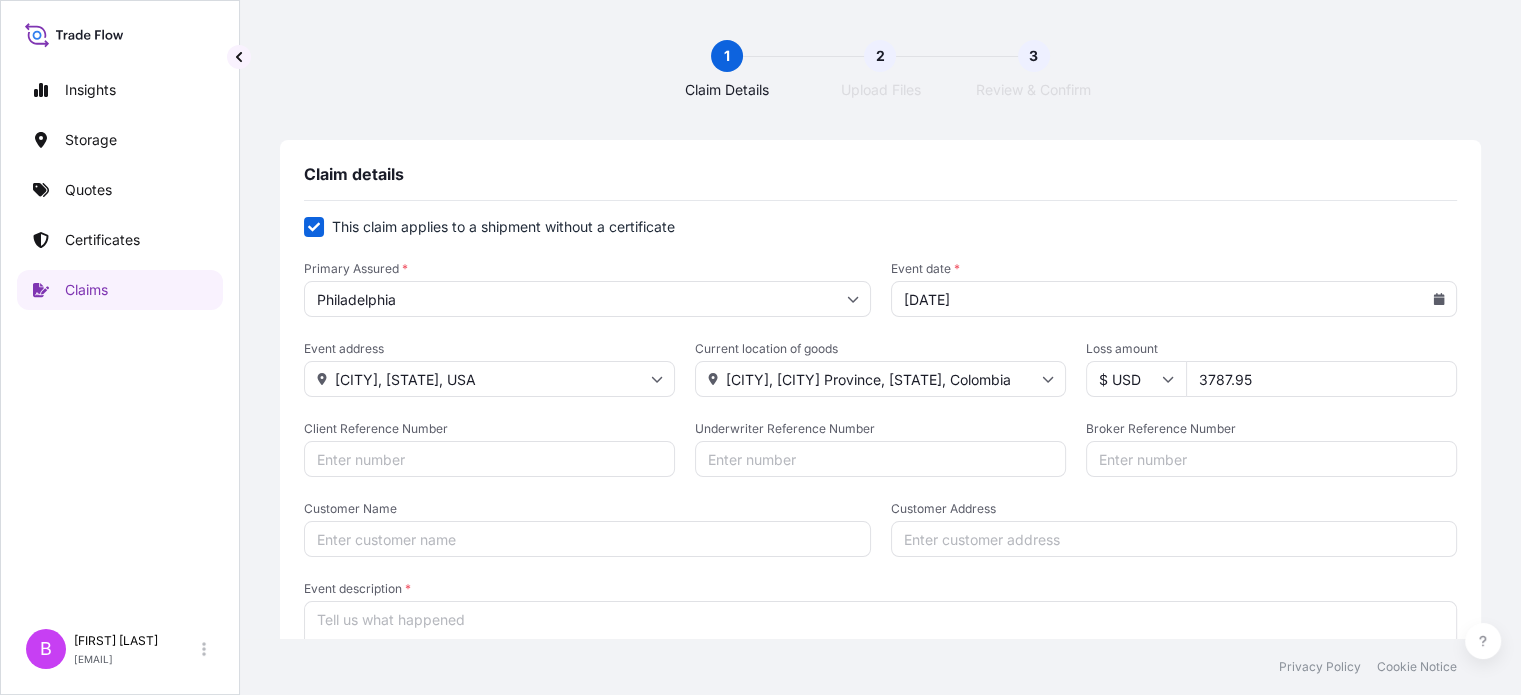 type on "3787.95" 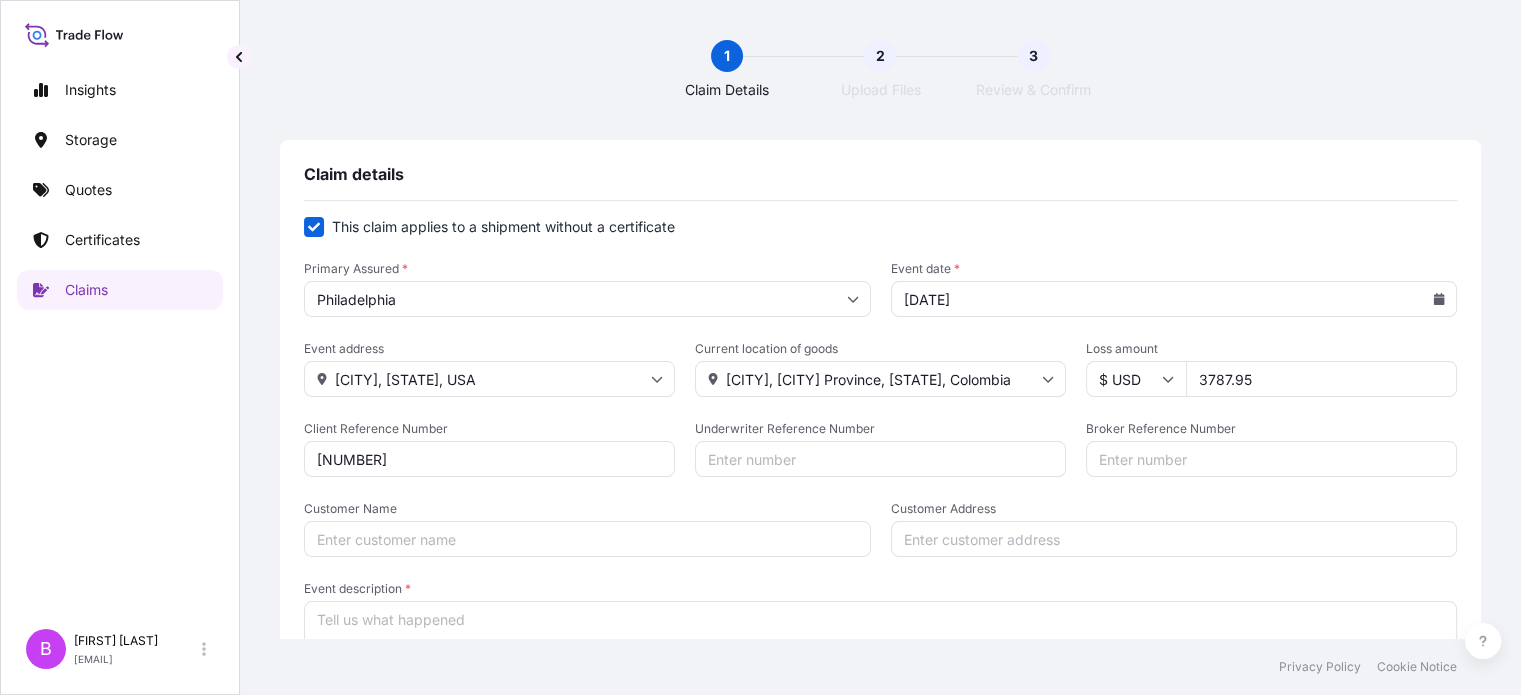 type on "[NUMBER]" 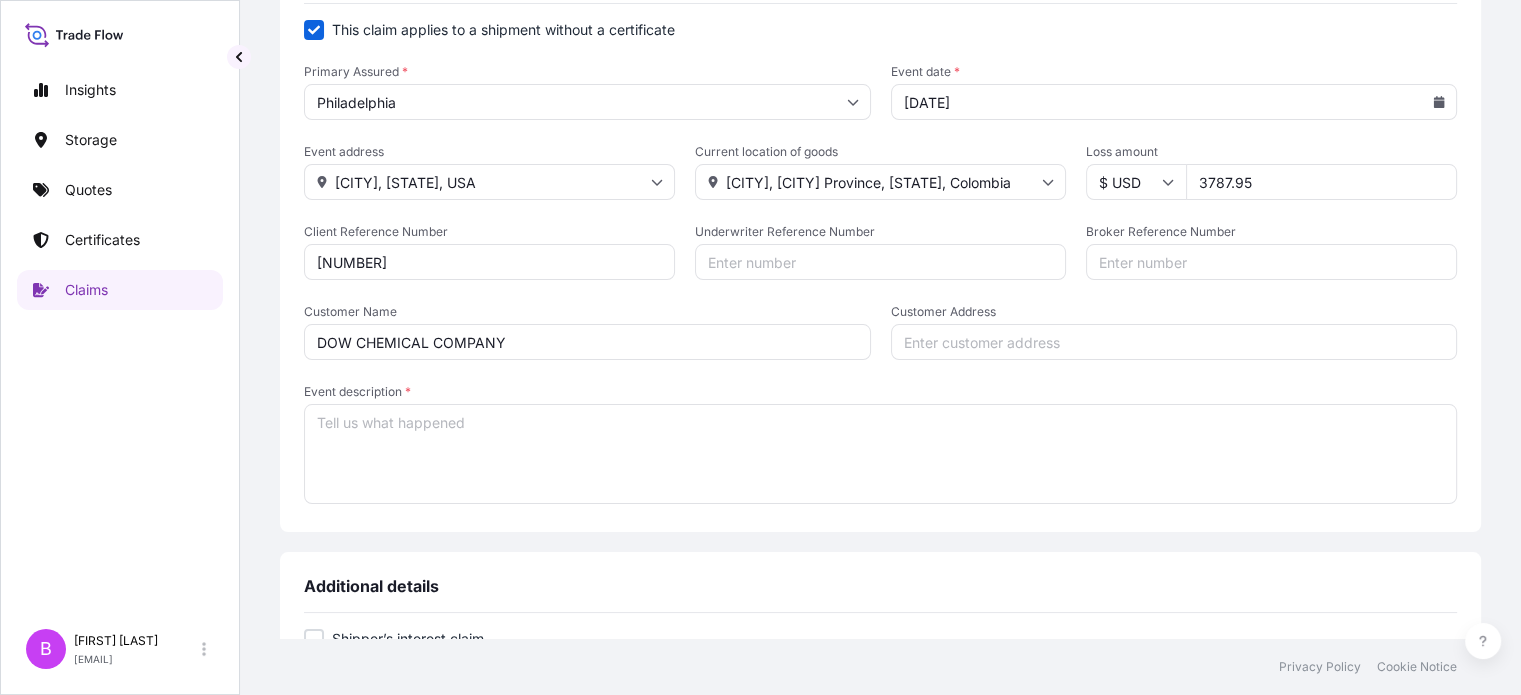 scroll, scrollTop: 200, scrollLeft: 0, axis: vertical 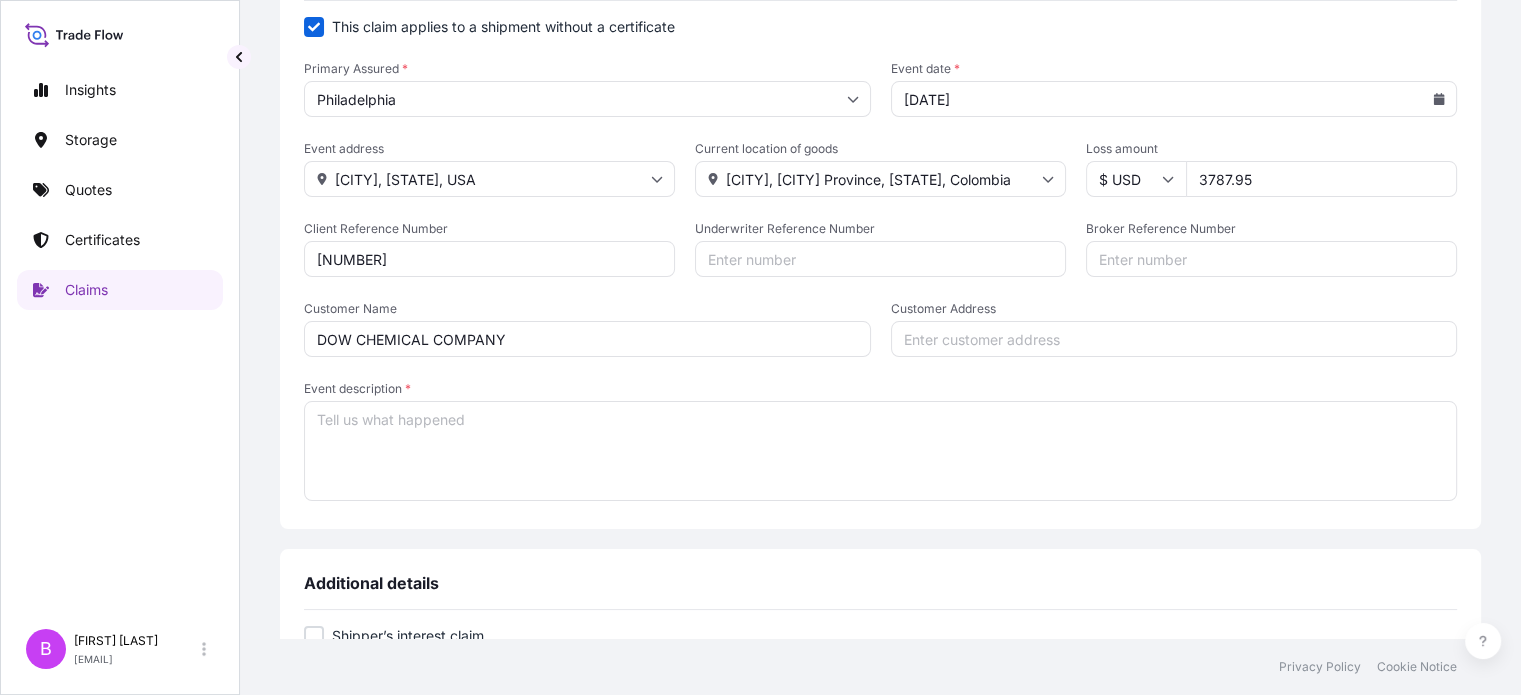 type on "DOW CHEMICAL COMPANY" 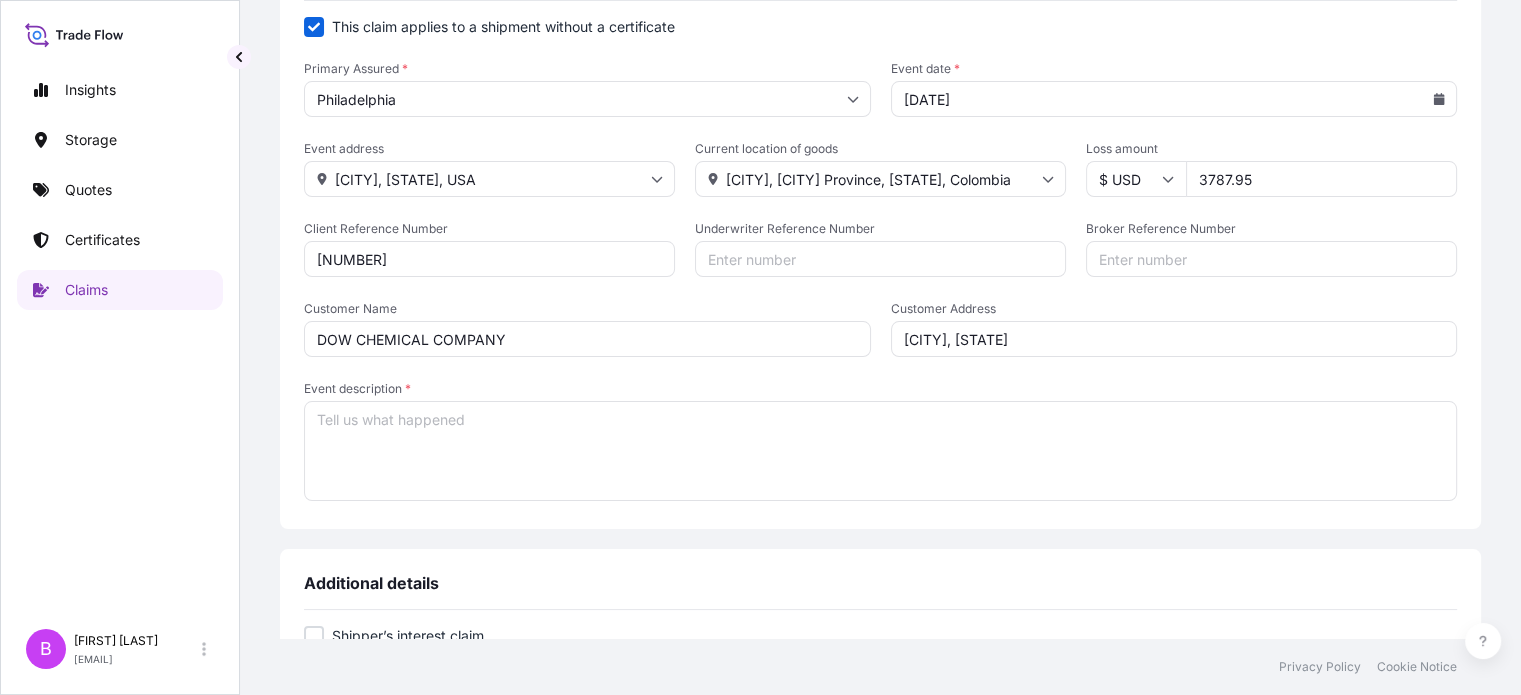 type on "[CITY], [STATE]" 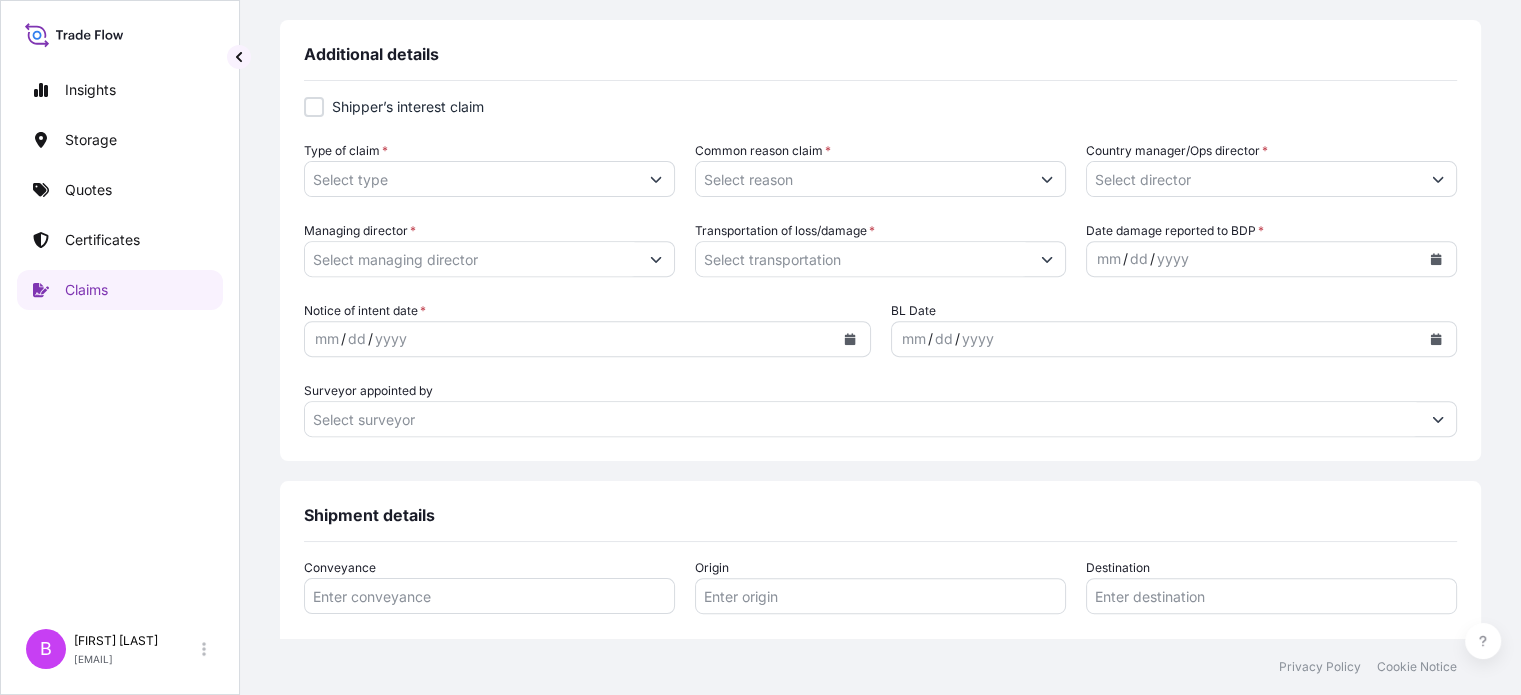 scroll, scrollTop: 700, scrollLeft: 0, axis: vertical 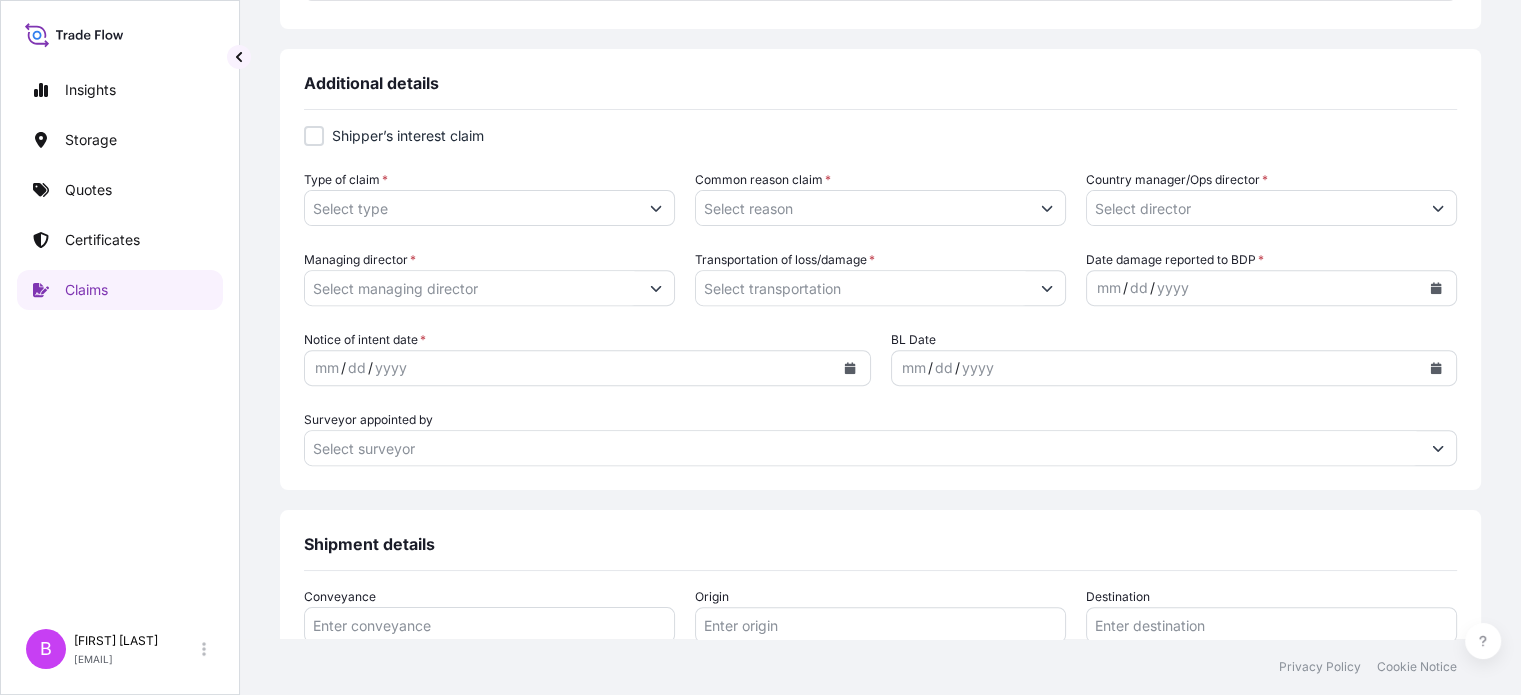 click on "Surveyor appointed by" at bounding box center (862, 448) 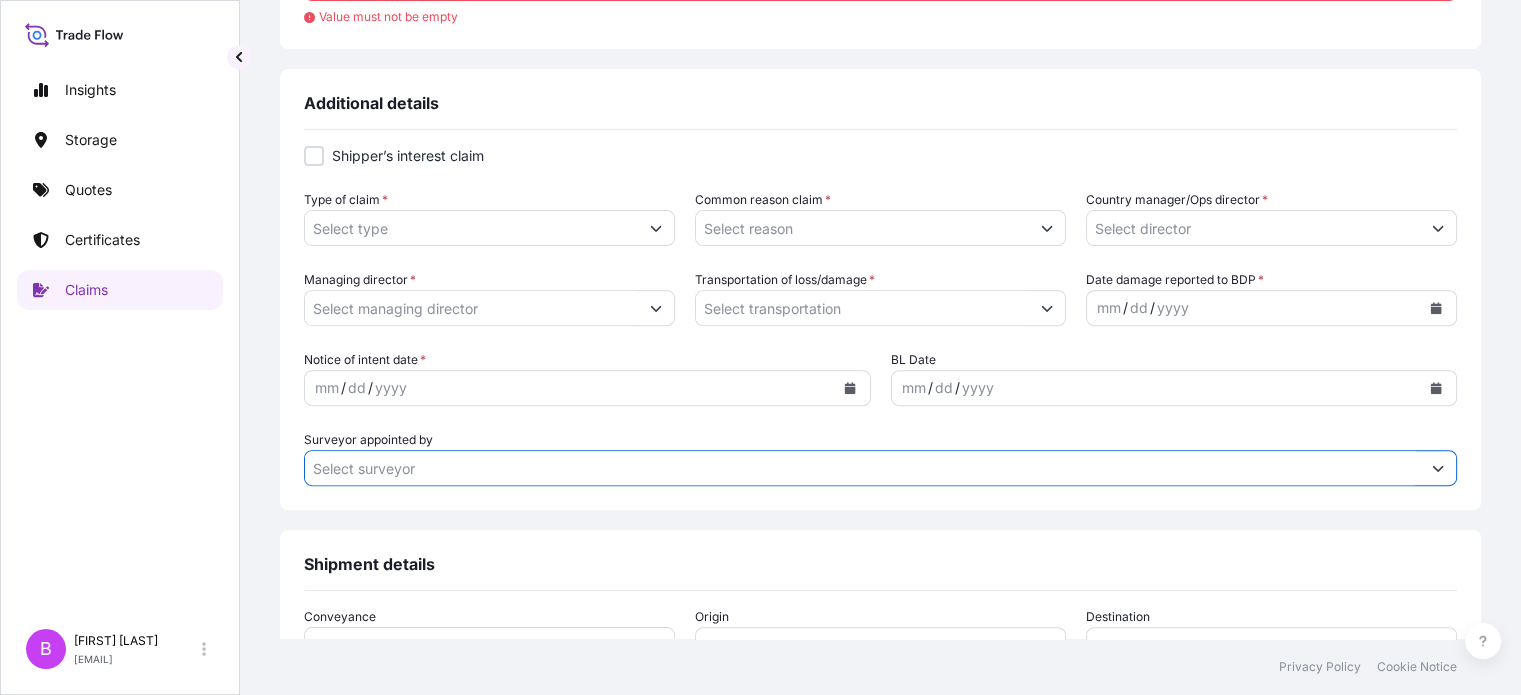 click at bounding box center (1438, 468) 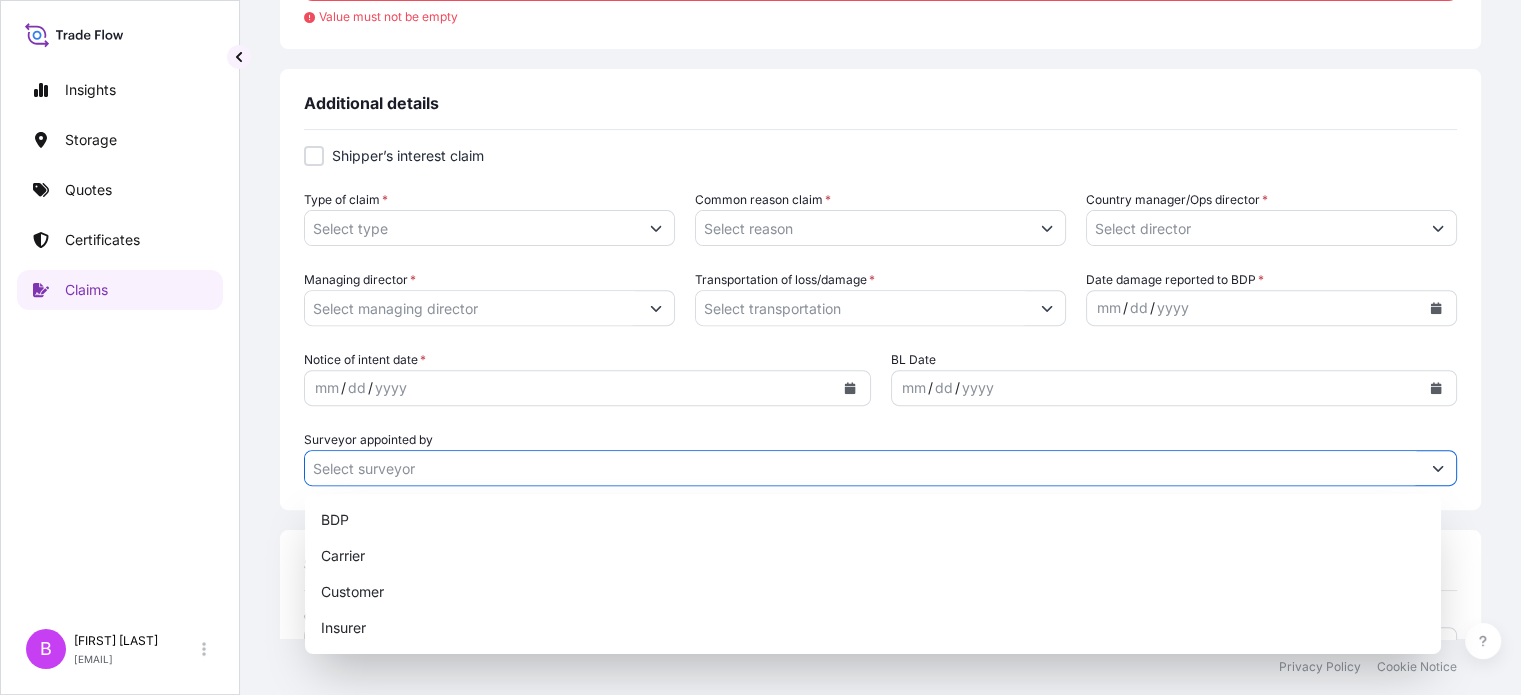 click at bounding box center (1438, 468) 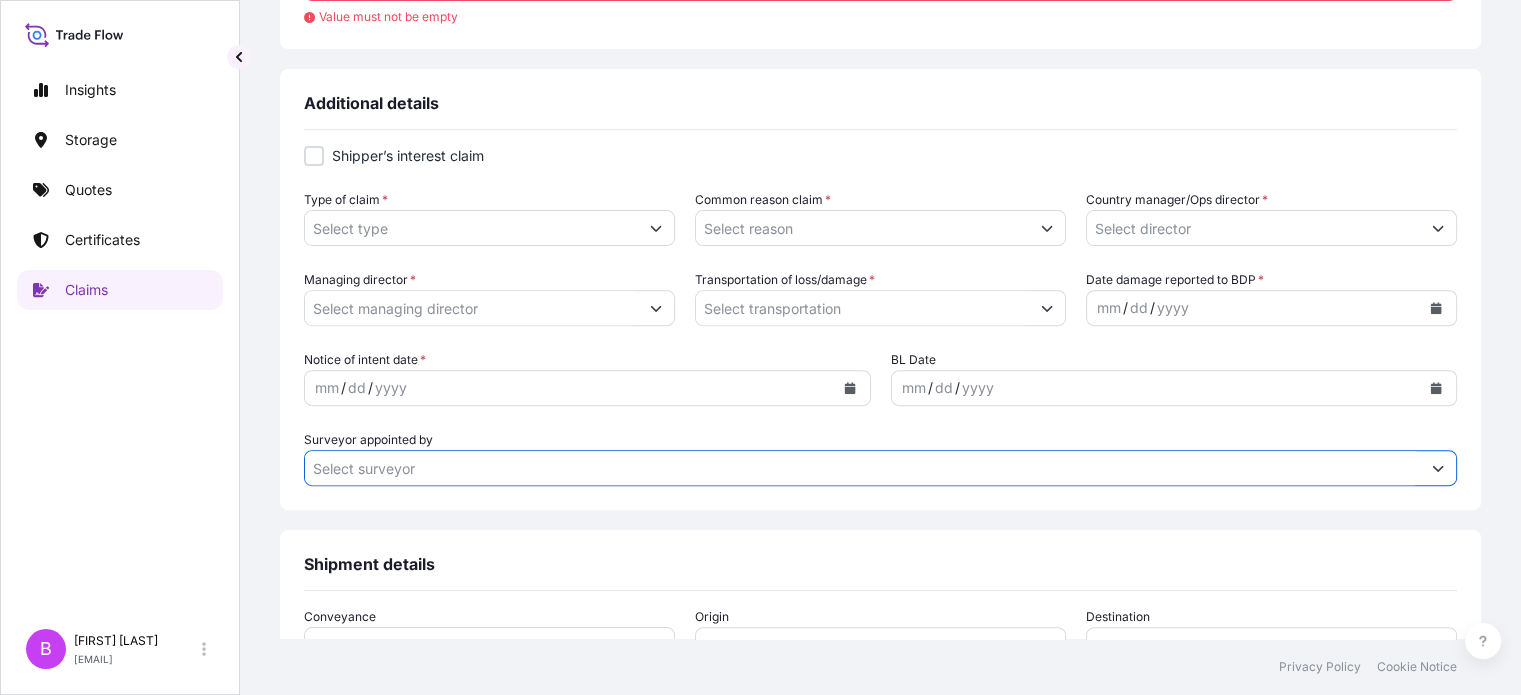 click on "1 Claim Details 2 Upload Files 3 Review & Confirm Claim details This claim applies to a shipment without a certificate Primary Assured   * Philadelphia Event date   * [MONTH]/[NUMBER]/[YEAR] Event address   Houston, TX, USA Current location of goods   Cartagena, Cartagena Province, Bolivar, Colombia Loss amount   $ USD [NUMBER] Client Reference Number   [NUMBER] Underwriter Reference Number   Broker Reference Number   Customer Name   DOW CHEMICAL COMPANY Customer Address   MIDLAND, MI Event description   * Value must not be empty Additional details Shipper’s interest claim Type of claim * Common reason claim * Country manager/Ops director * Managing director * Transportation of loss/damage * Date damage reported to BDP * [NUMBER] / [NUMBER] / [YEAR] Notice of intent date * [NUMBER] / [NUMBER] / [YEAR] BL Date [NUMBER] / [NUMBER] / [YEAR] Surveyor appointed by Shipment details Conveyance Origin Destination Bill of Lading Number Carrier Name Description of Cargo PSA BDP Contact Details Contact name   * Contact email   * Contact phone   * Add contact Cancel Next" at bounding box center (880, 319) 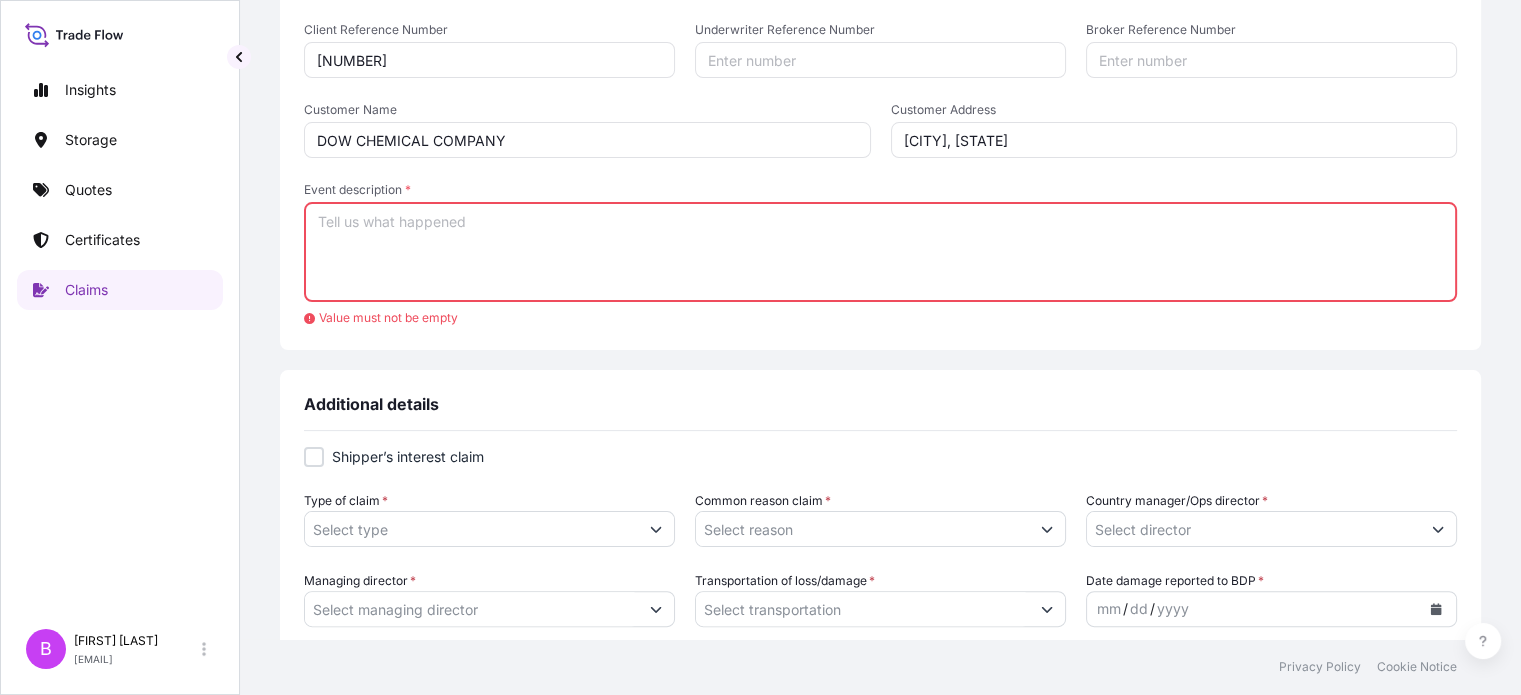scroll, scrollTop: 200, scrollLeft: 0, axis: vertical 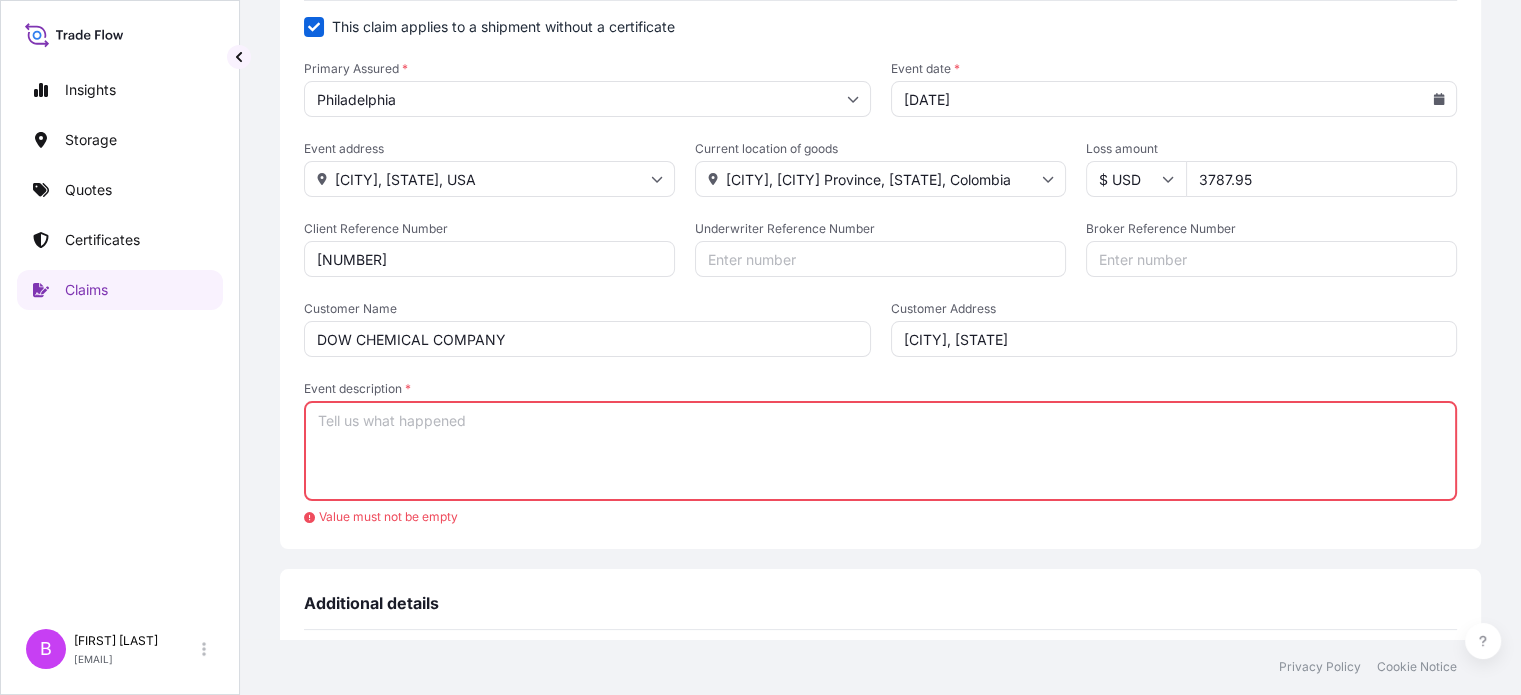 click on "Event description   *" at bounding box center [880, 451] 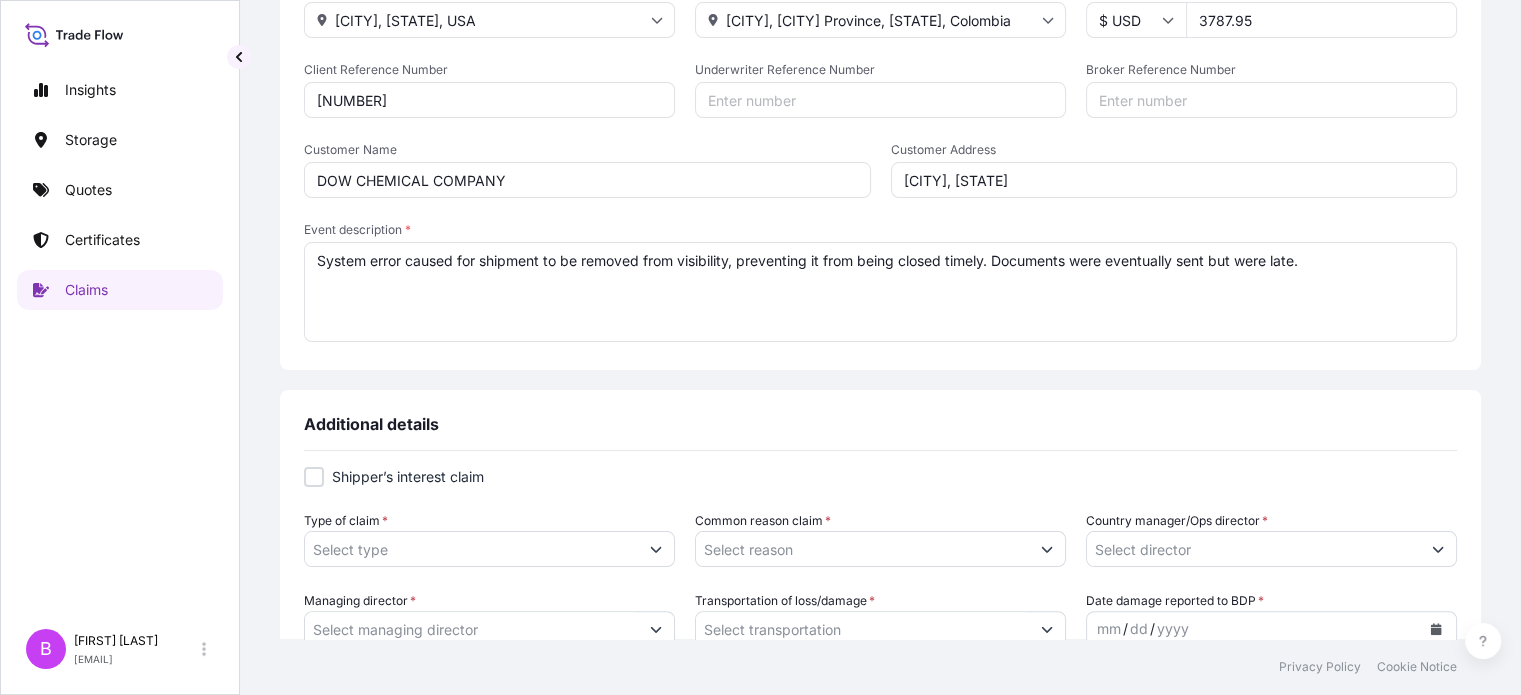 scroll, scrollTop: 600, scrollLeft: 0, axis: vertical 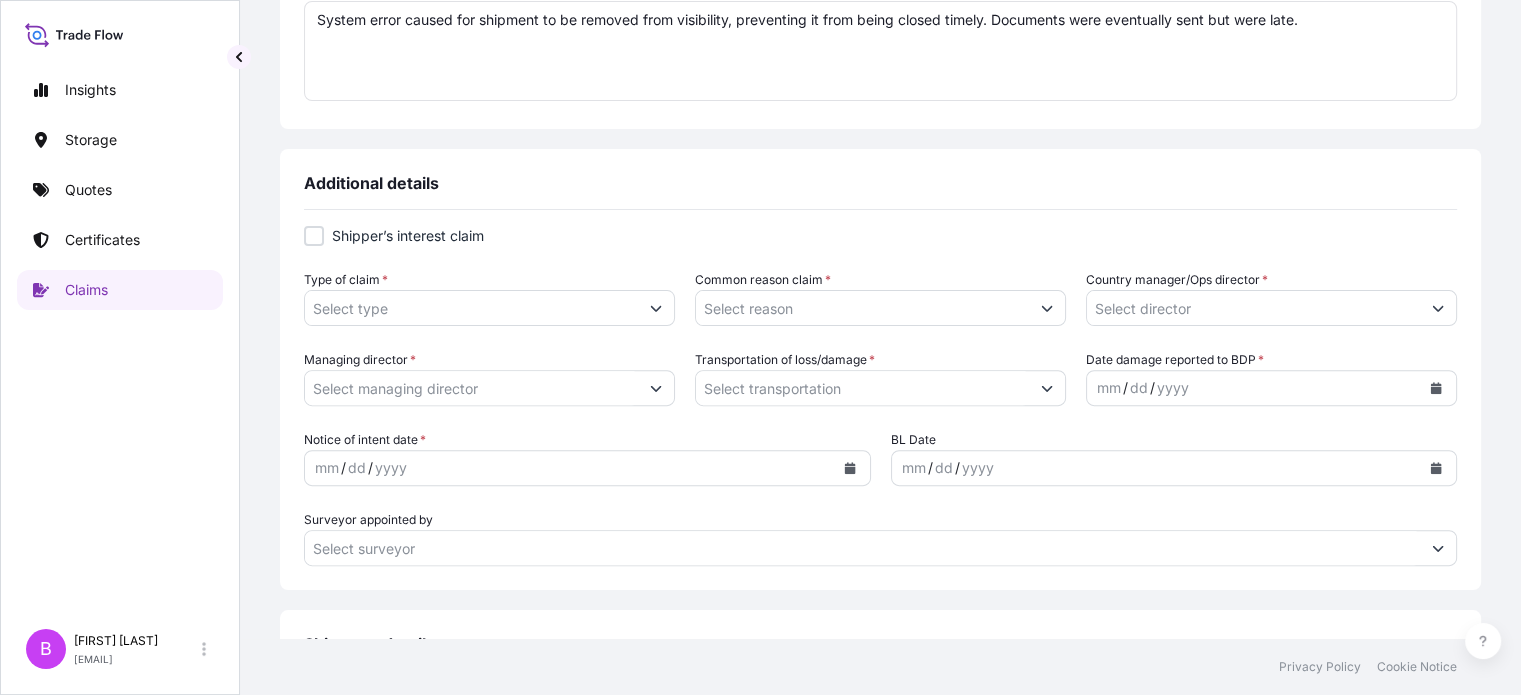 type on "System error caused for shipment to be removed from visibility, preventing it from being closed timely. Documents were eventually sent but were late." 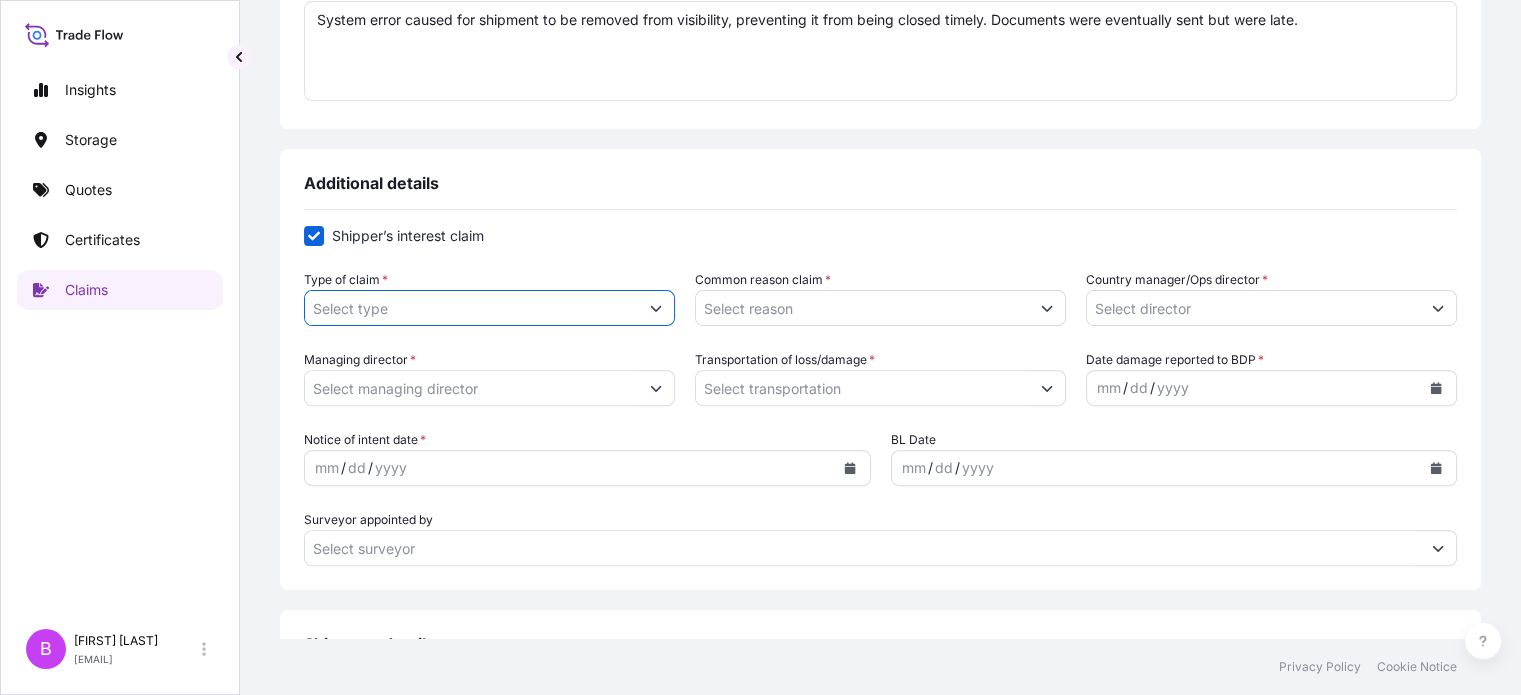click on "Type of claim *" at bounding box center [471, 308] 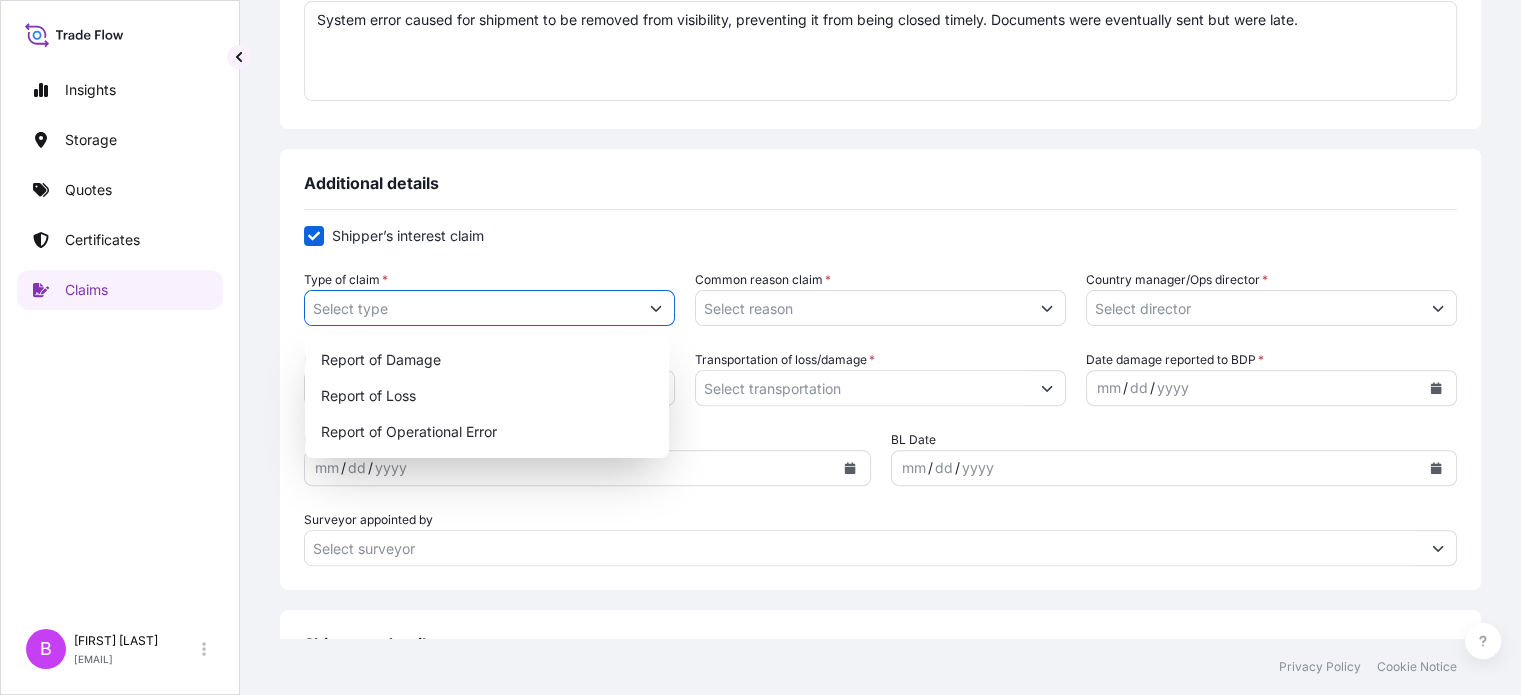click at bounding box center (656, 308) 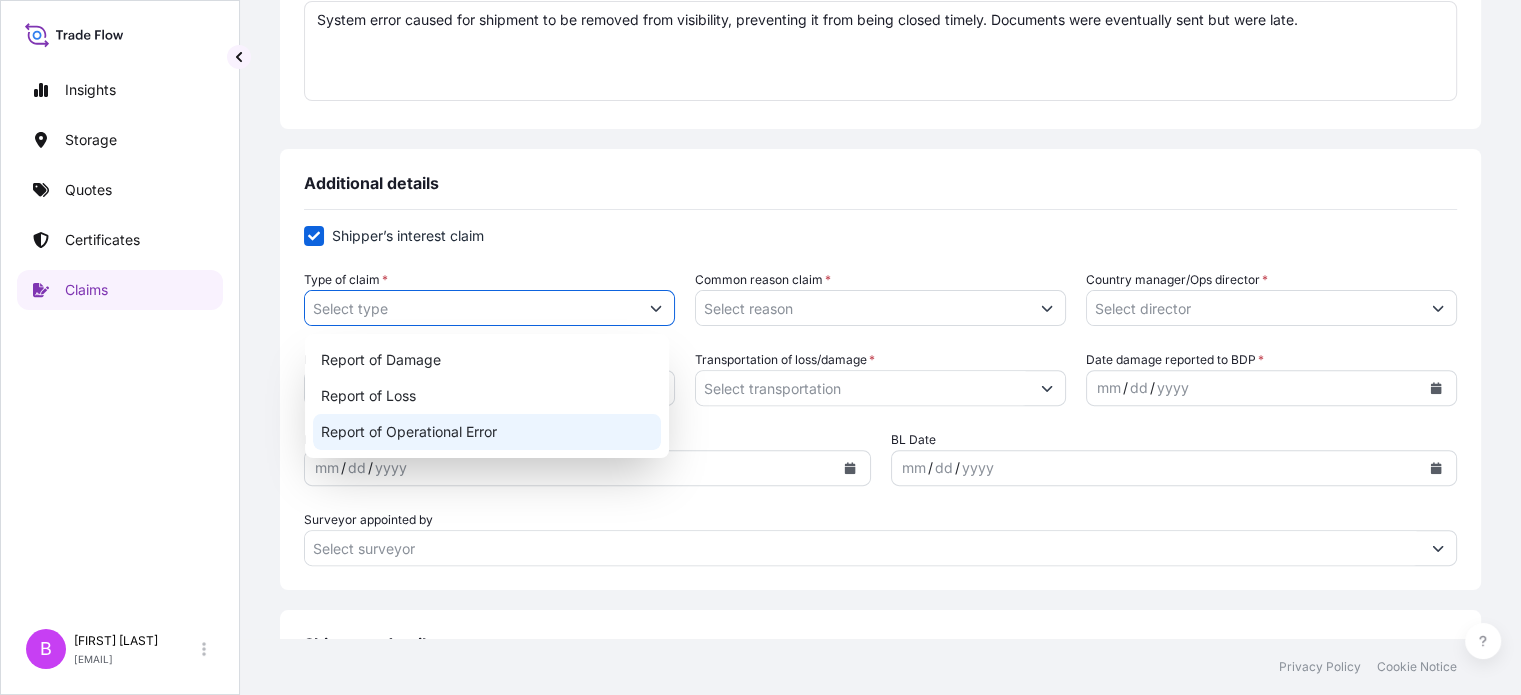 click on "Report of Operational Error" at bounding box center (487, 432) 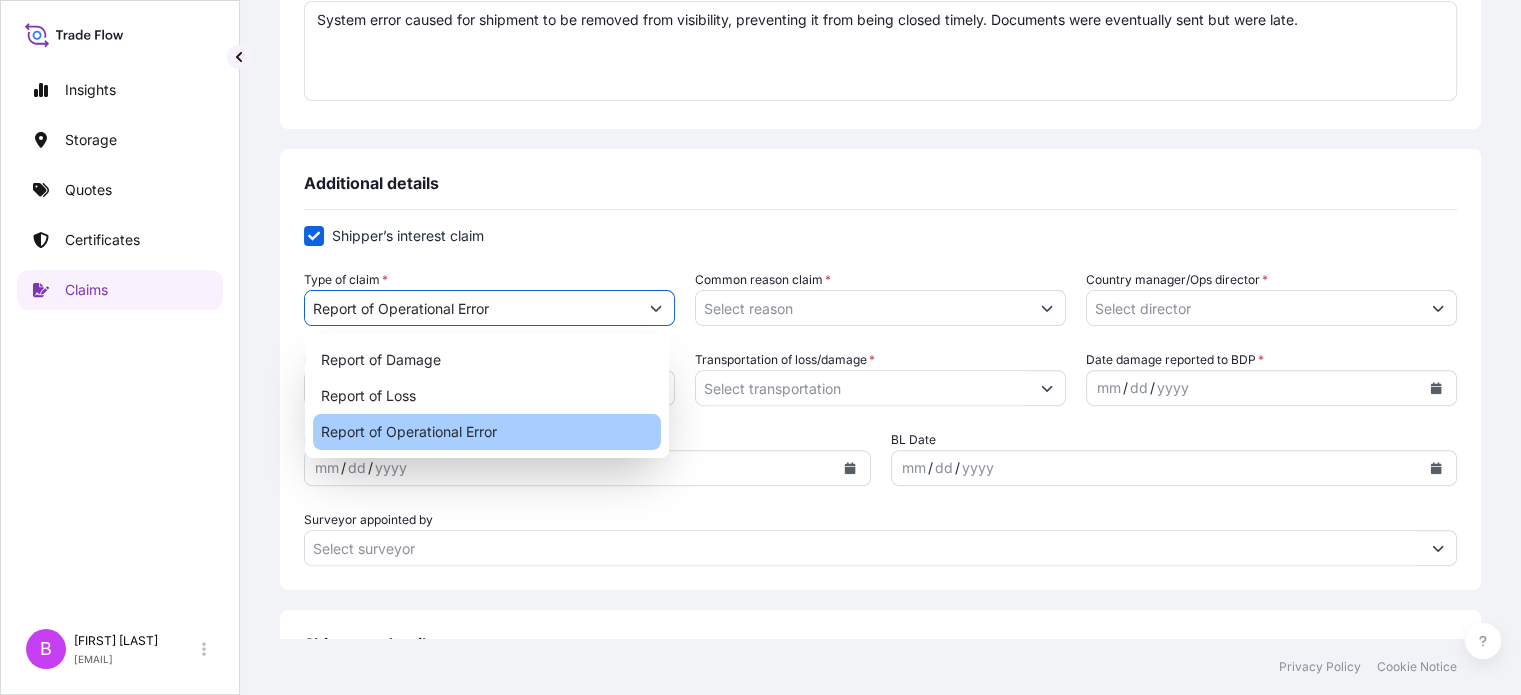 type on "Report of Operational Error" 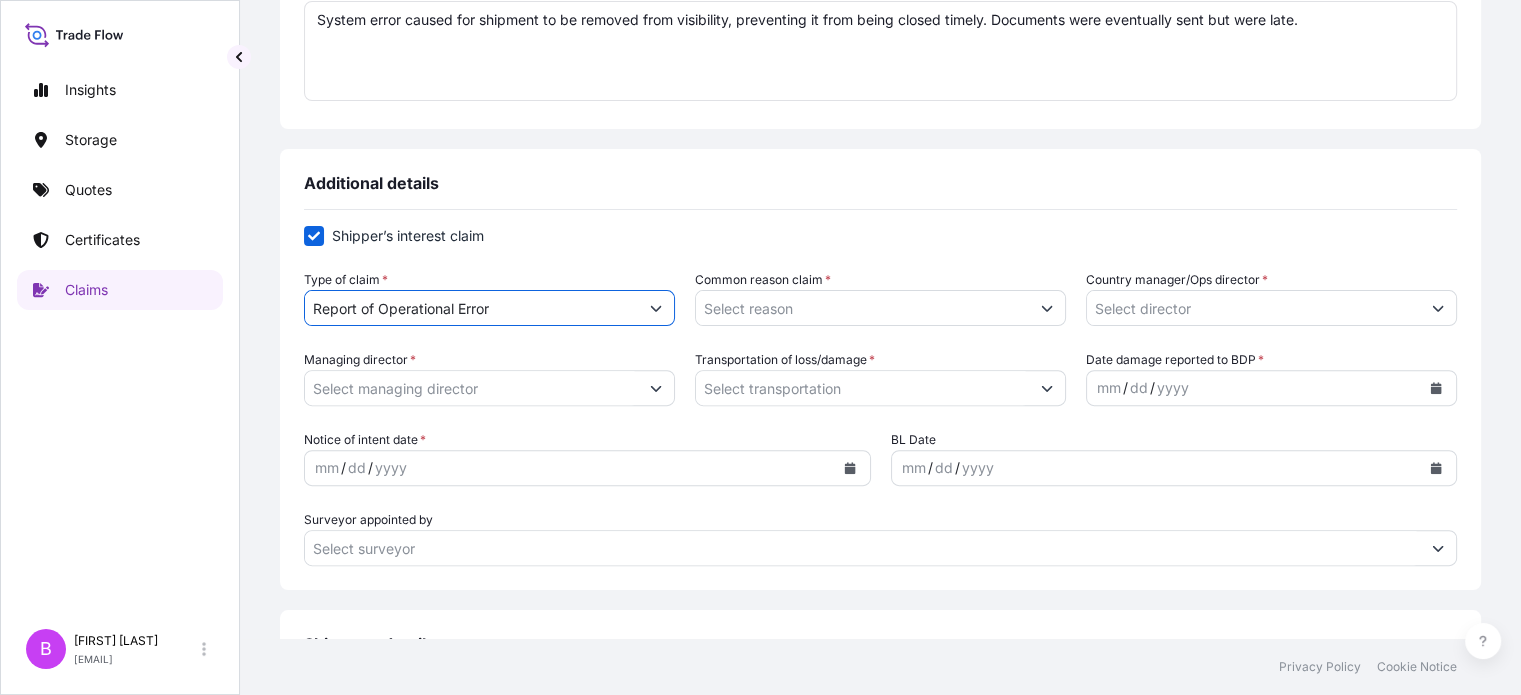 click 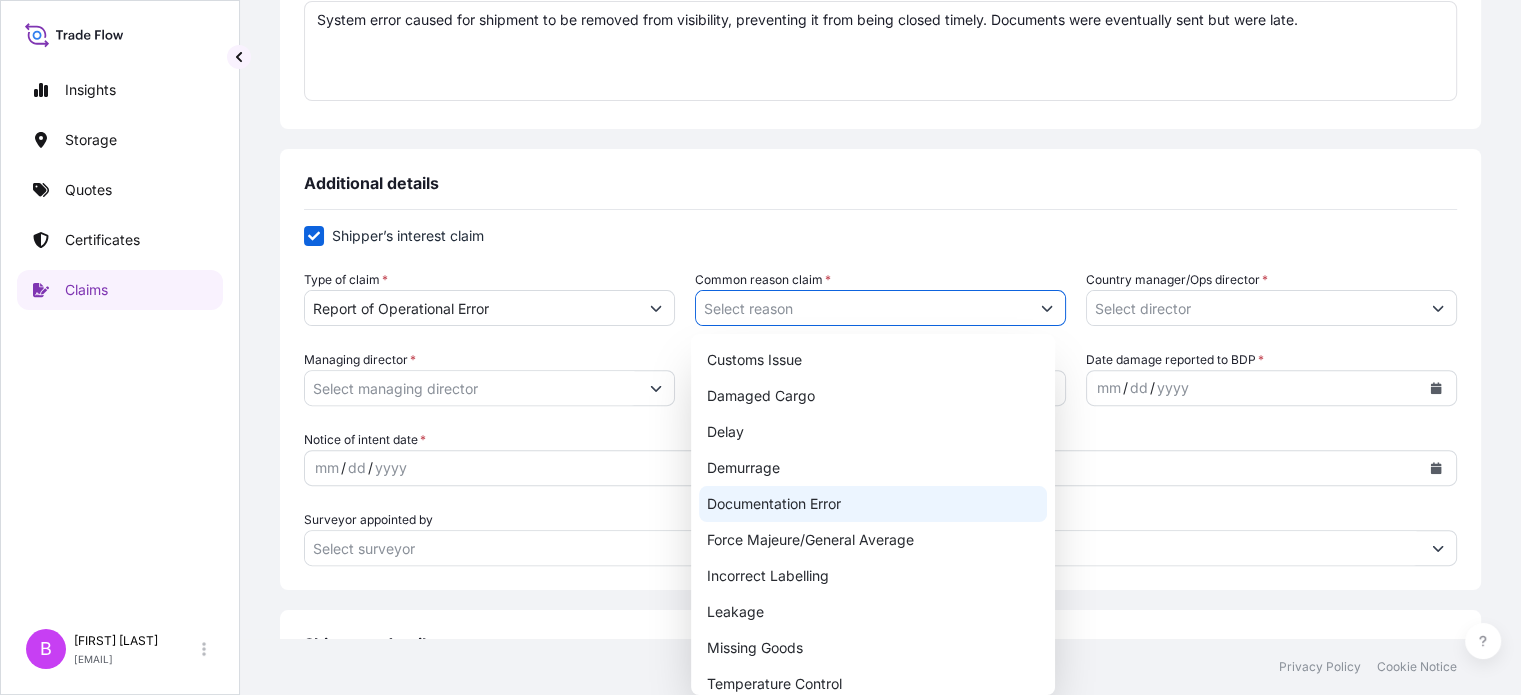 click on "Documentation Error" at bounding box center (873, 504) 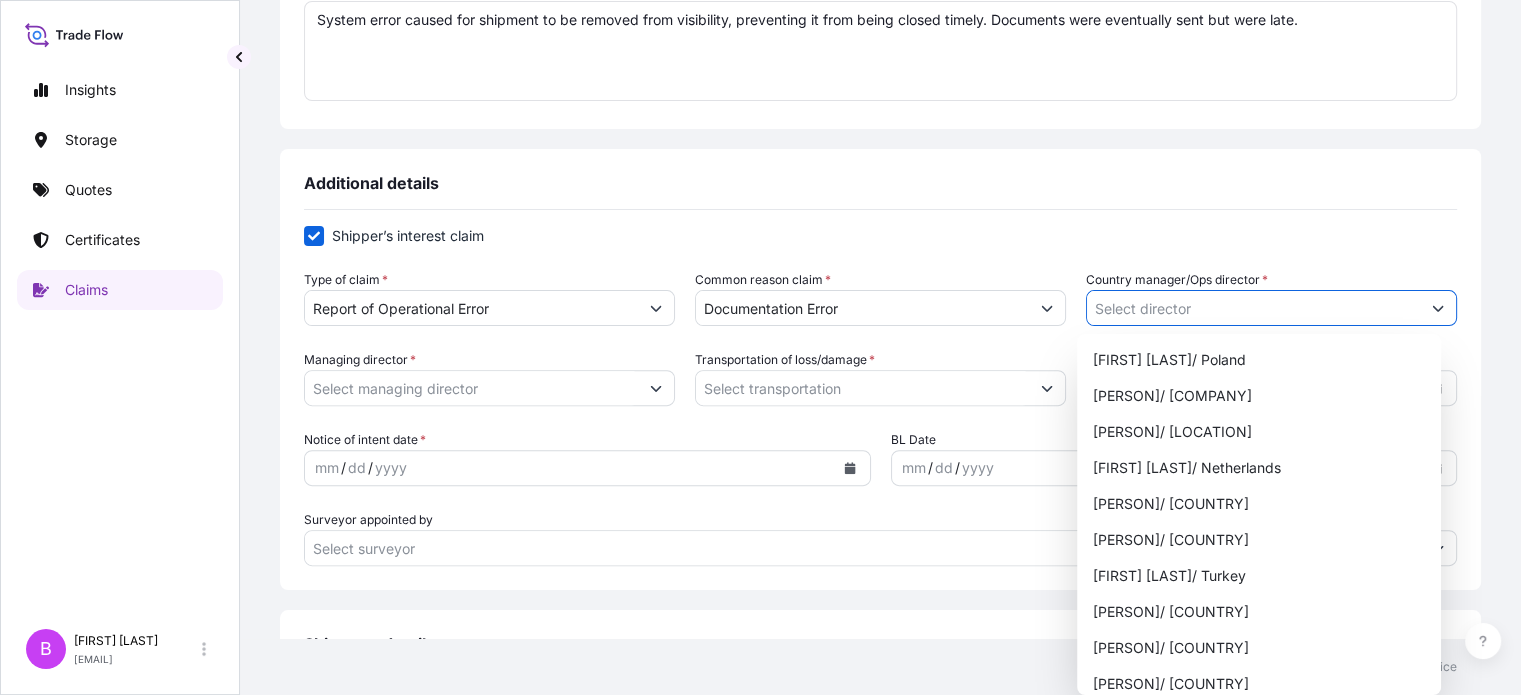 click 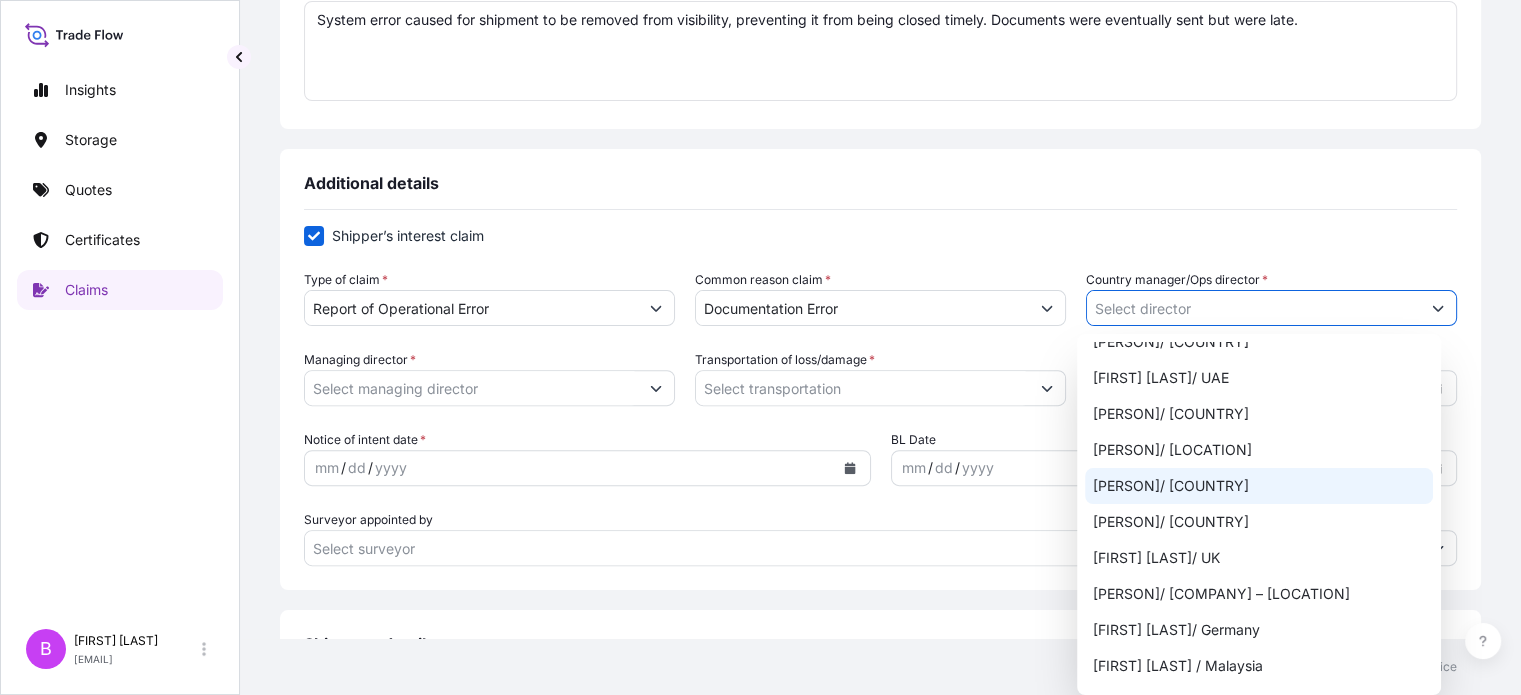 scroll, scrollTop: 1100, scrollLeft: 0, axis: vertical 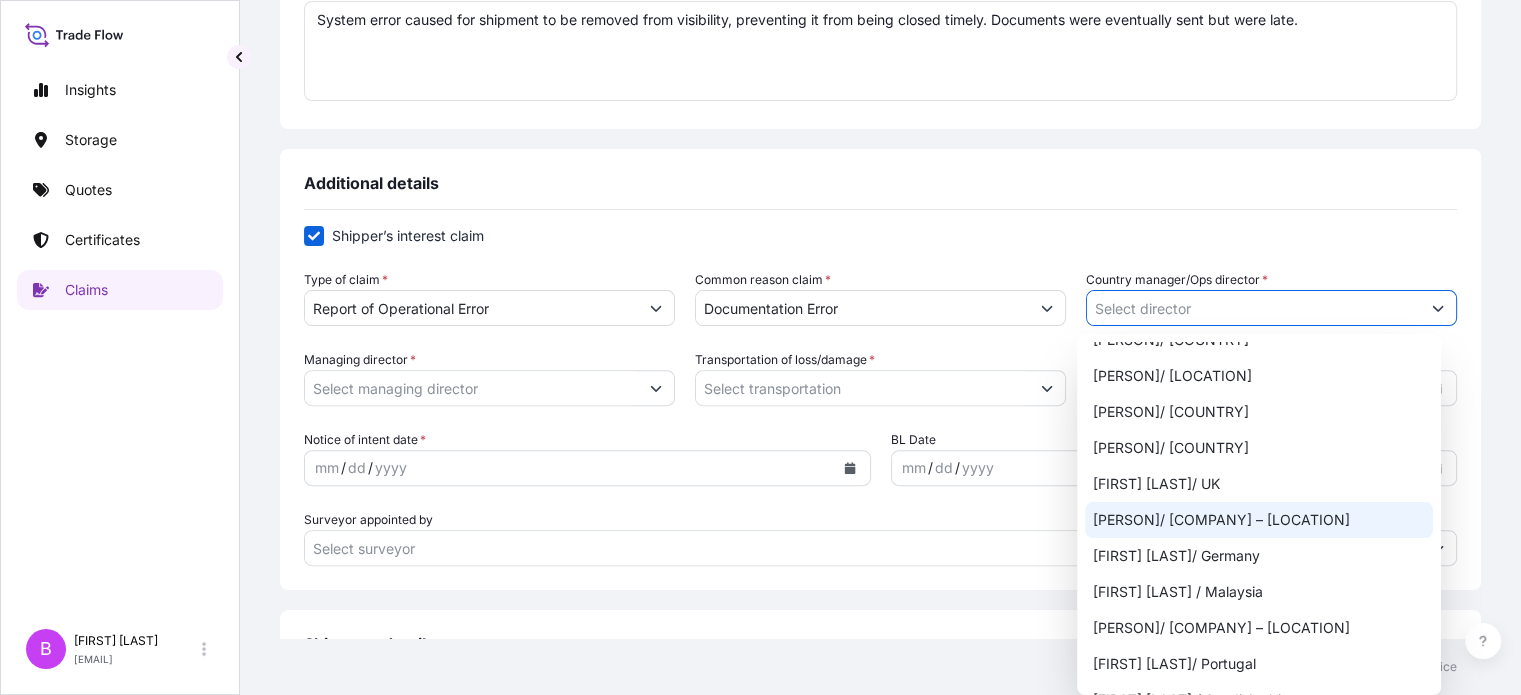 click on "[PERSON]/ [COMPANY] – [LOCATION]" at bounding box center [1259, 520] 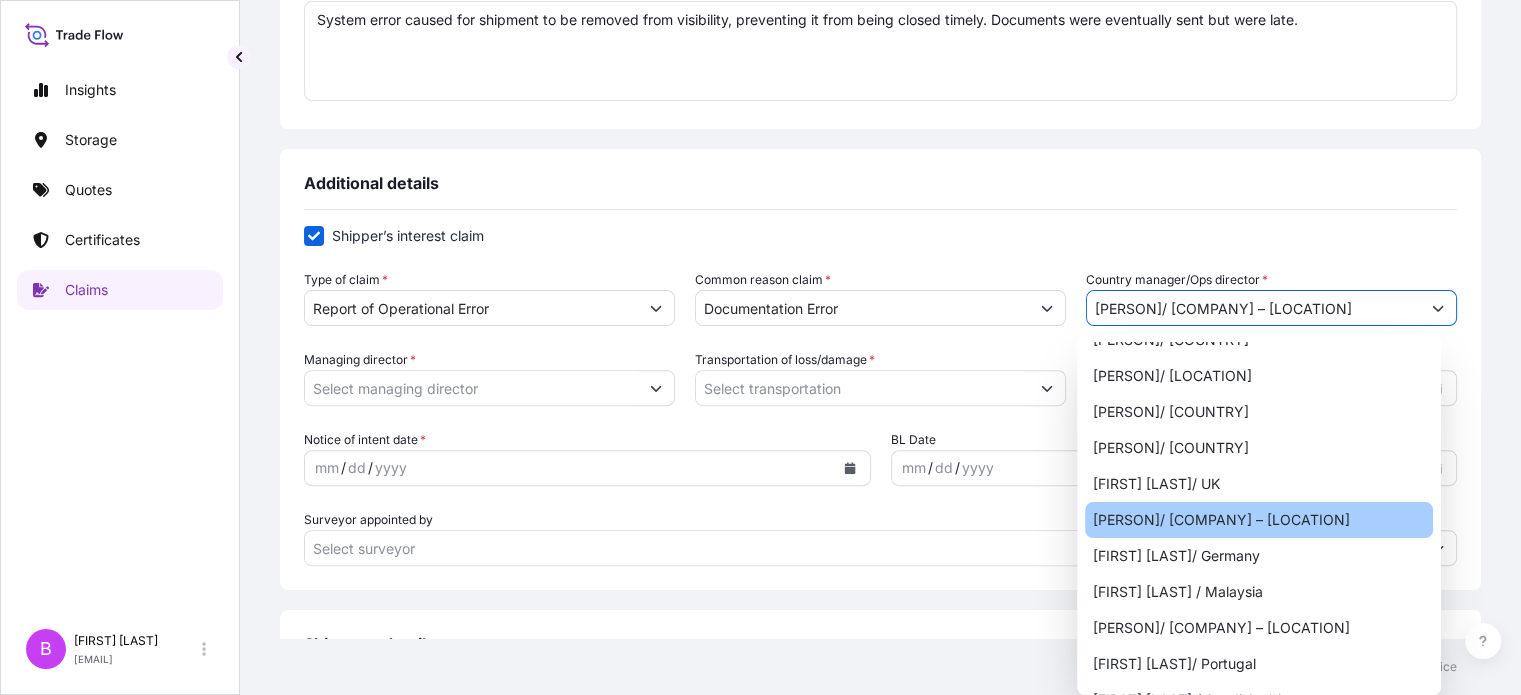 type on "[PERSON]/ [COMPANY] – [LOCATION]" 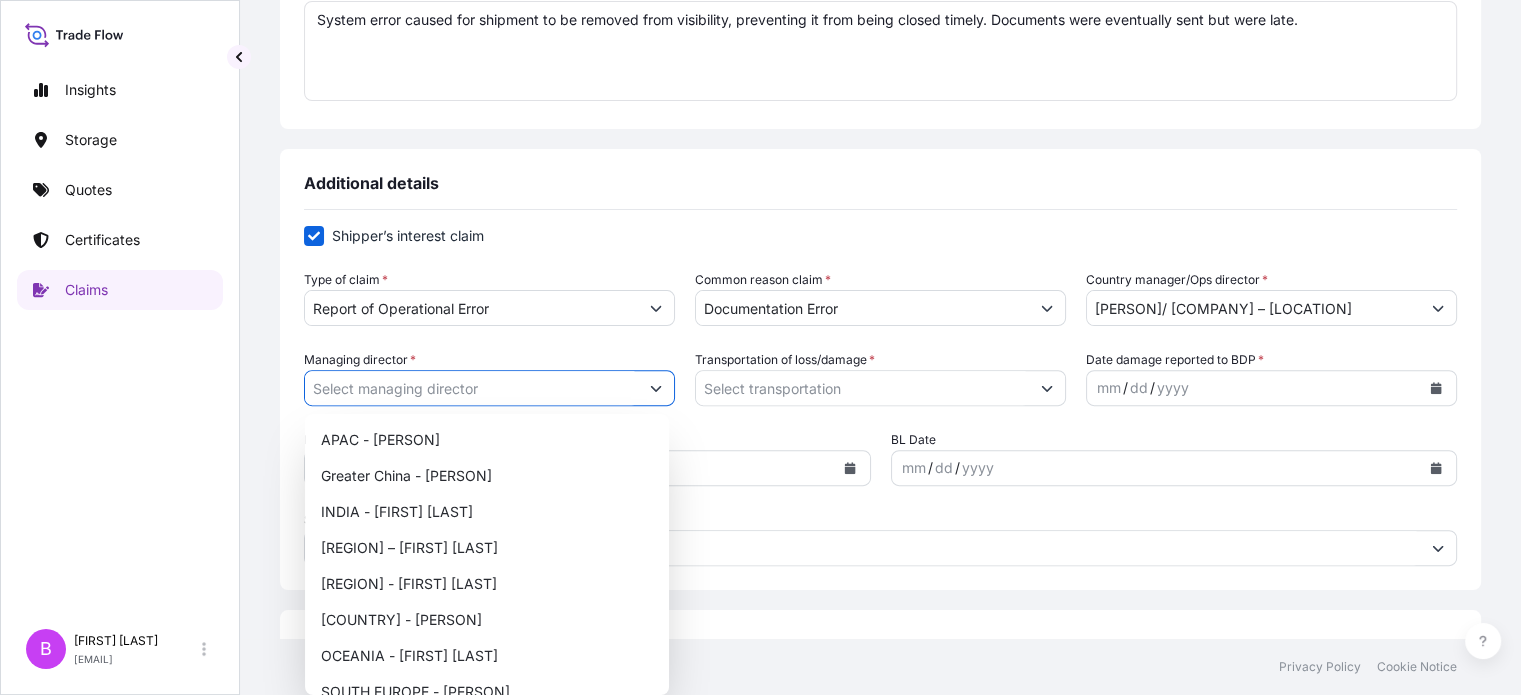 click 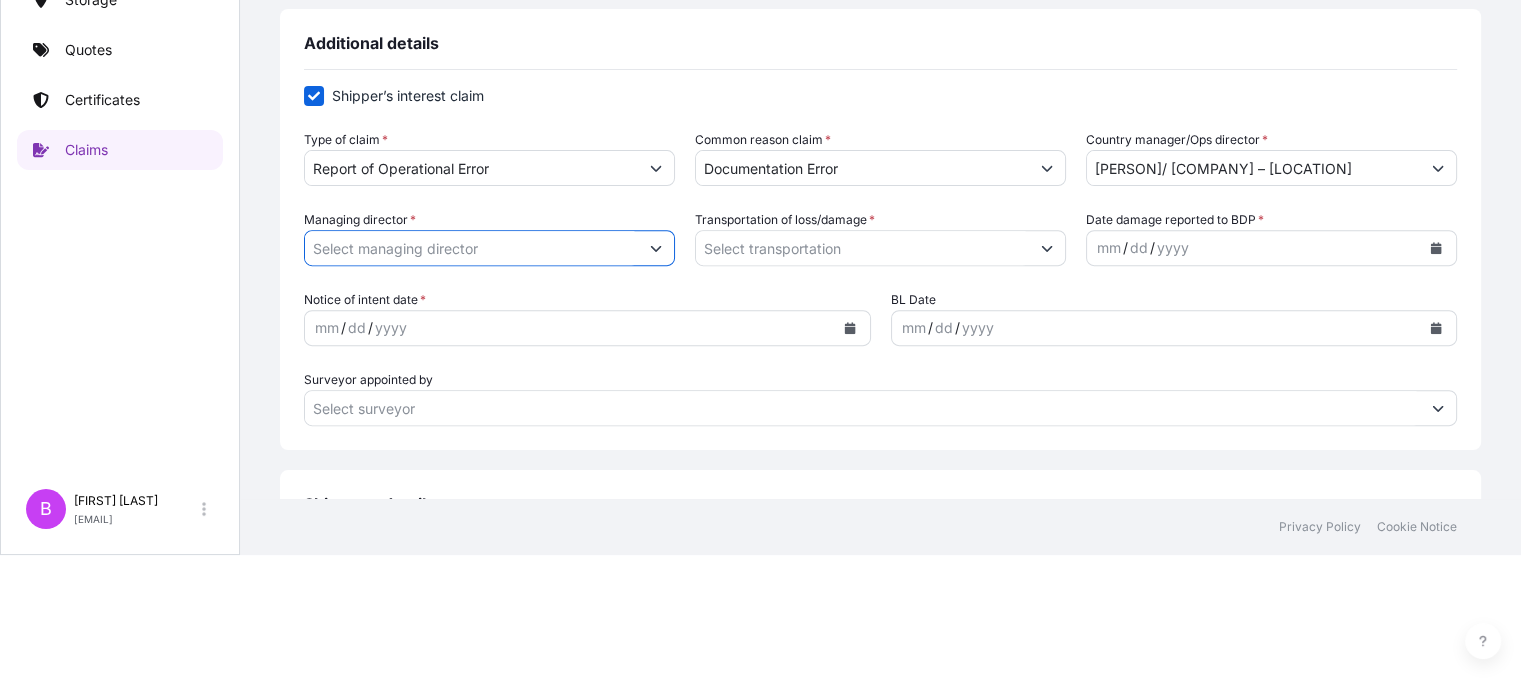 scroll, scrollTop: 141, scrollLeft: 0, axis: vertical 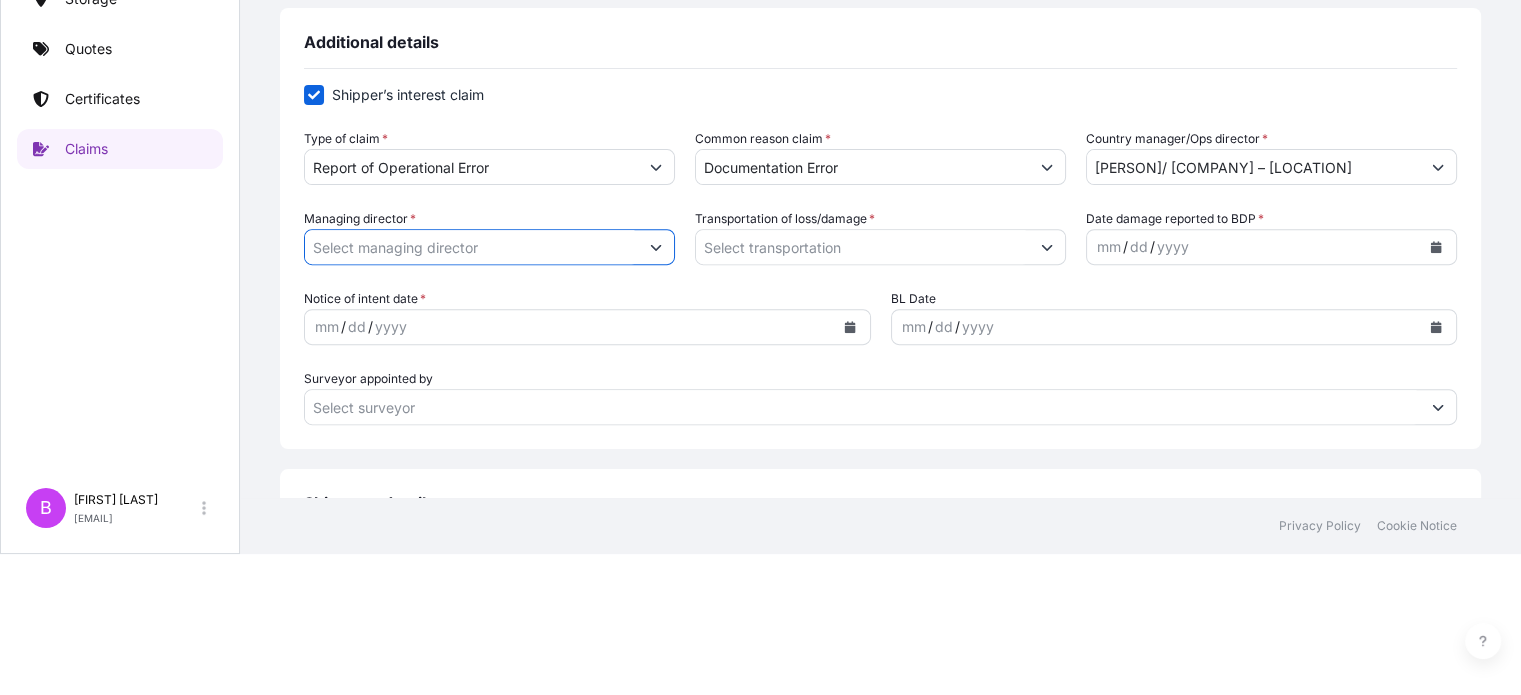 click 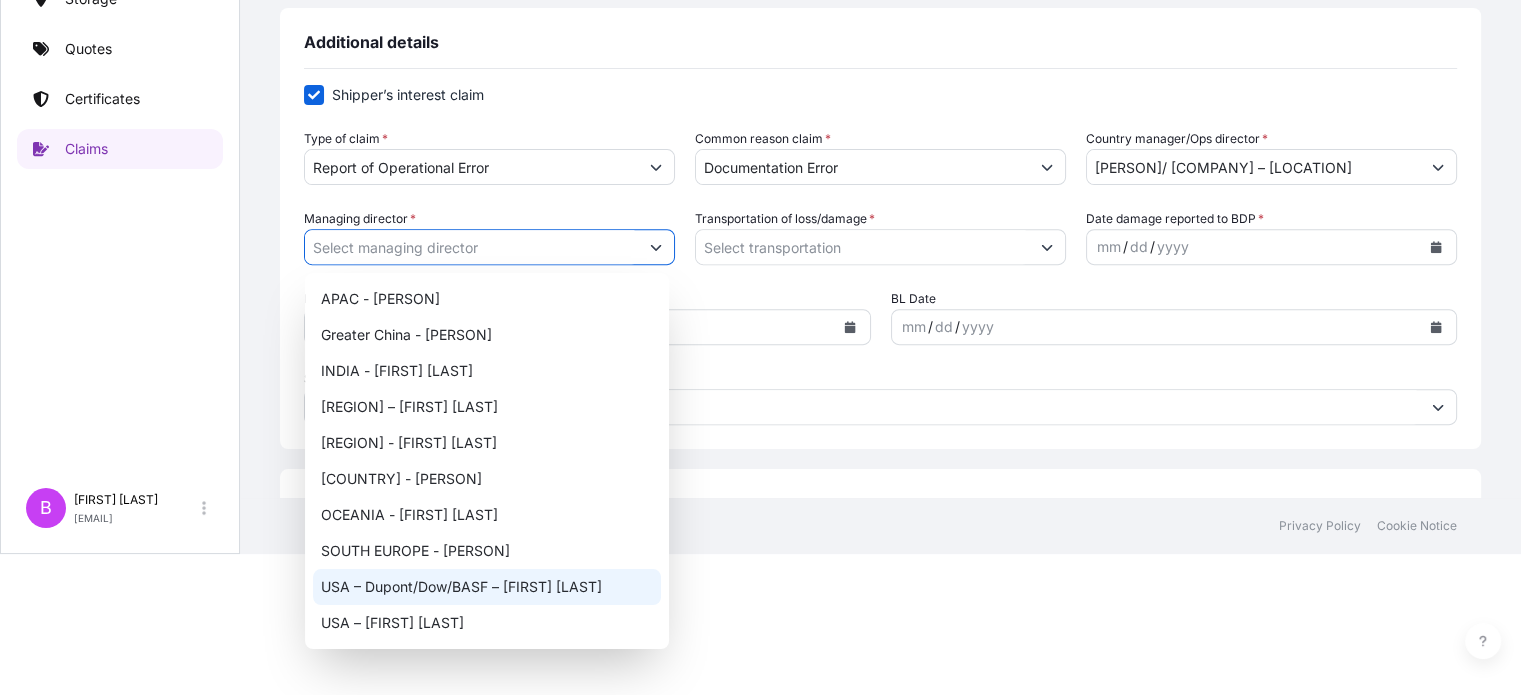 click on "USA – Dupont/Dow/BASF – [FIRST] [LAST]" at bounding box center (487, 587) 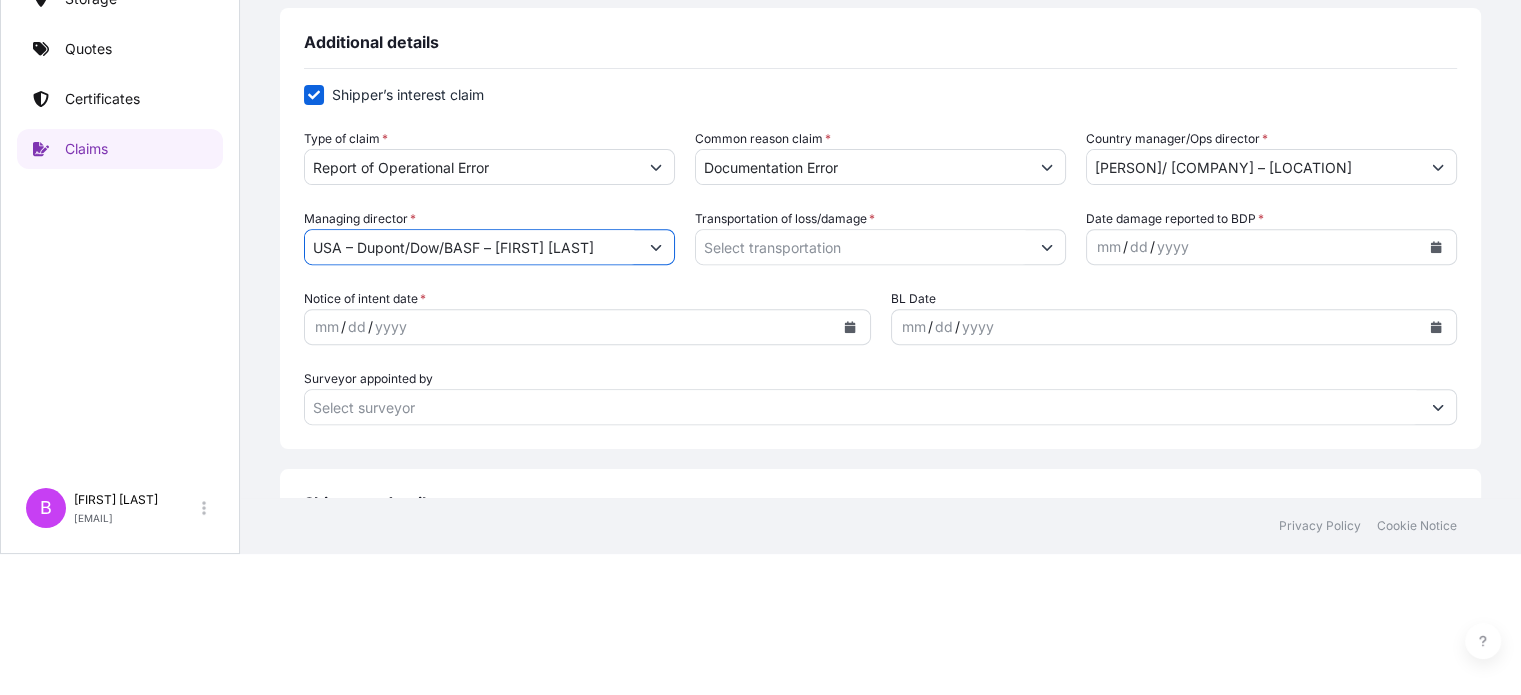 click 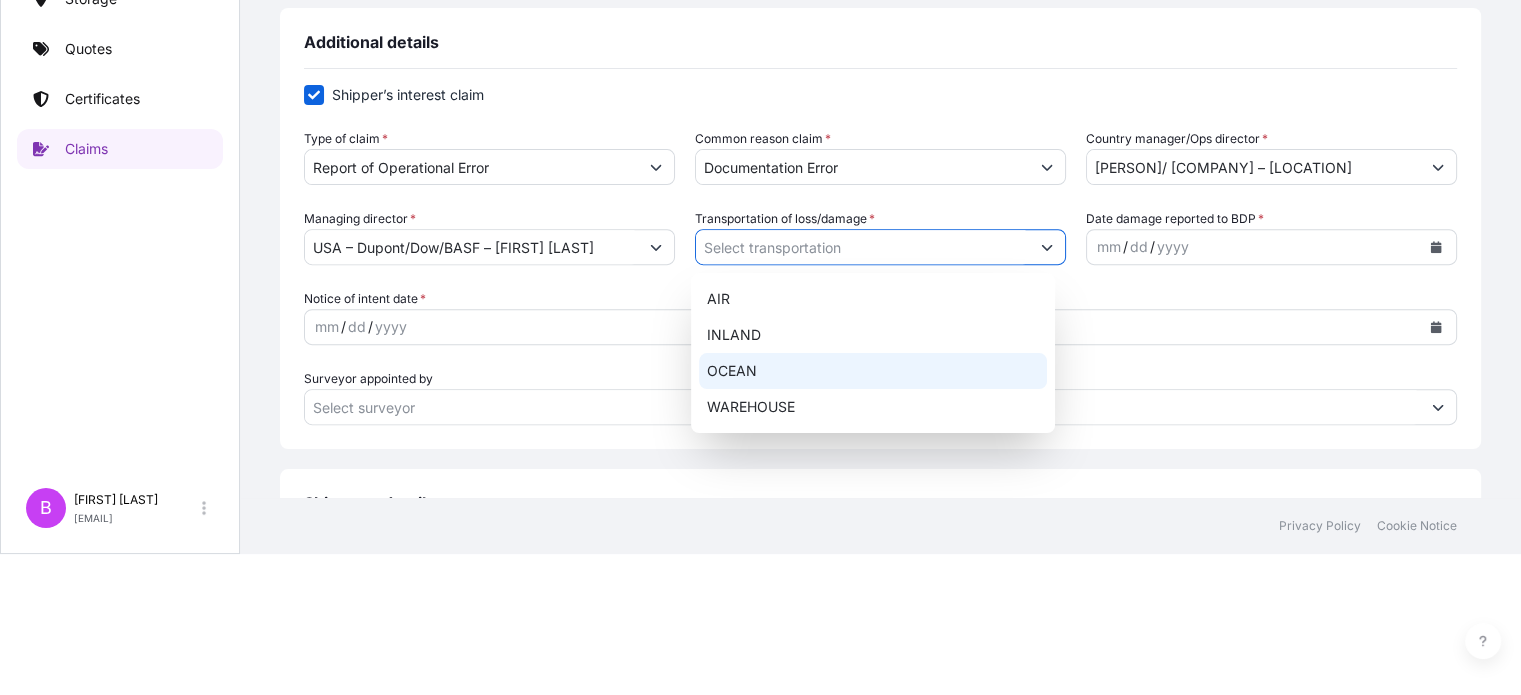 click on "OCEAN" at bounding box center [873, 371] 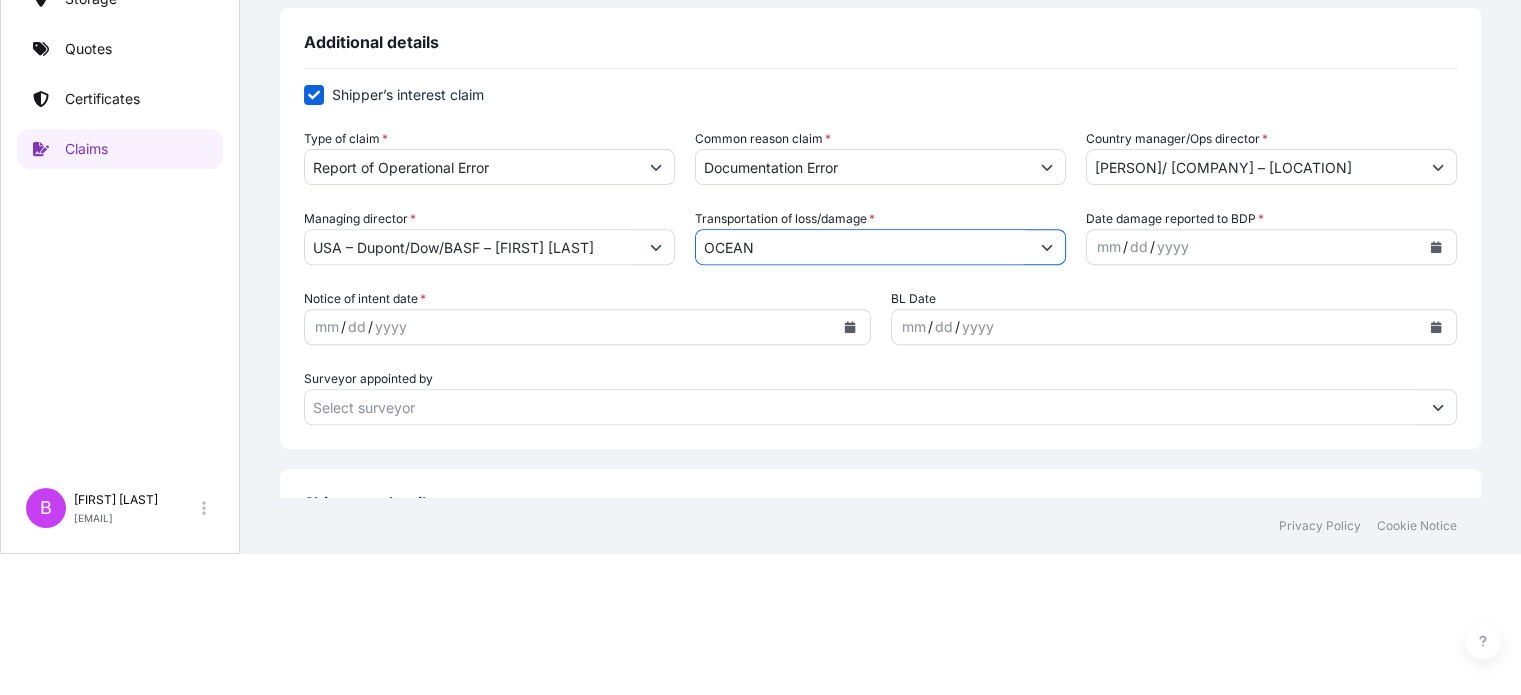 click on "mm / dd / yyyy" at bounding box center (1253, 247) 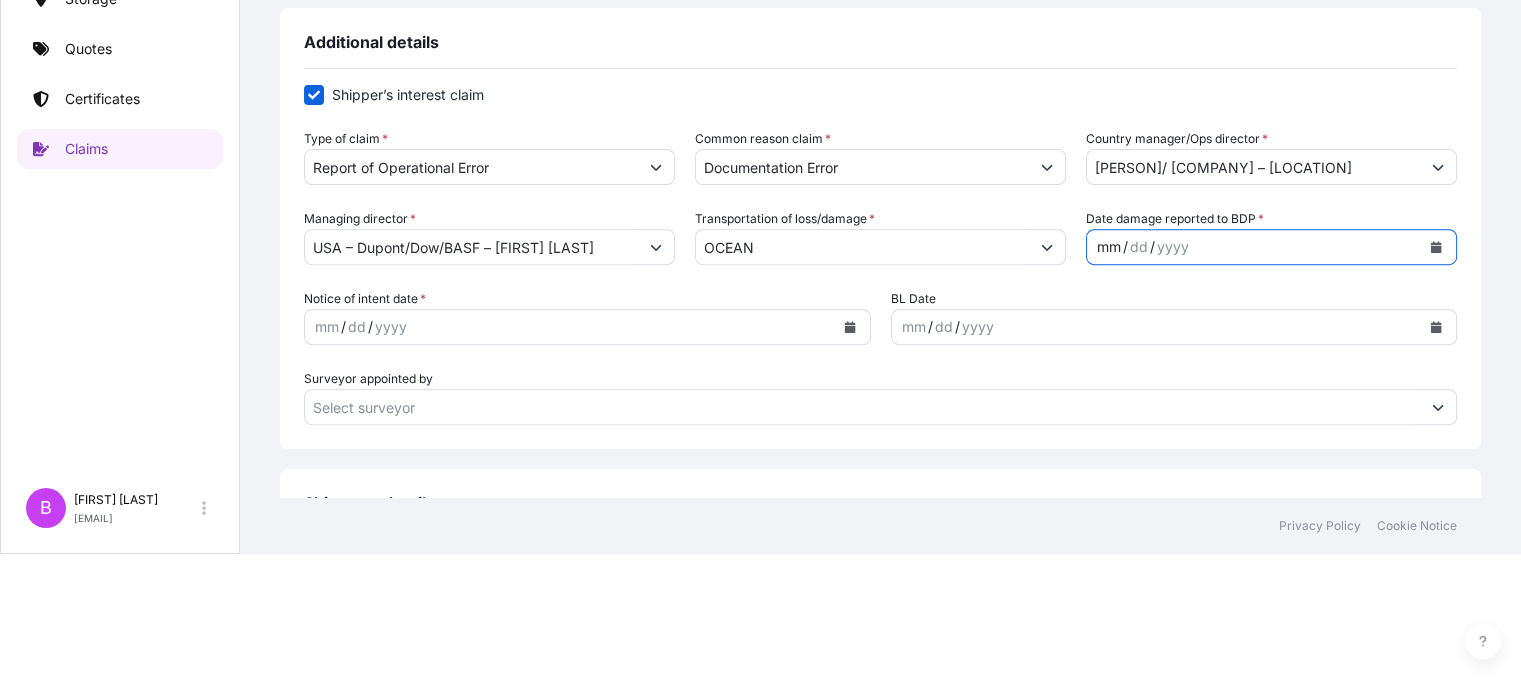 click at bounding box center (1436, 247) 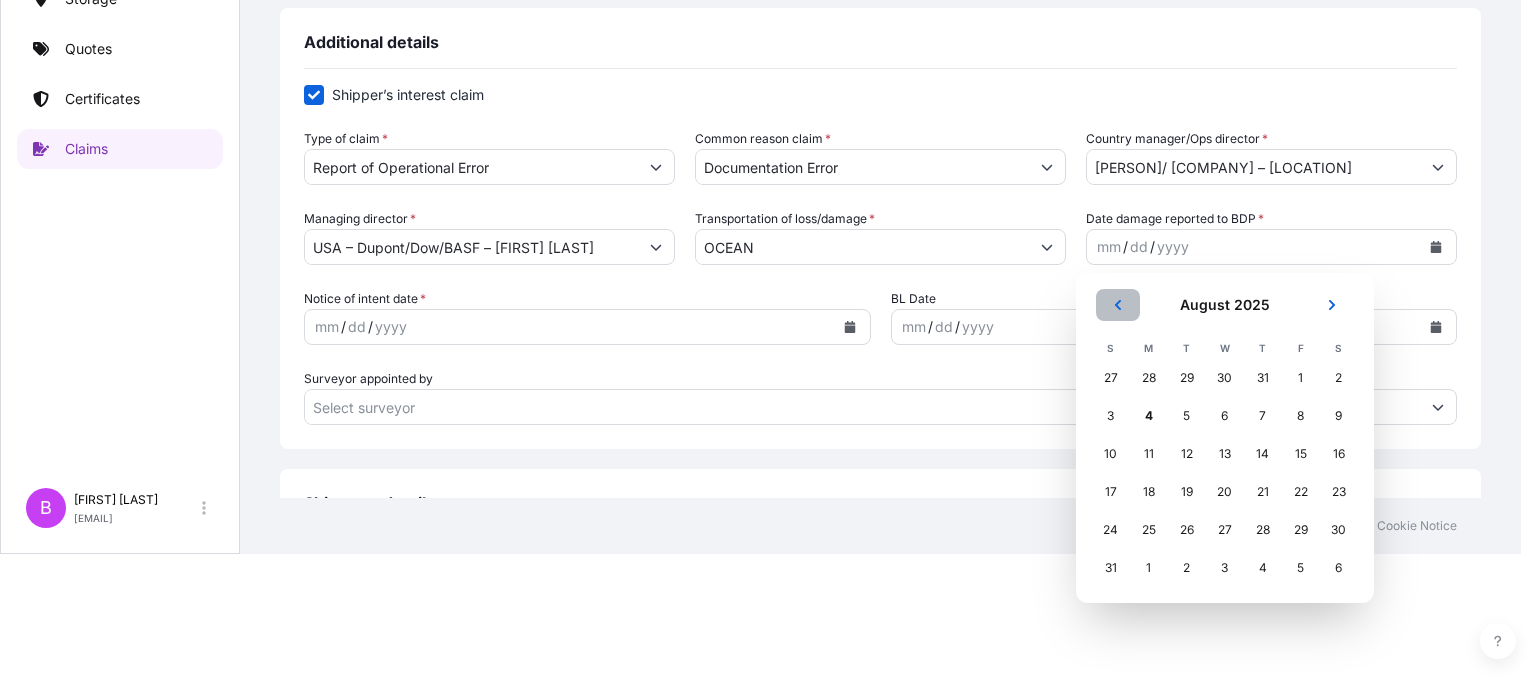 click 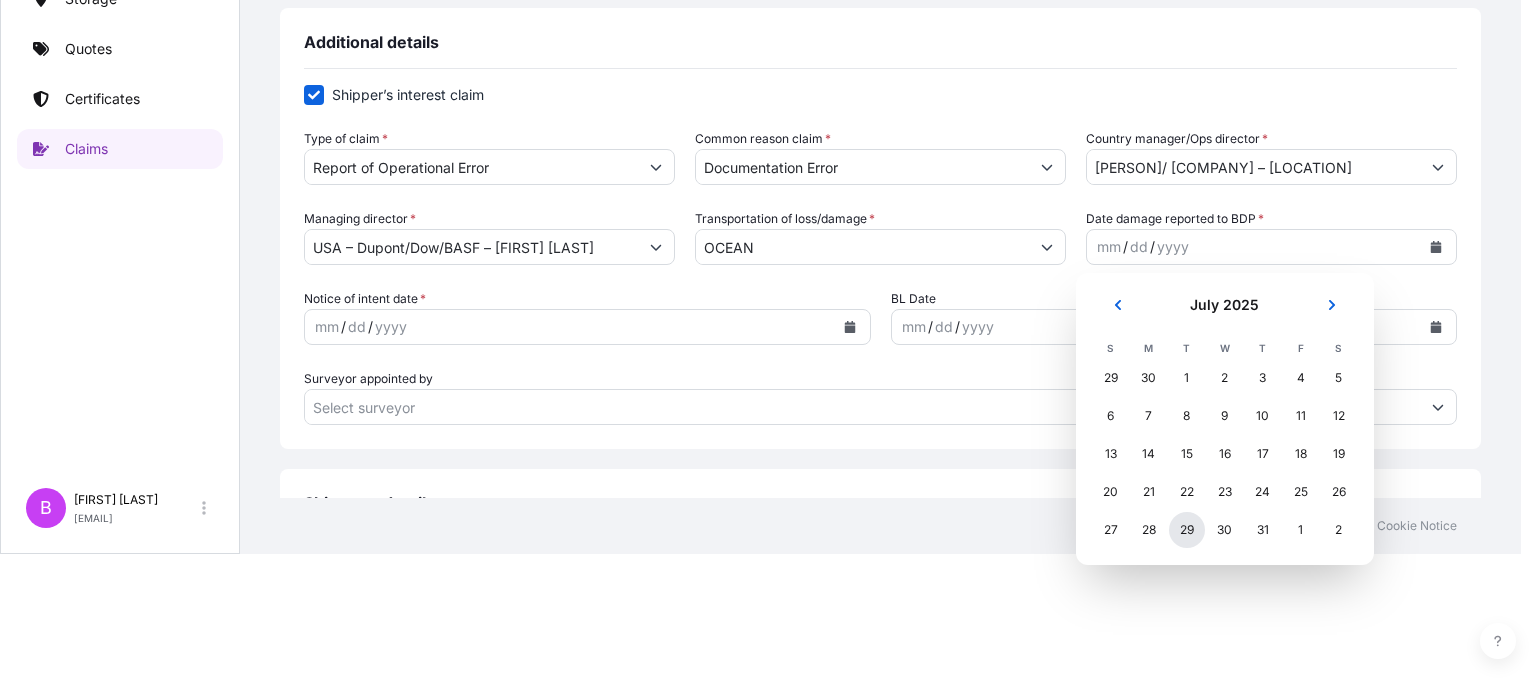 click on "29" at bounding box center (1187, 530) 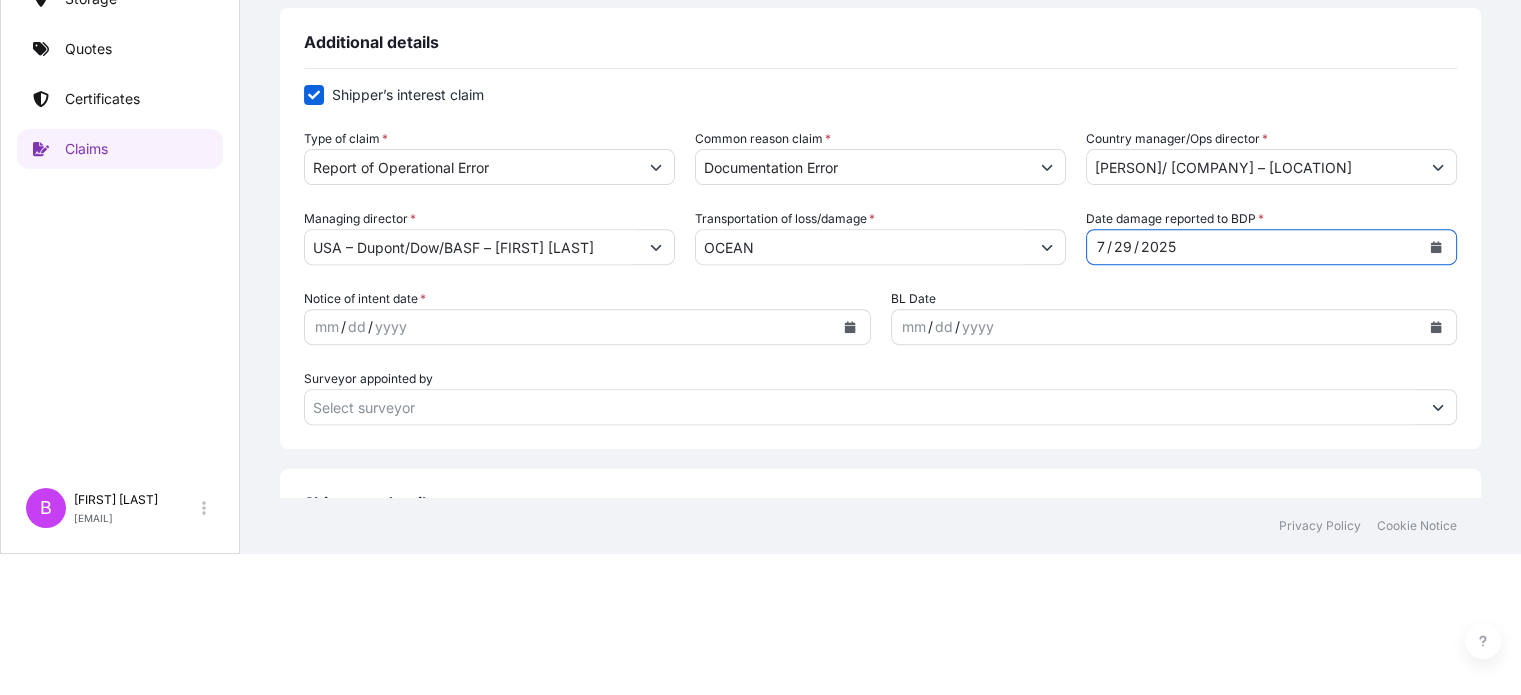 click at bounding box center [850, 327] 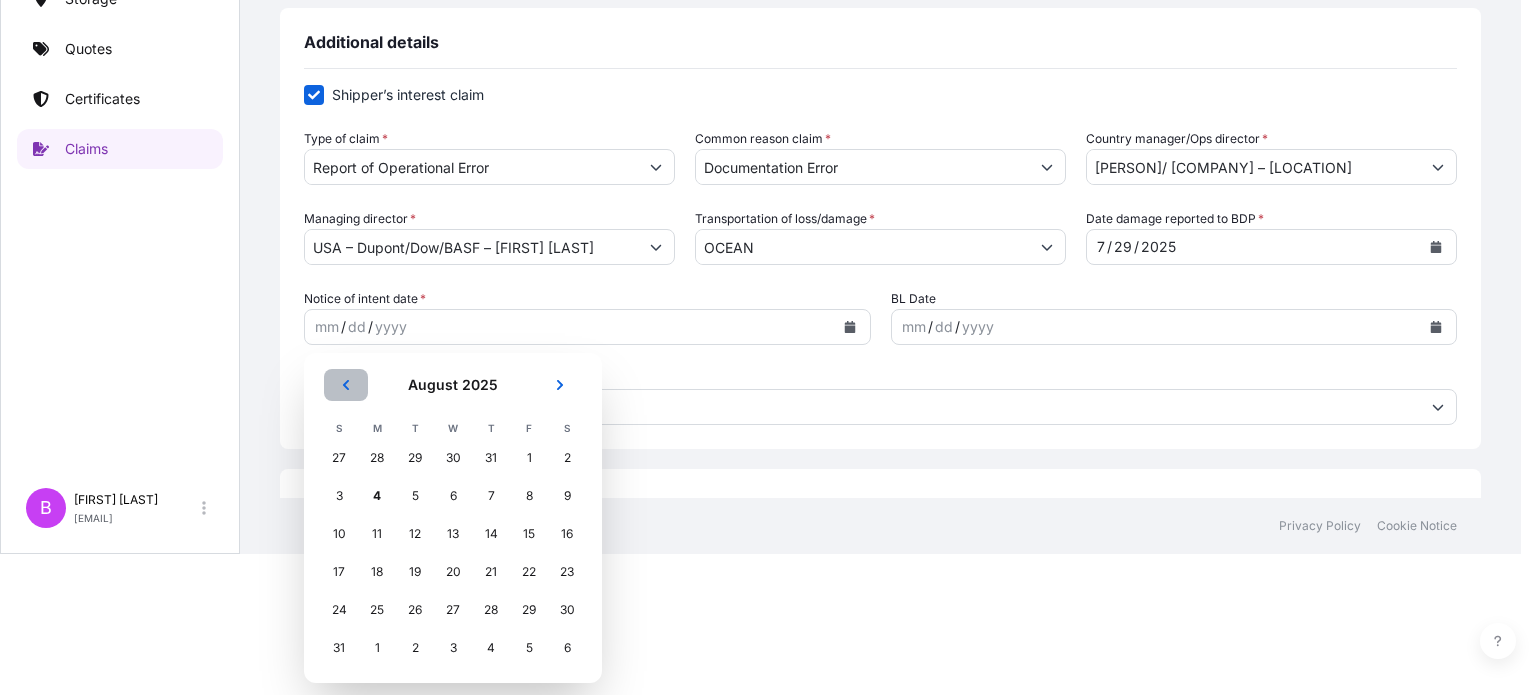click 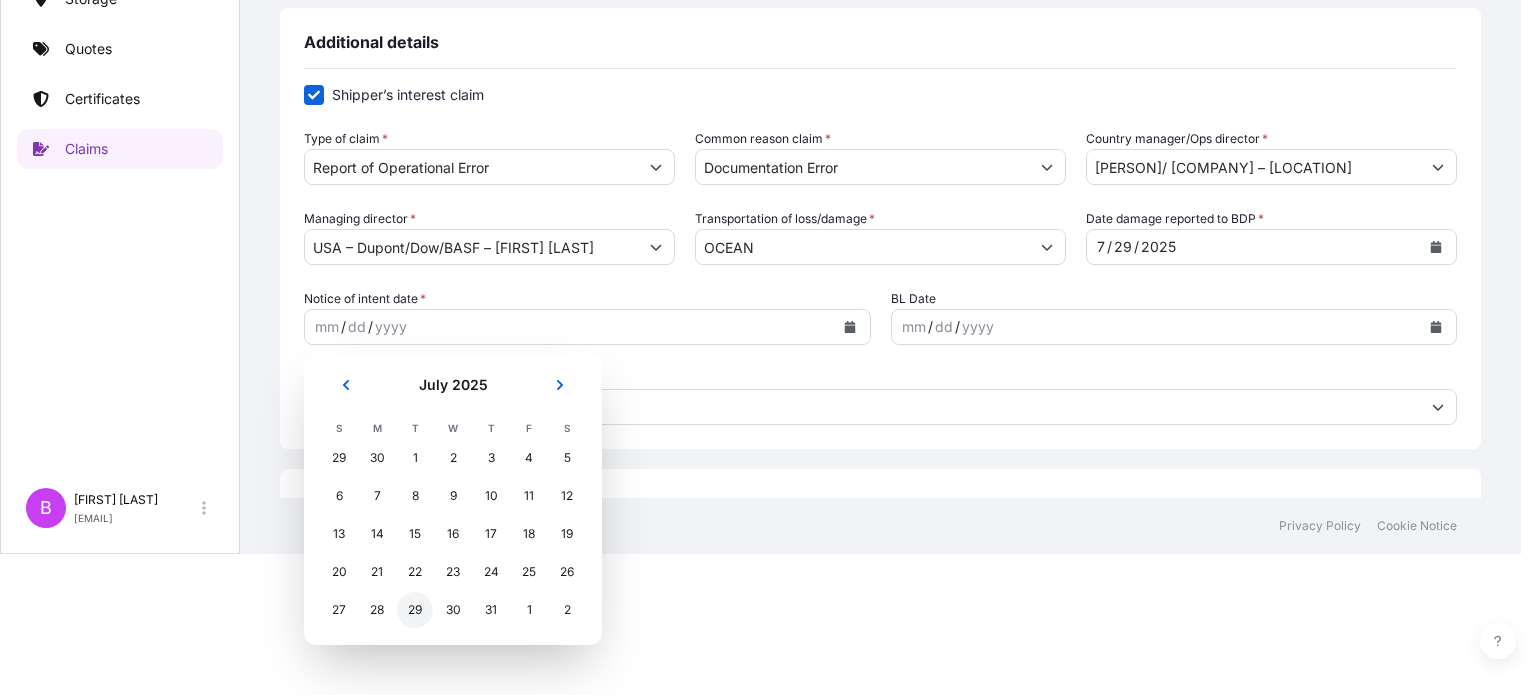 click on "29" at bounding box center (415, 610) 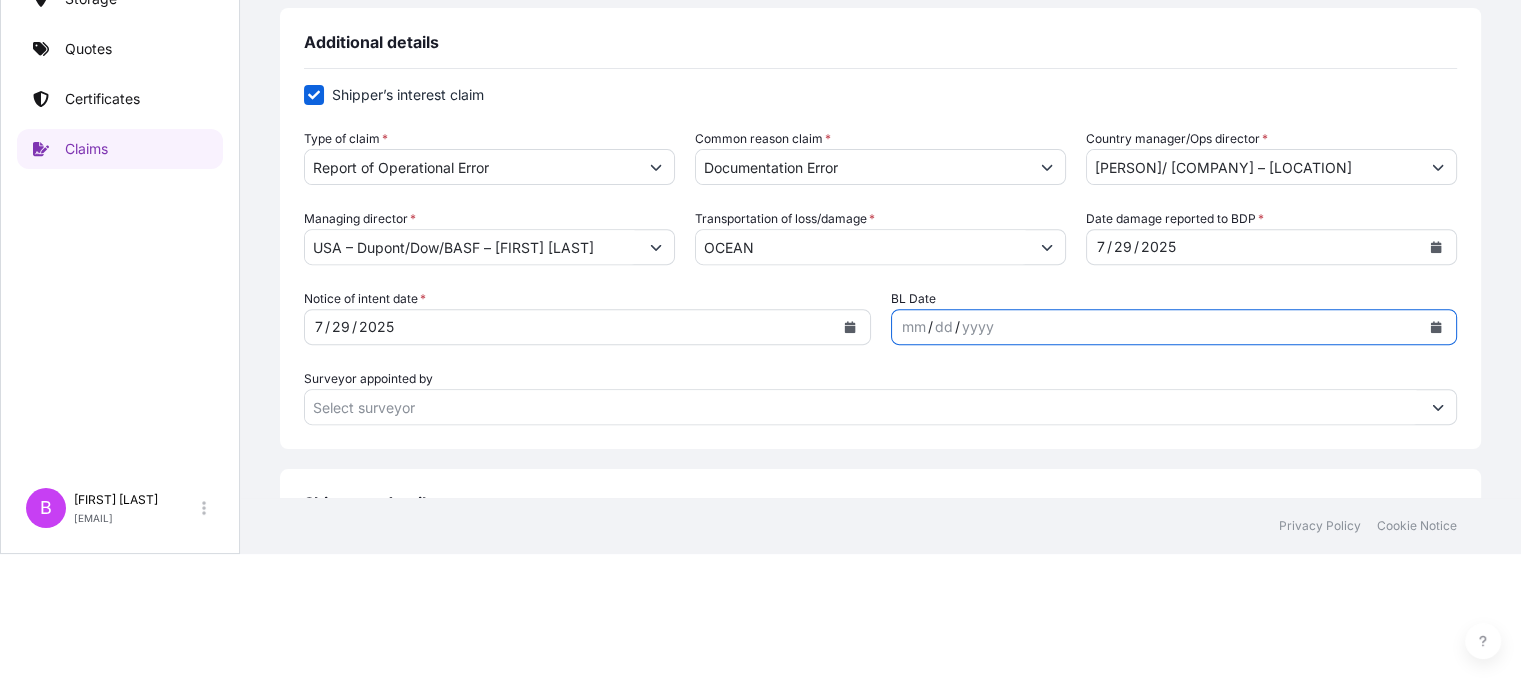 click 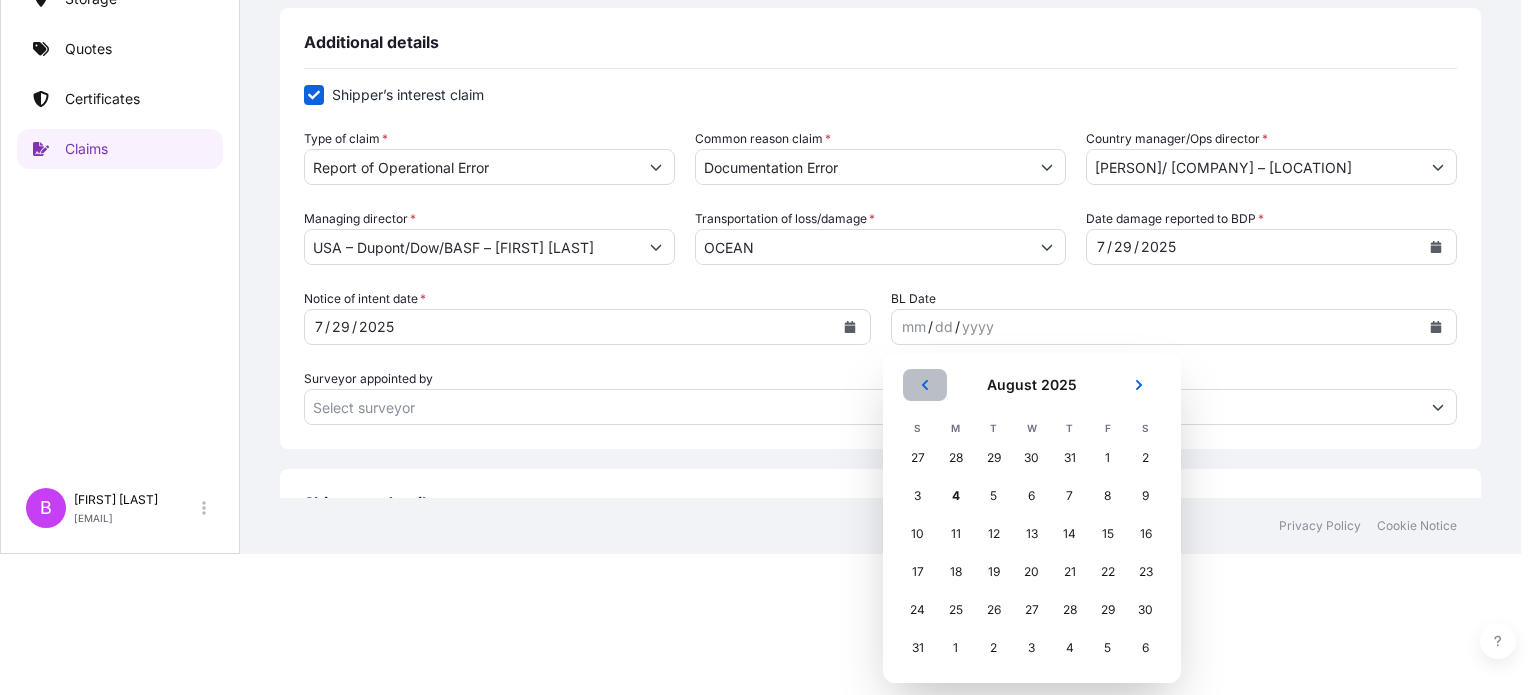 click 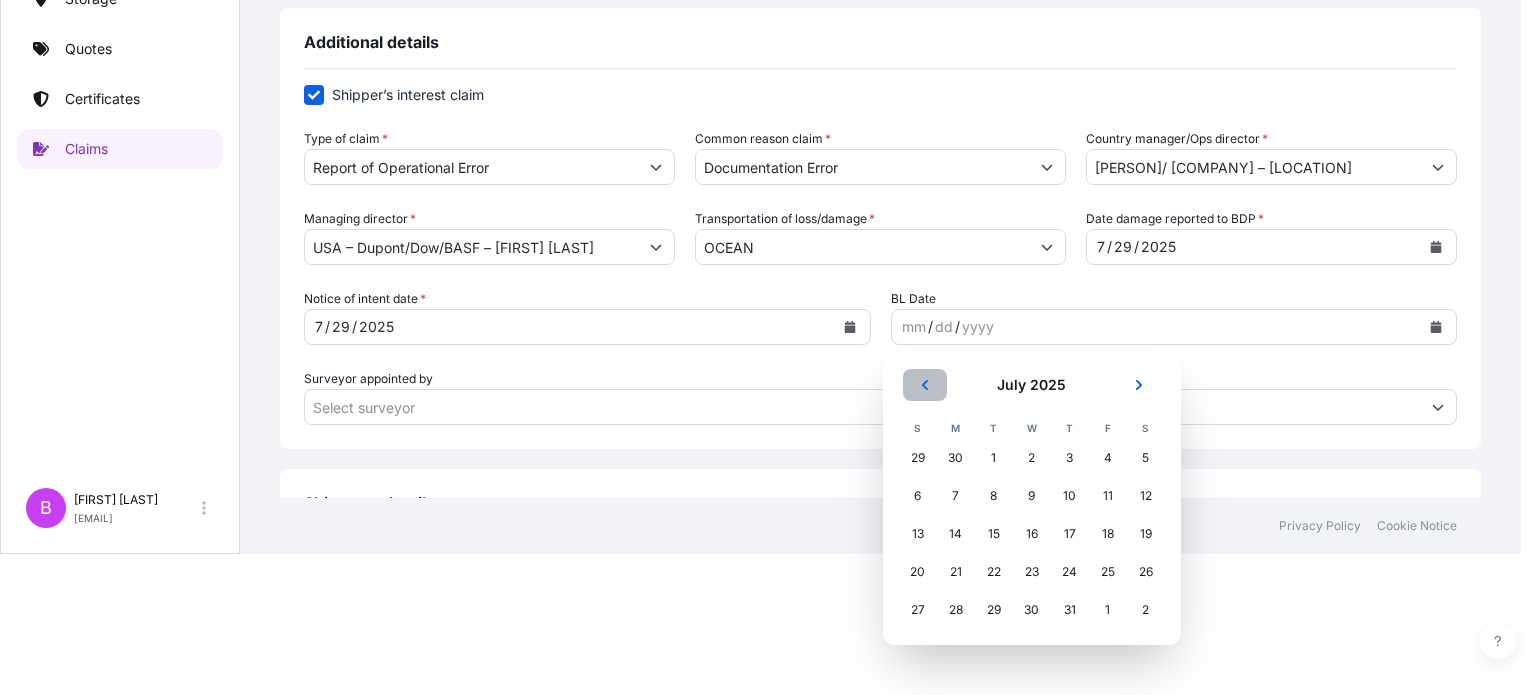 click 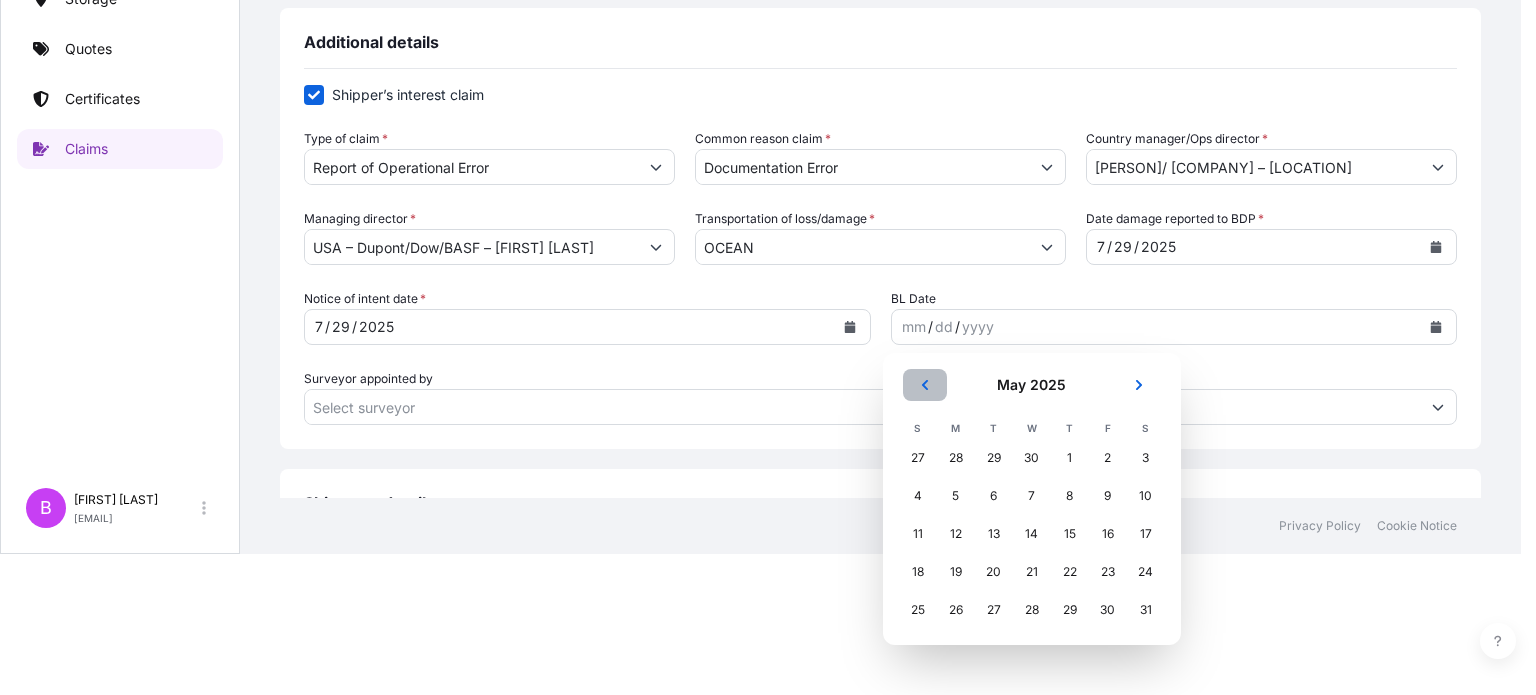 click 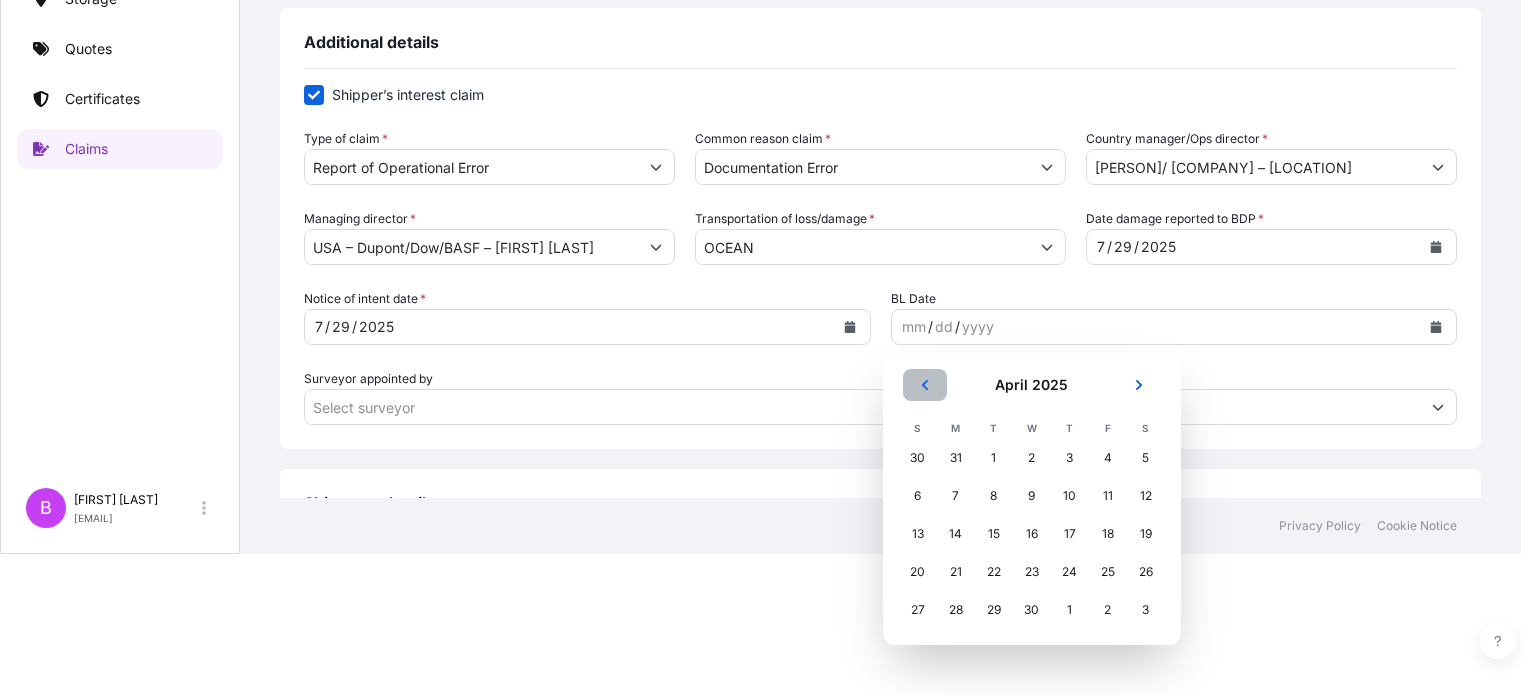 click 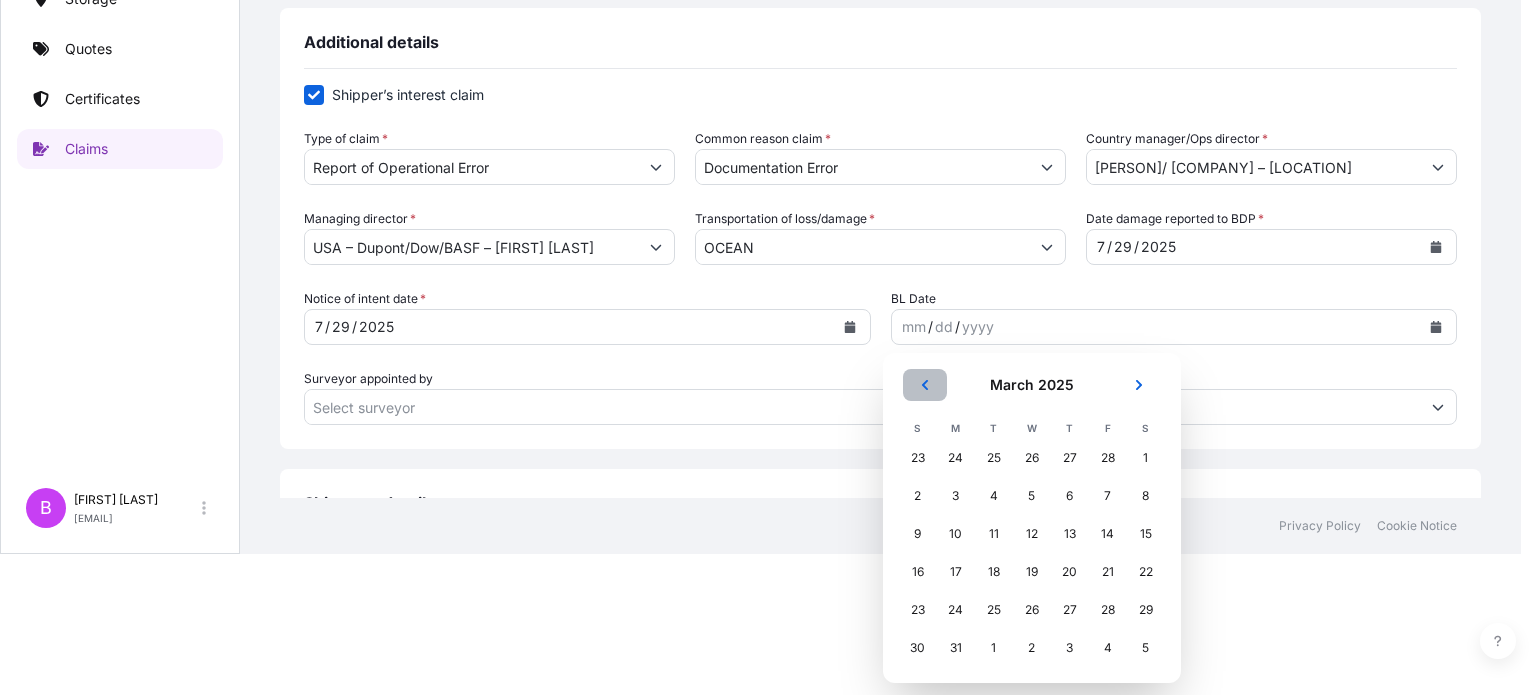 click 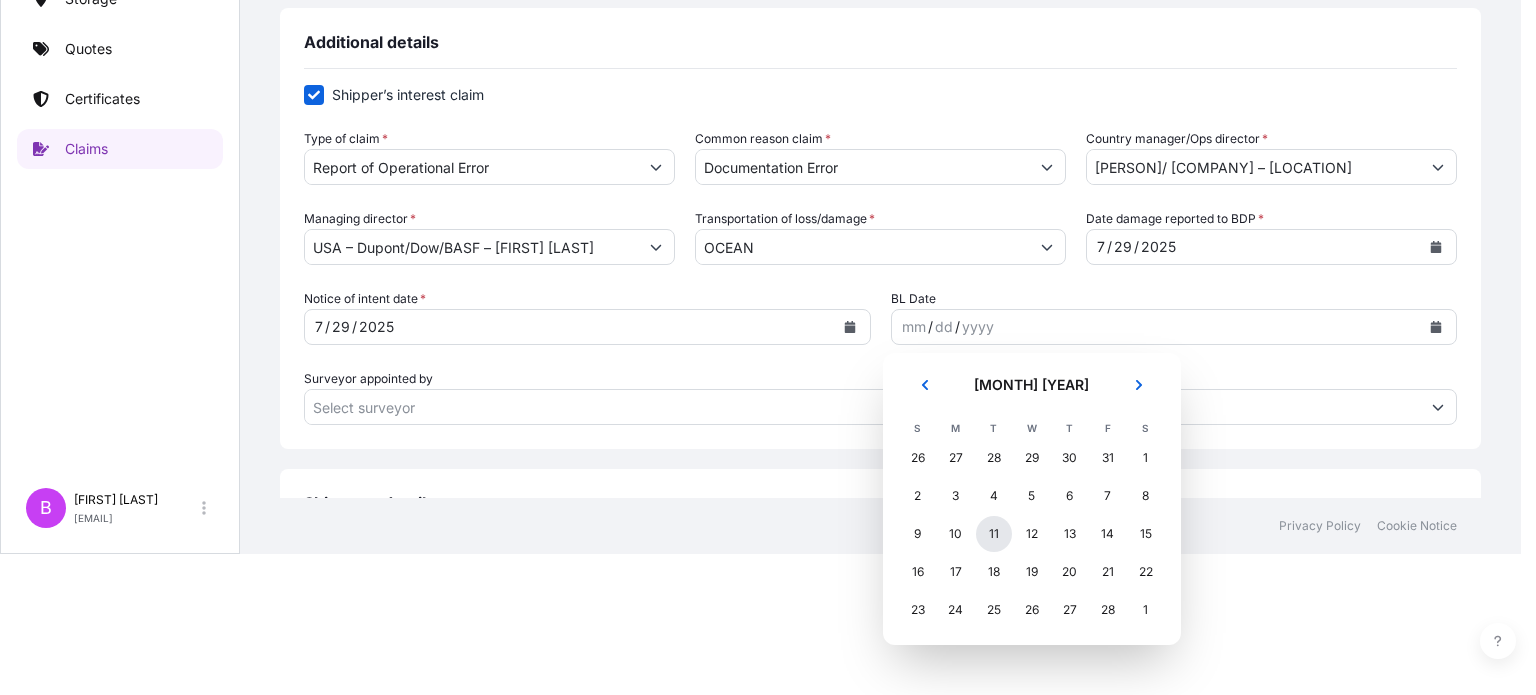 click on "11" at bounding box center [994, 534] 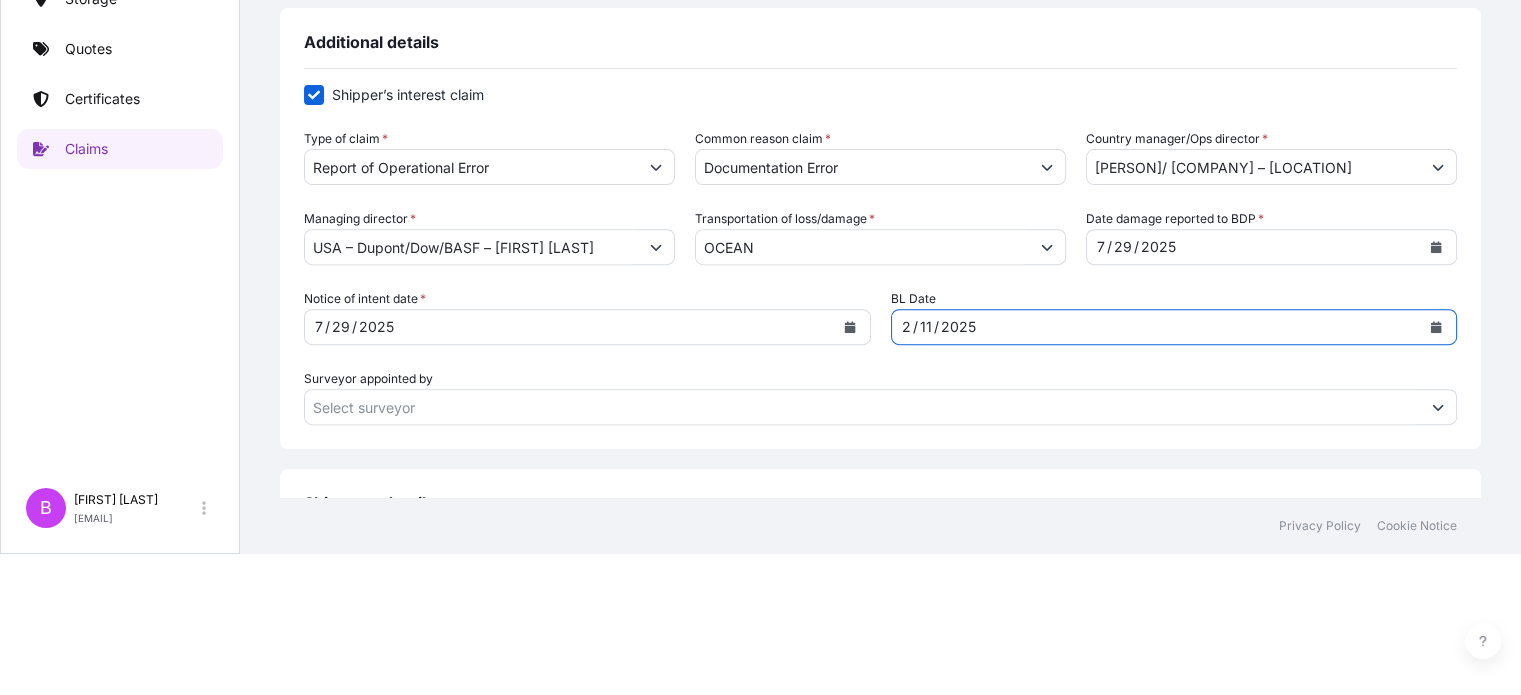 click on "Surveyor appointed by" at bounding box center [862, 407] 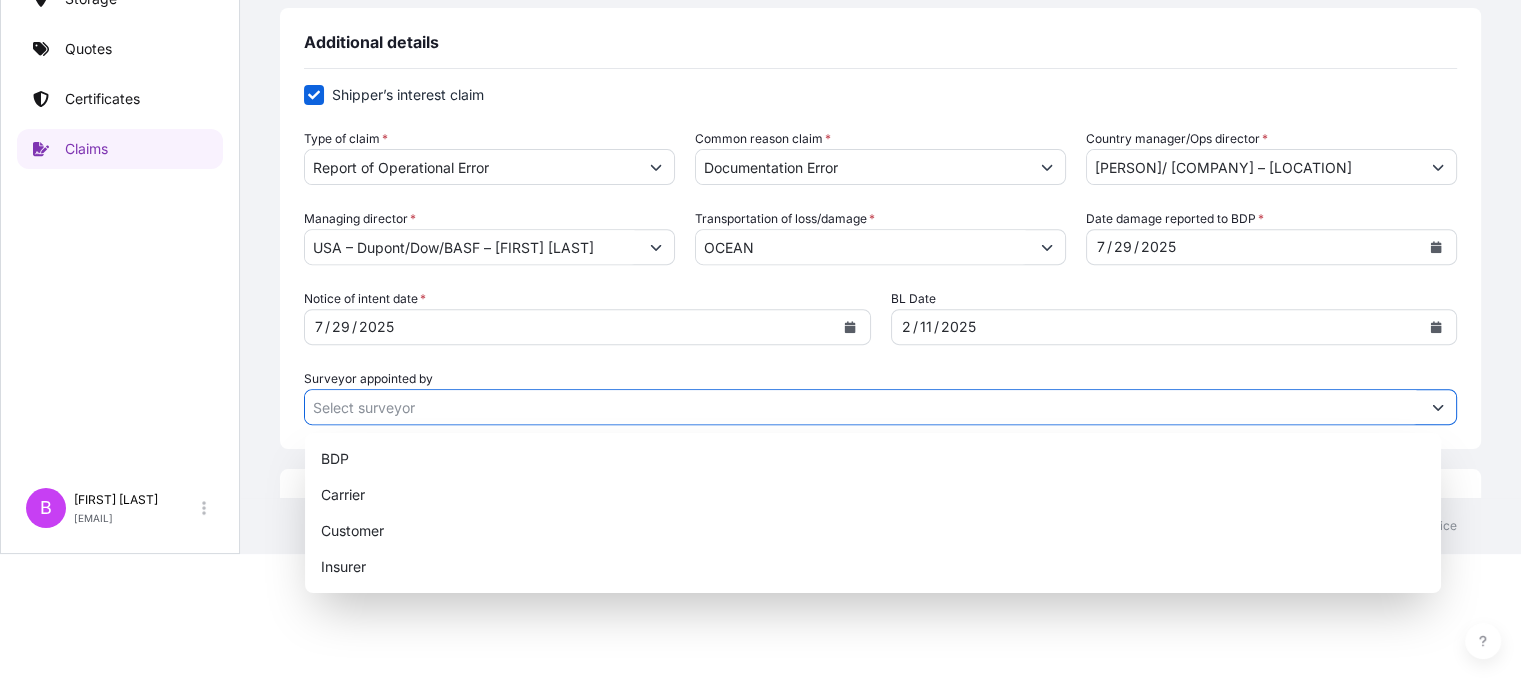 click 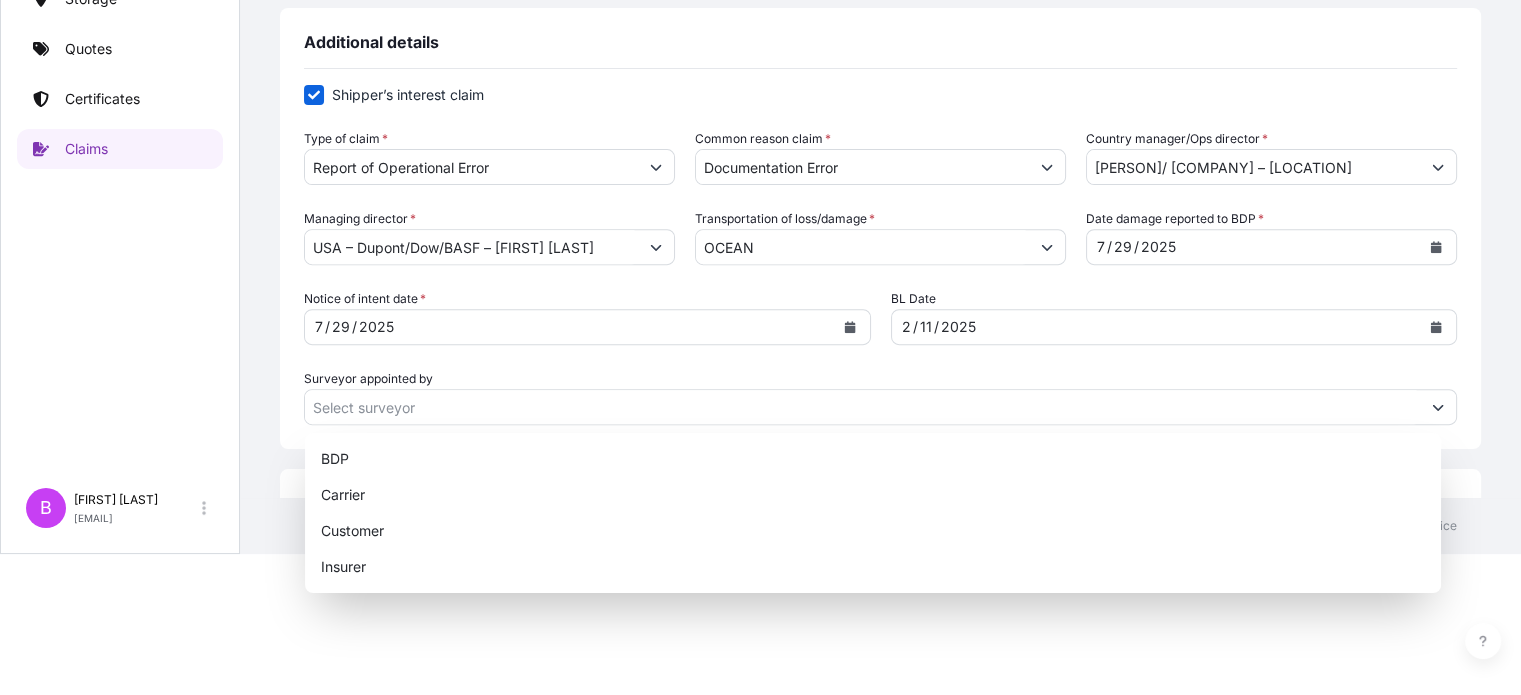 click on "Additional details Shipper’s interest claim Type of claim * Report of Operational Error Common reason claim * Documentation Error Country manager/Ops director * [PERSON]/ Dow – US Managing director * USA – Dupont/Dow/BASF – [PERSON] Transportation of loss/damage * OCEAN Date damage reported to BDP * [NUMBER] / [NUMBER] / [YEAR] Notice of intent date * [NUMBER] / [NUMBER] / [YEAR] BL Date [NUMBER] / [NUMBER] / [YEAR] Surveyor appointed by" at bounding box center (880, 228) 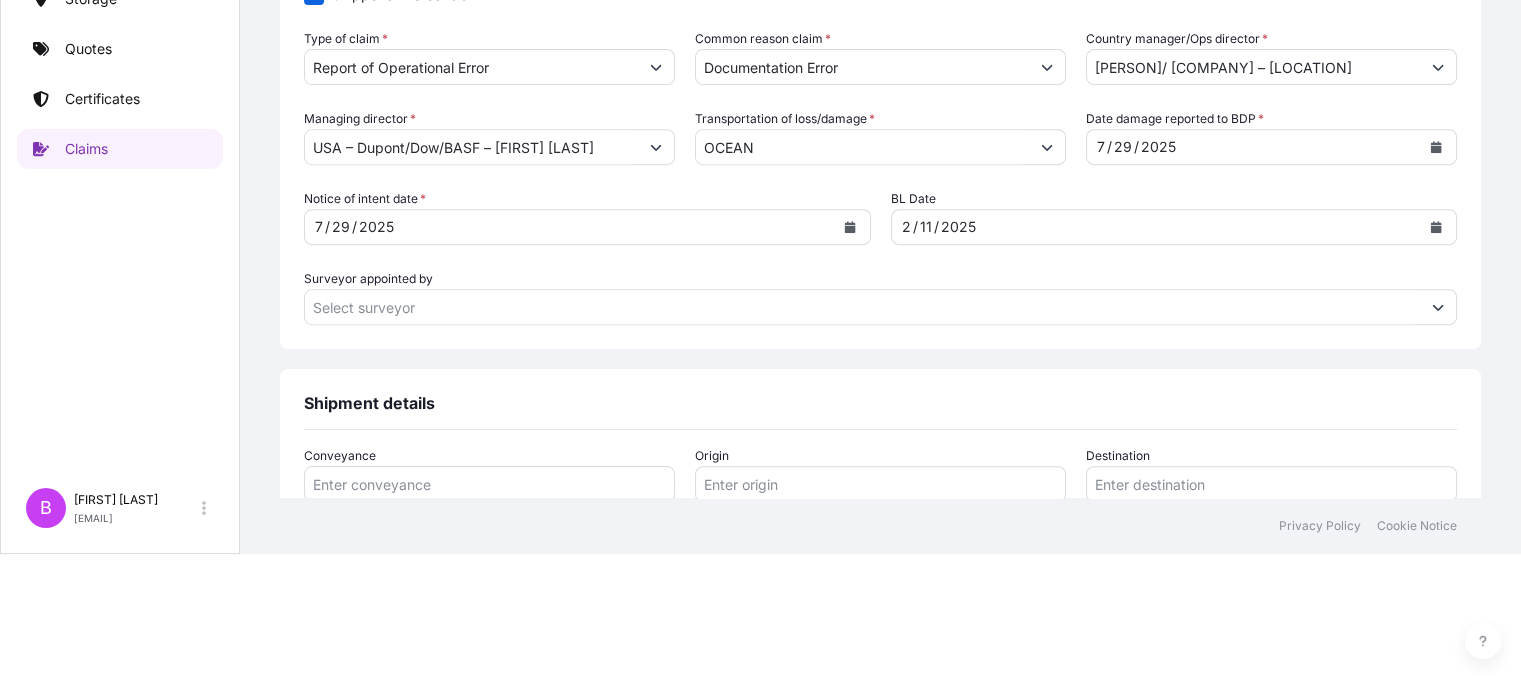 scroll, scrollTop: 900, scrollLeft: 0, axis: vertical 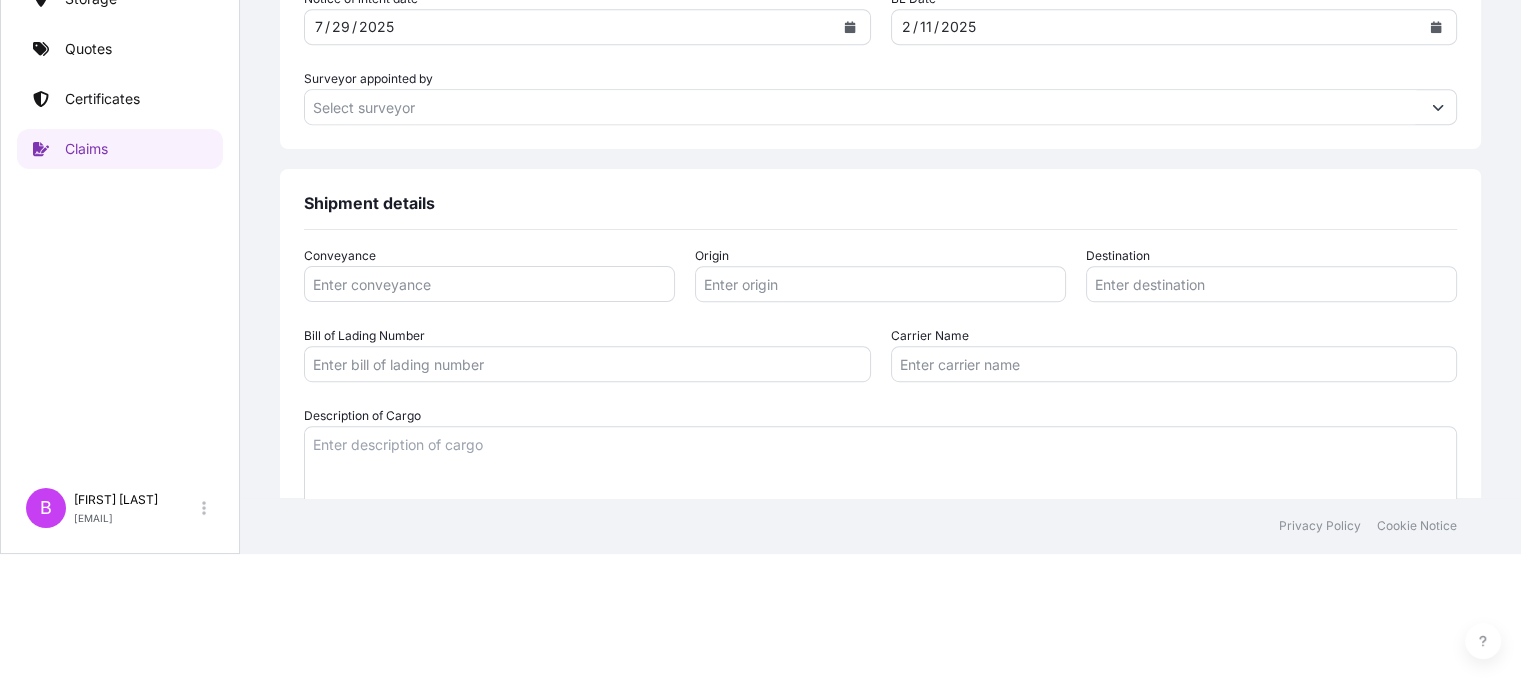 click on "Conveyance" at bounding box center (489, 284) 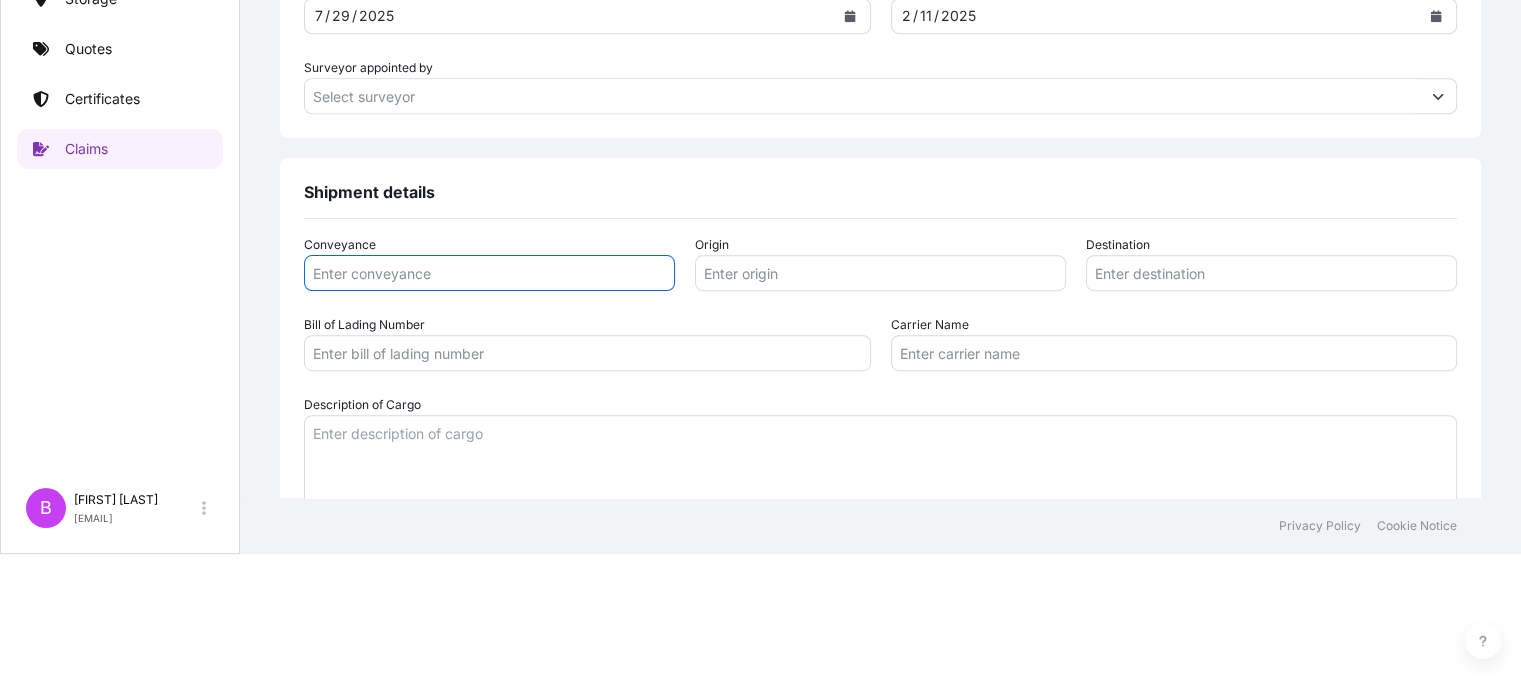 scroll, scrollTop: 900, scrollLeft: 0, axis: vertical 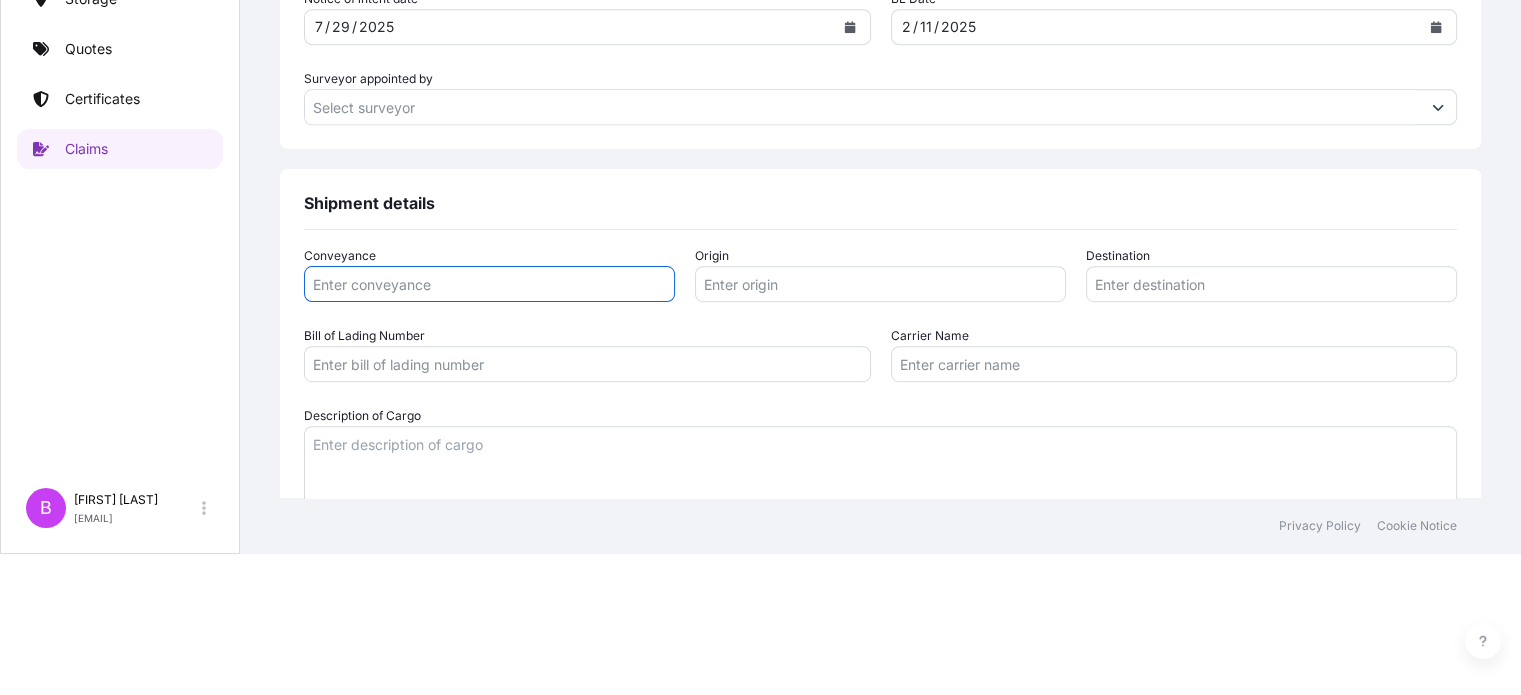 click on "Origin" at bounding box center (880, 284) 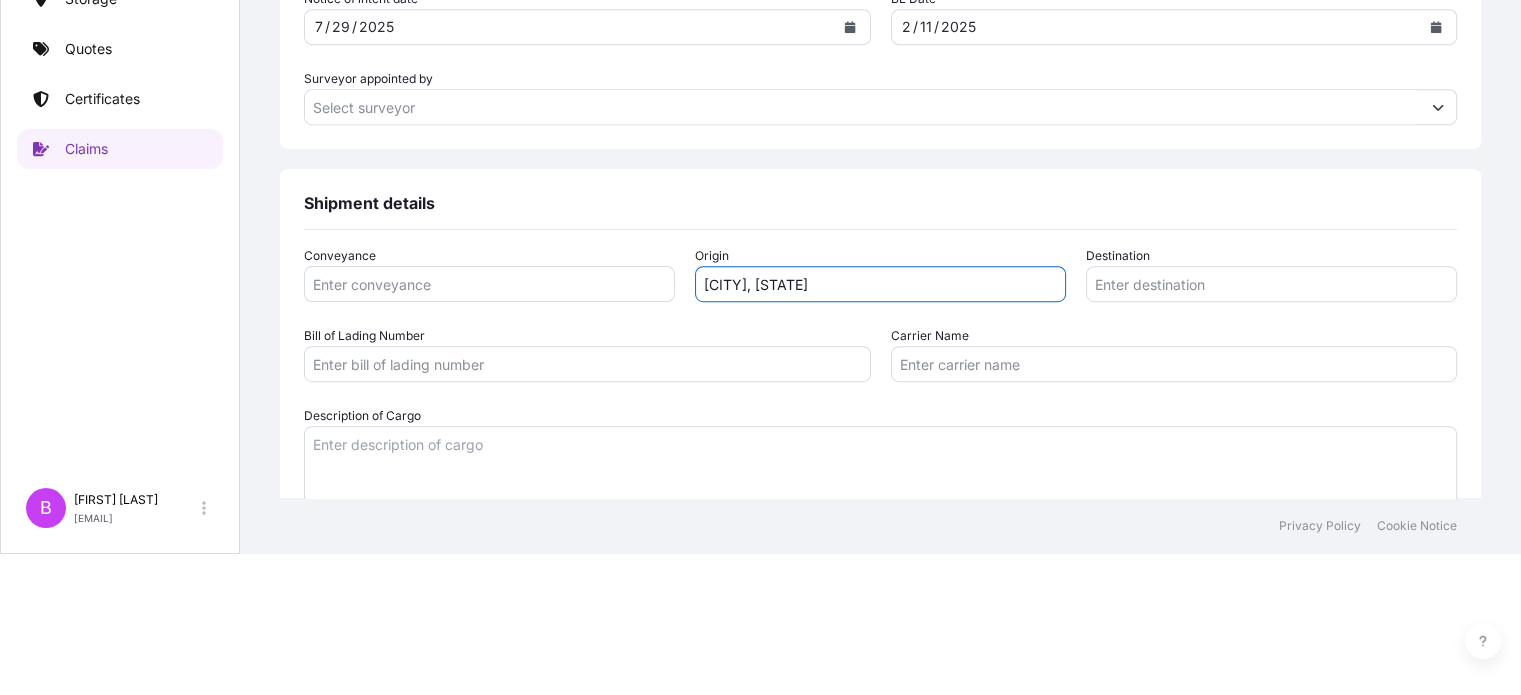 type on "[CITY], [STATE]" 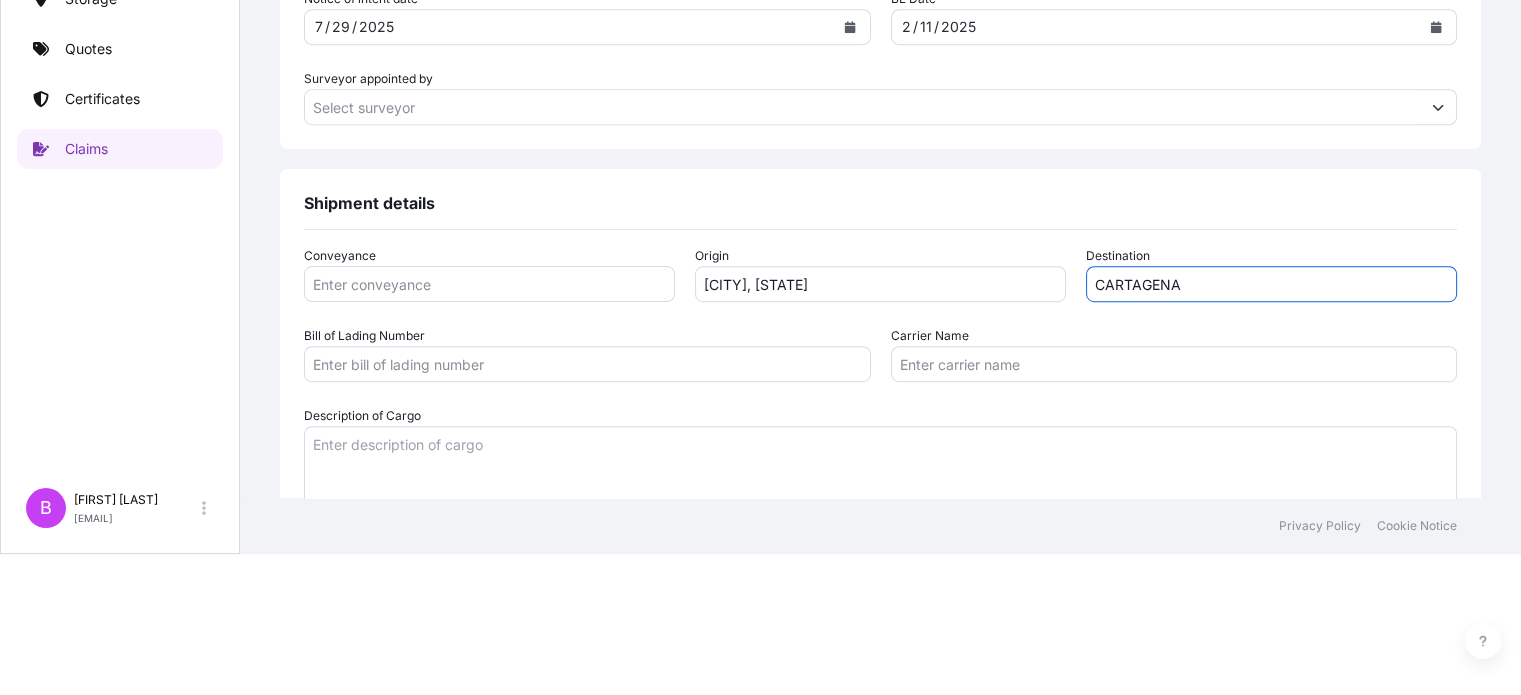 type on "CARTAGENA" 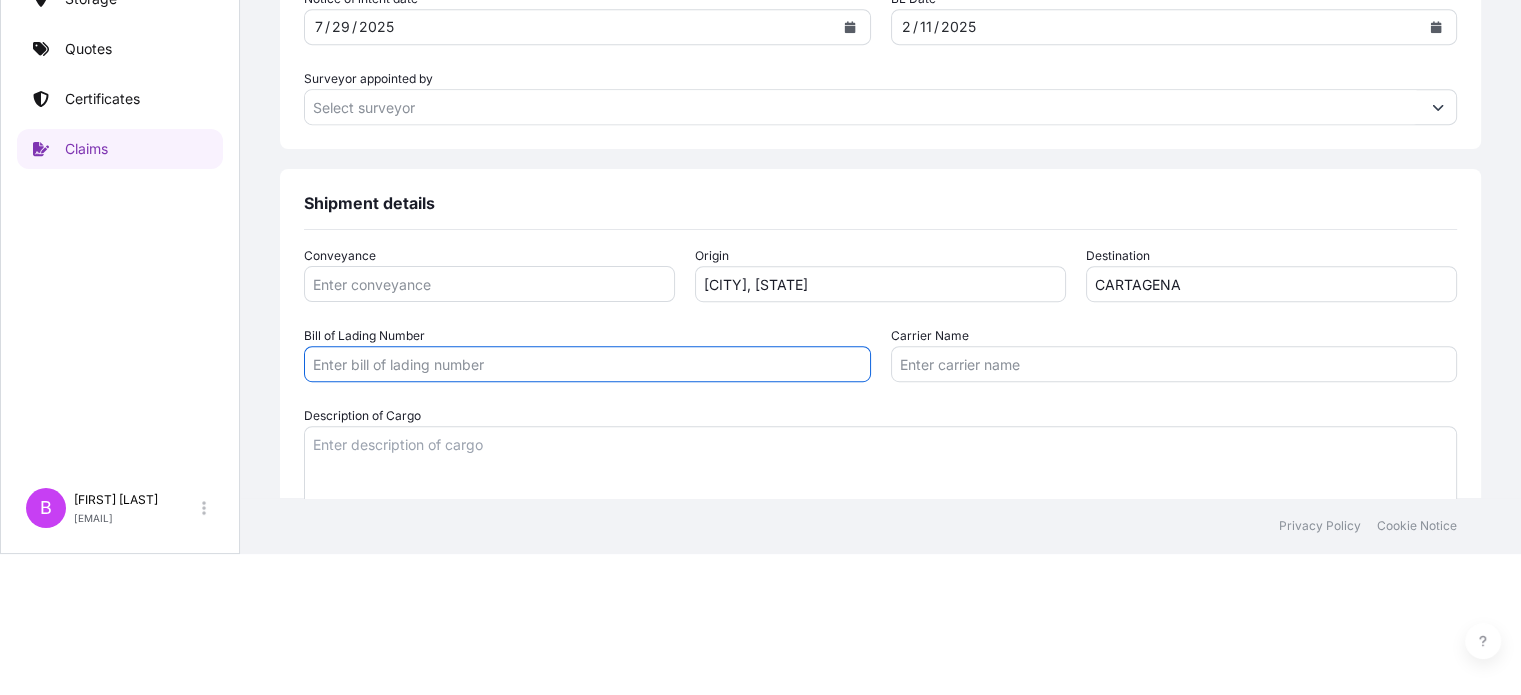 paste on "ONEYRICEQG770400" 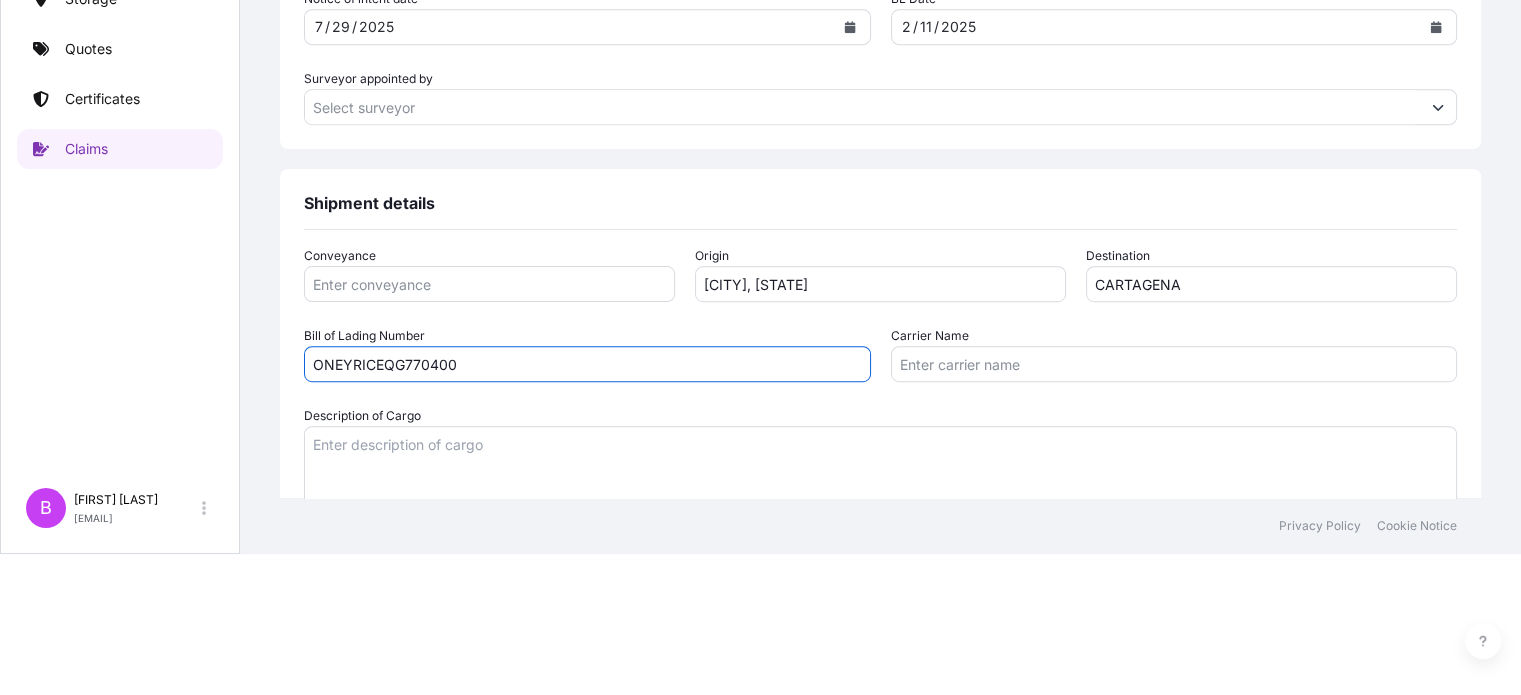 type on "ONEYRICEQG770400" 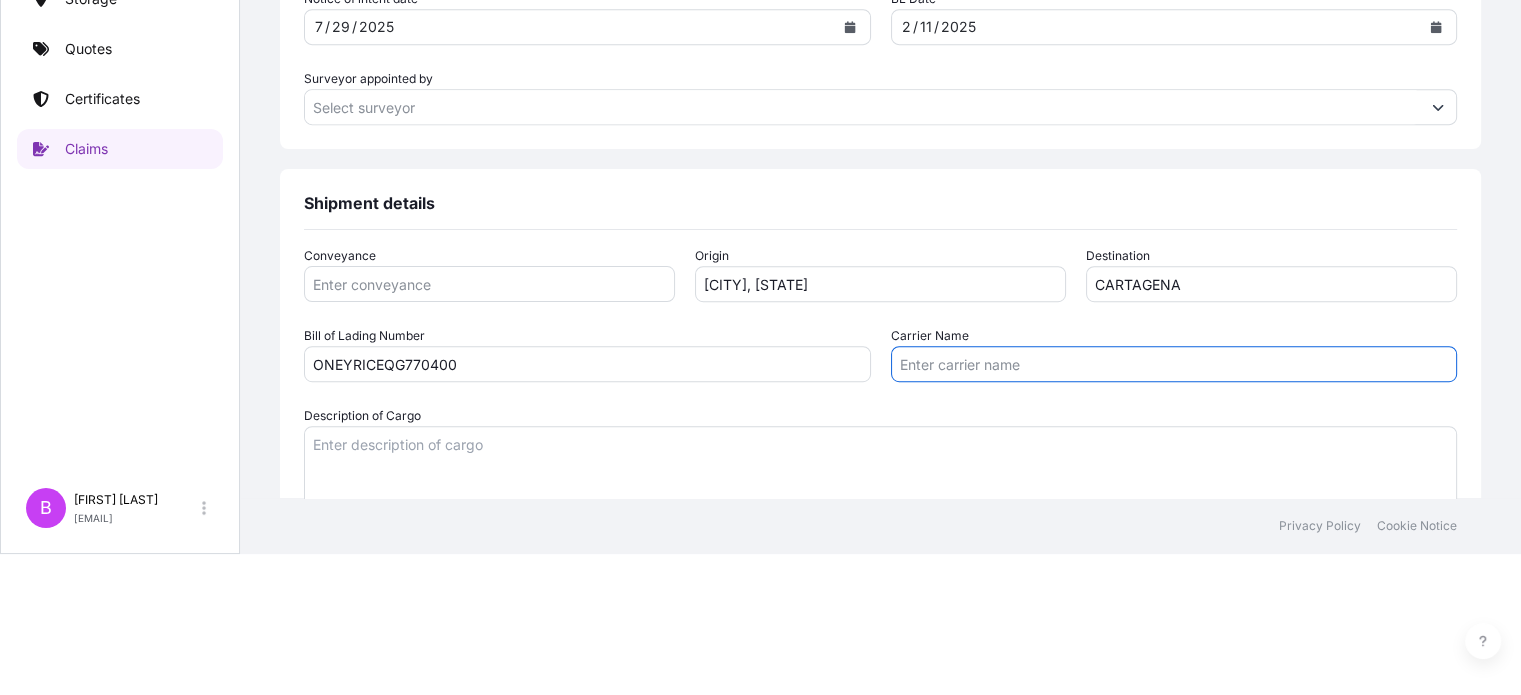 click on "Carrier Name" at bounding box center [1174, 364] 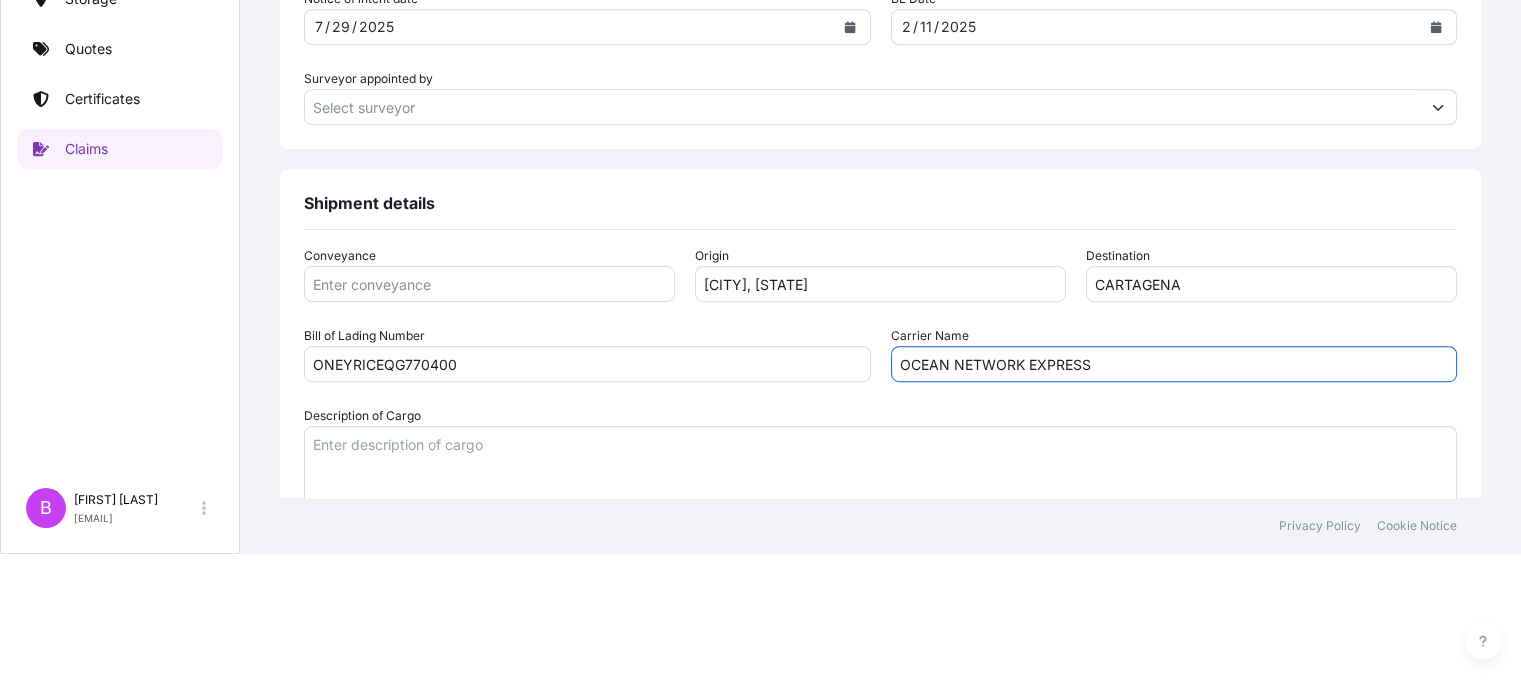 type on "OCEAN NETWORK EXPRESS" 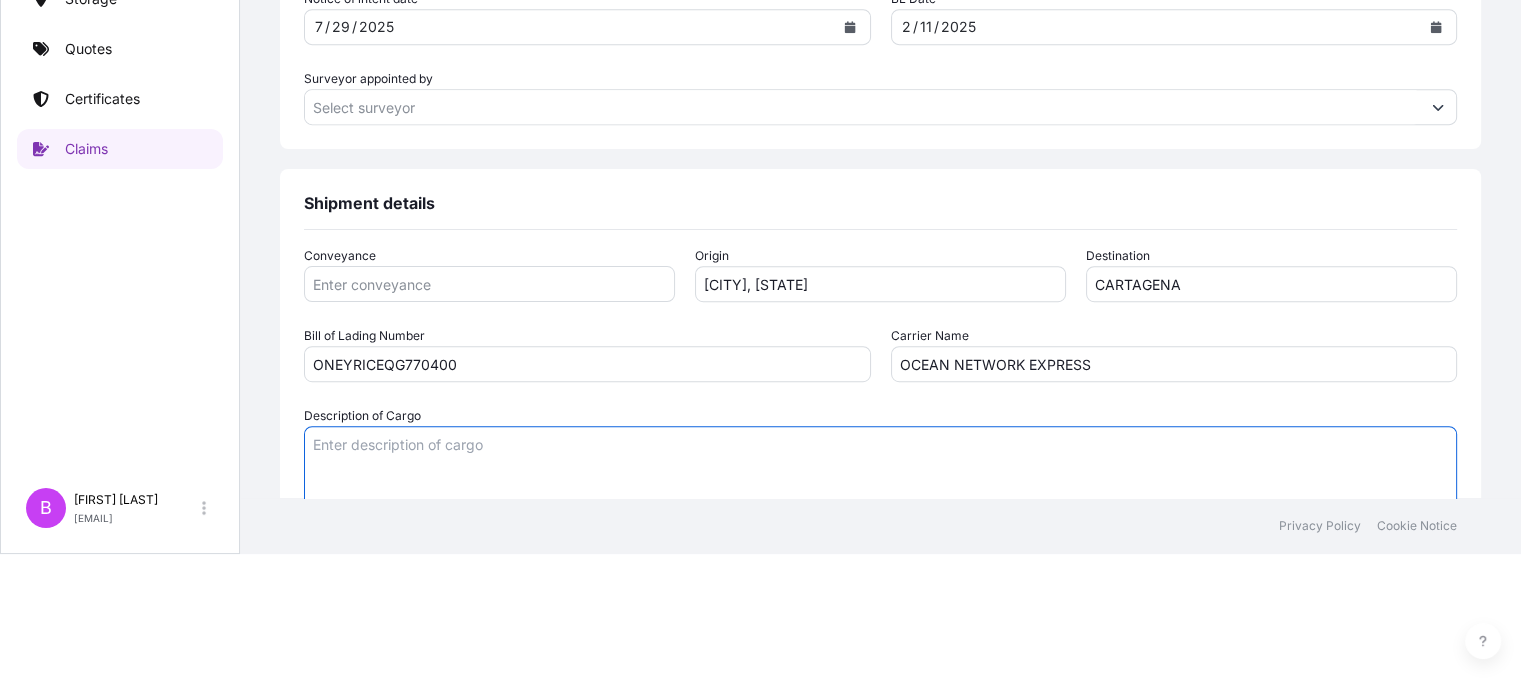 click on "Description of Cargo" at bounding box center (880, 474) 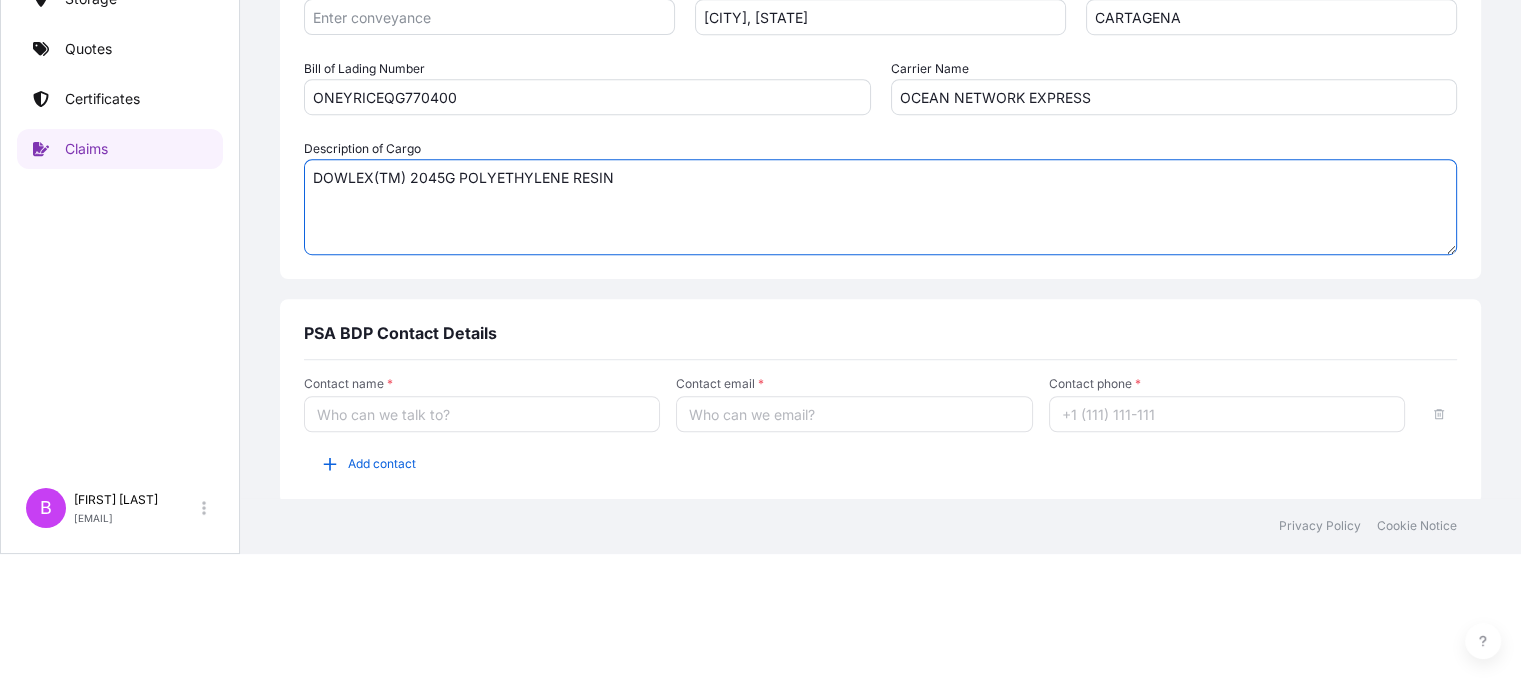 scroll, scrollTop: 1240, scrollLeft: 0, axis: vertical 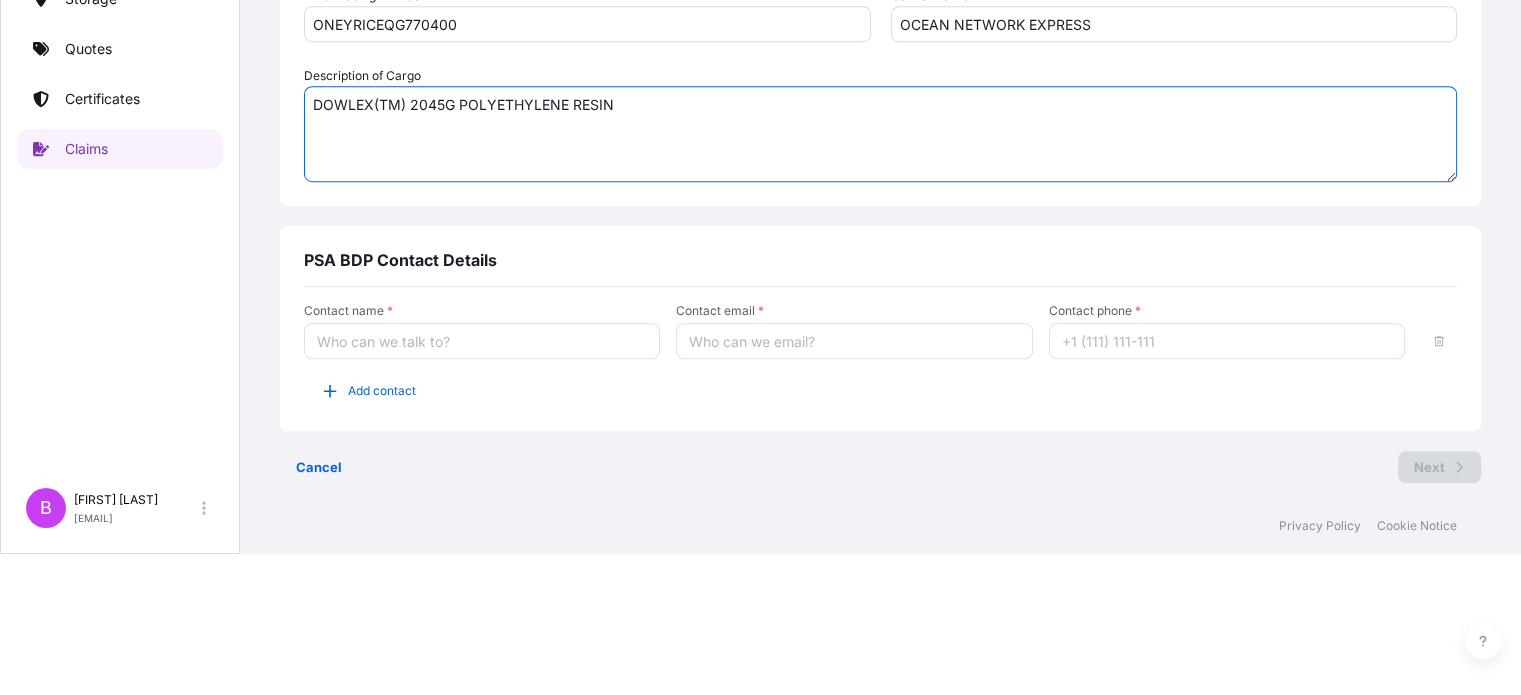type on "DOWLEX(TM) 2045G POLYETHYLENE RESIN" 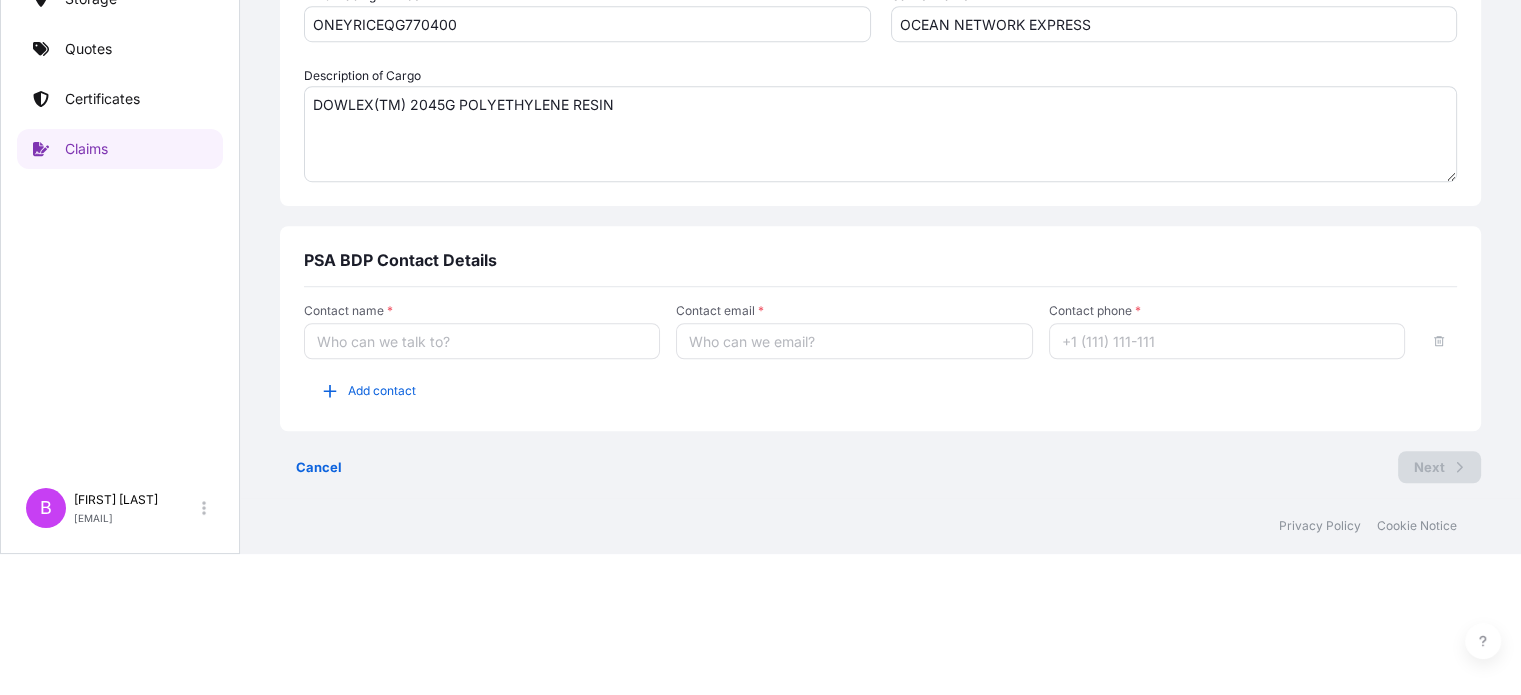 type on "[PERSON]" 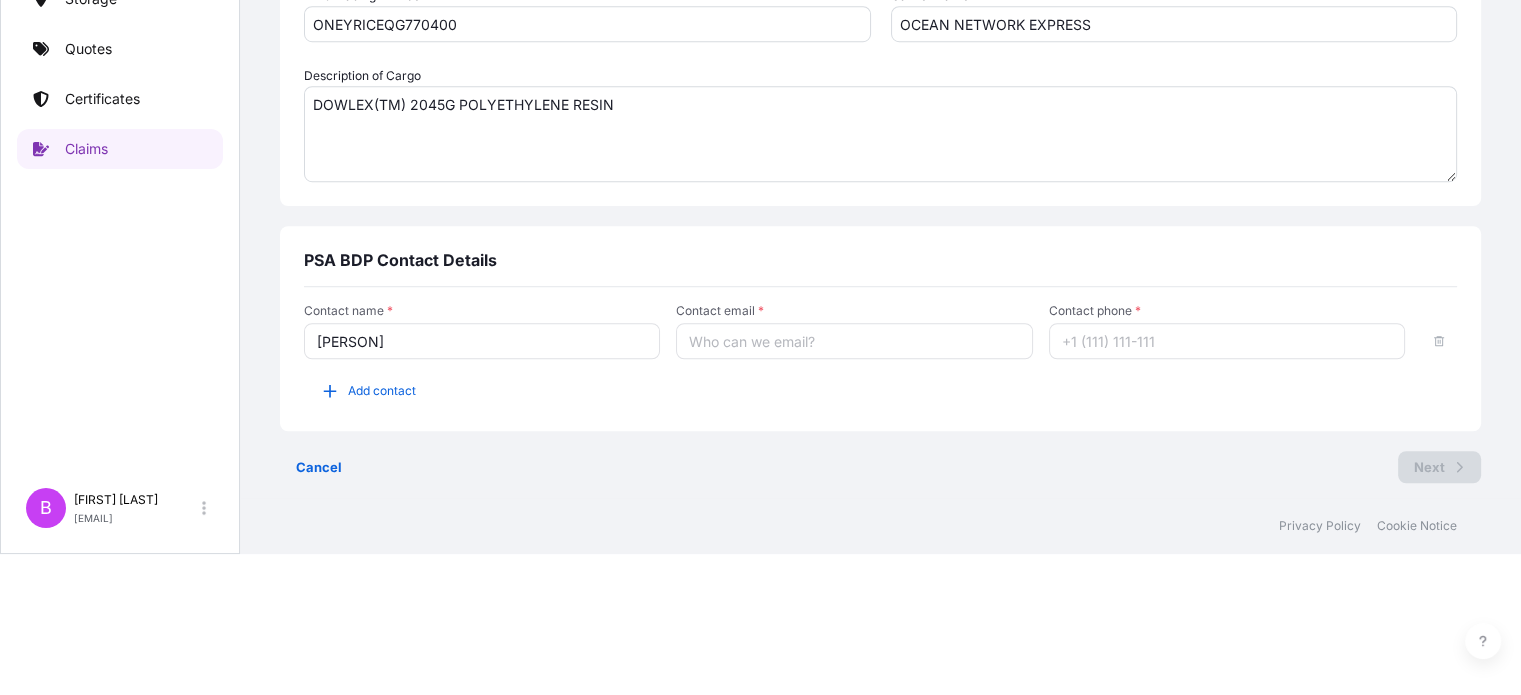 click on "Contact email   *" at bounding box center (854, 341) 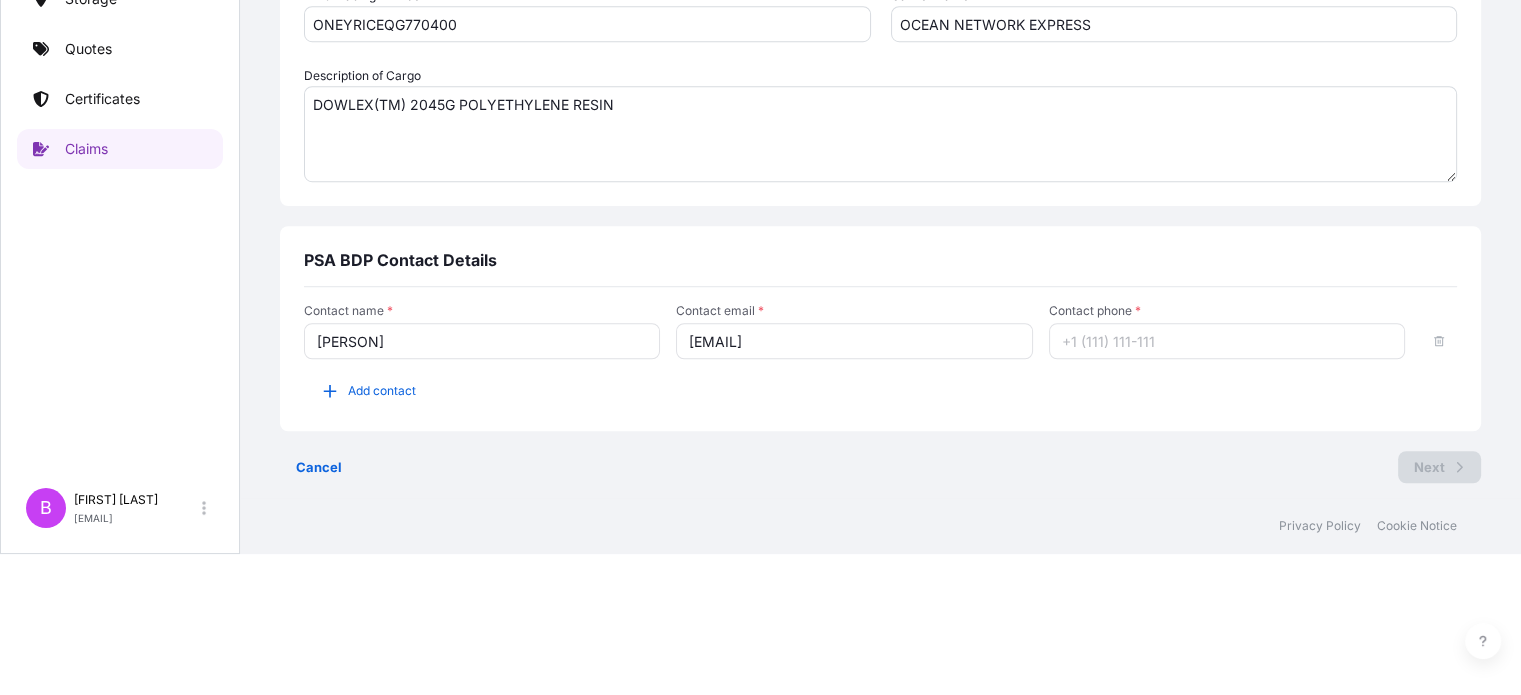 type on "[EMAIL]" 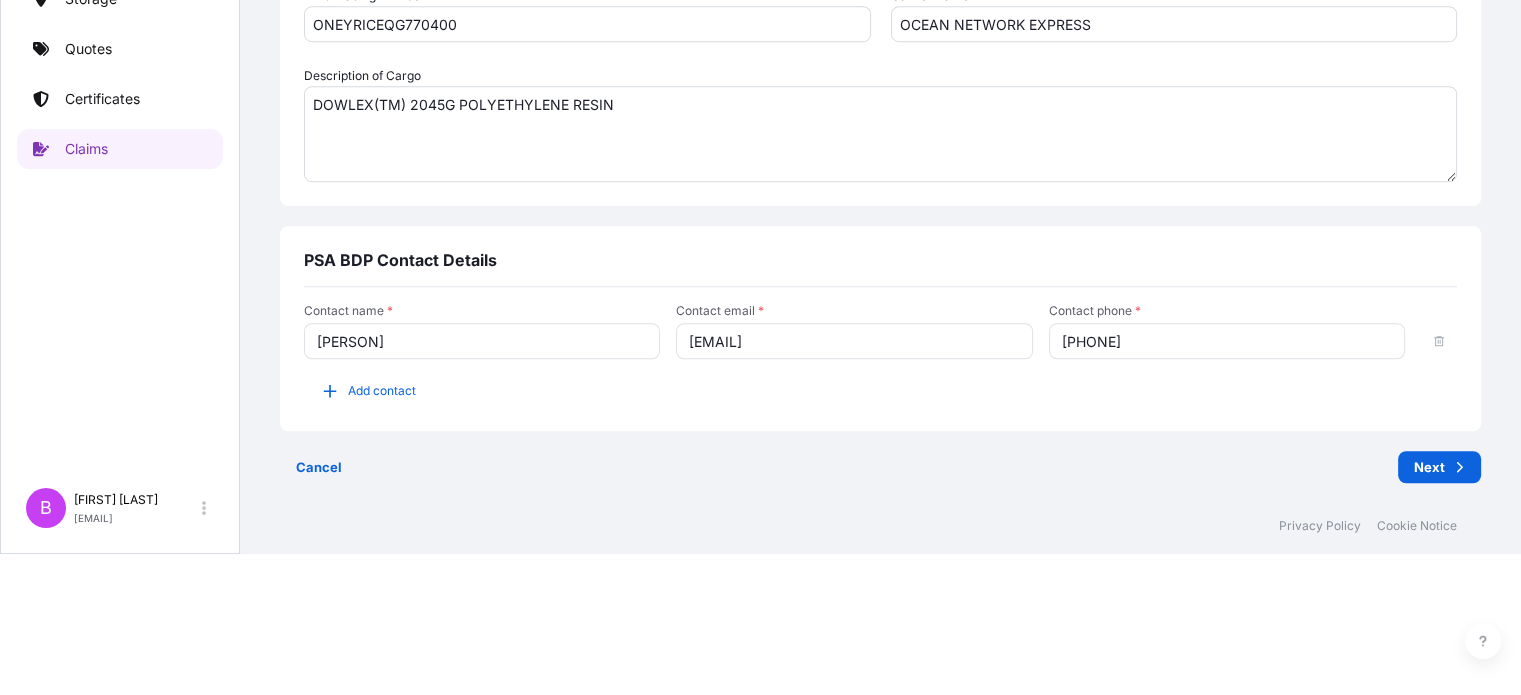 click on "[PHONE]" at bounding box center (1227, 341) 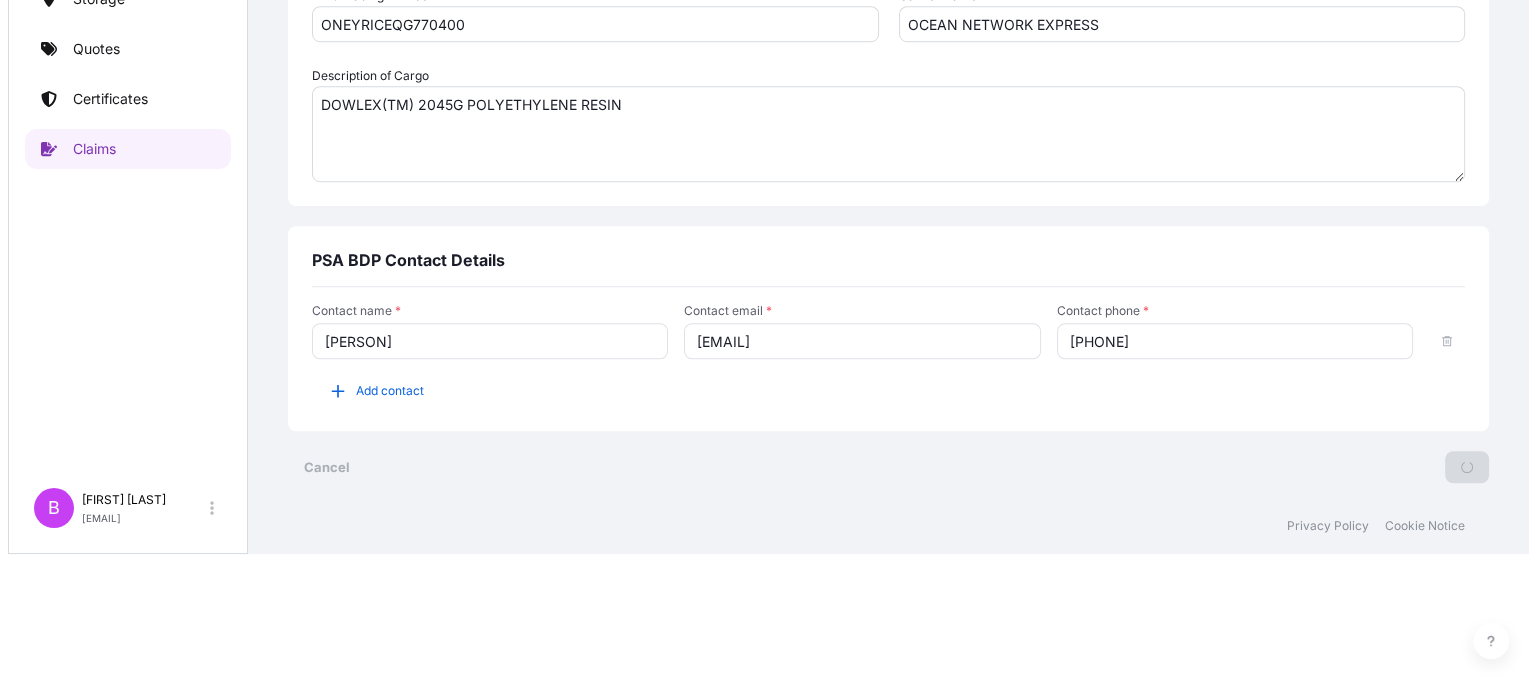 scroll, scrollTop: 0, scrollLeft: 0, axis: both 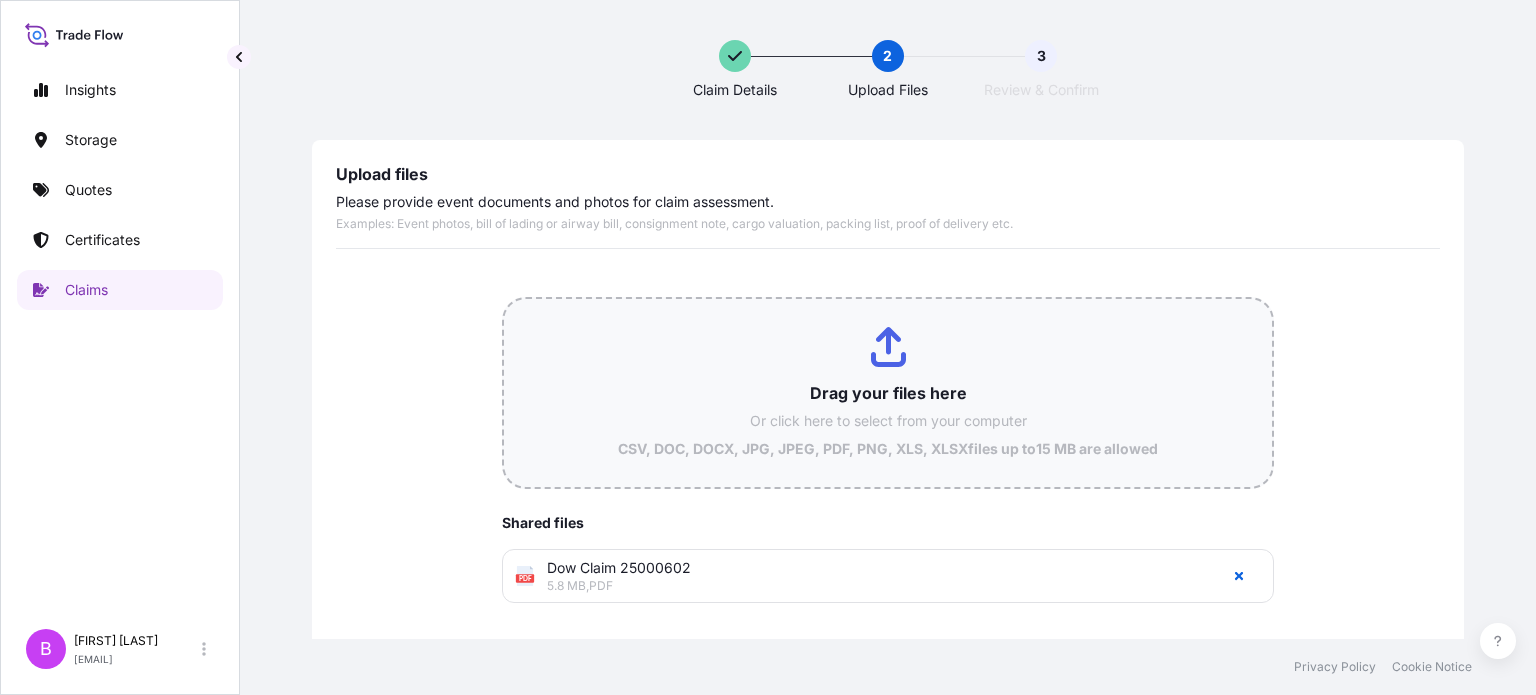type on "C:\fakepath\[TEXT].eml" 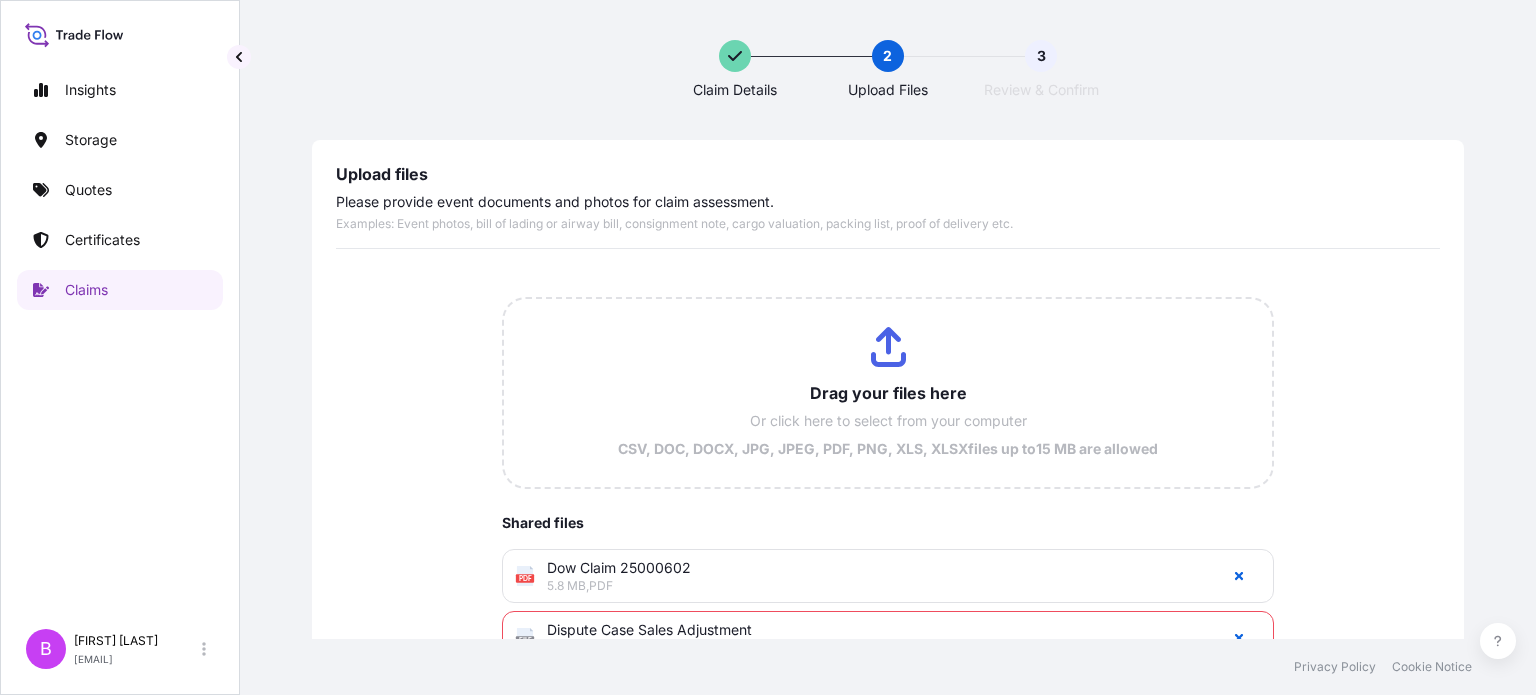 click on "Drag your files here Or click here to select from your computer CSV, DOC, DOCX, JPG, JPEG, PDF, PNG, XLS, XLSX  files up to  15   MB are allowed Shared files PDF Dow Claim [NUMBER] [NUMBER] MB ,  PDF FILE Dispute Case Sales Adjustment [NUMBER] KB ,  EML File type is not supported" at bounding box center [888, 493] 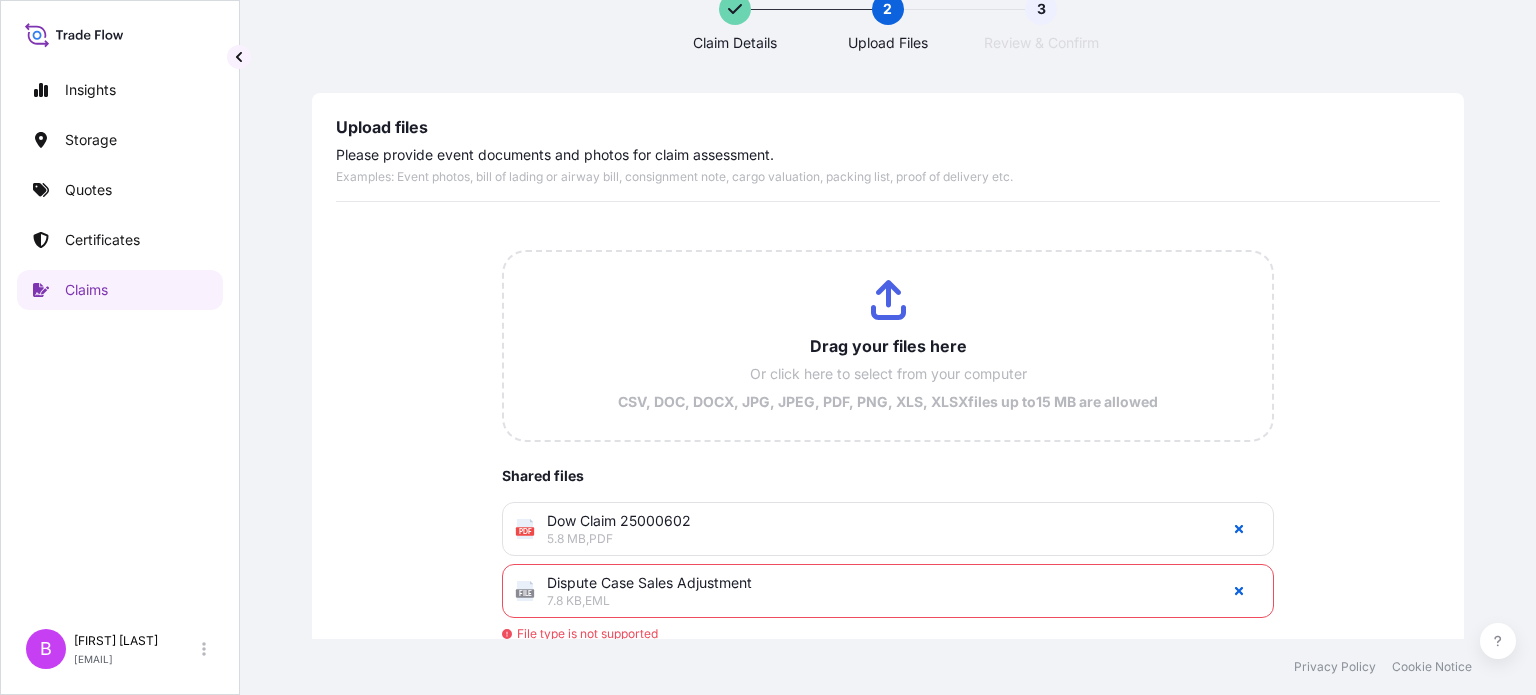 scroll, scrollTop: 172, scrollLeft: 0, axis: vertical 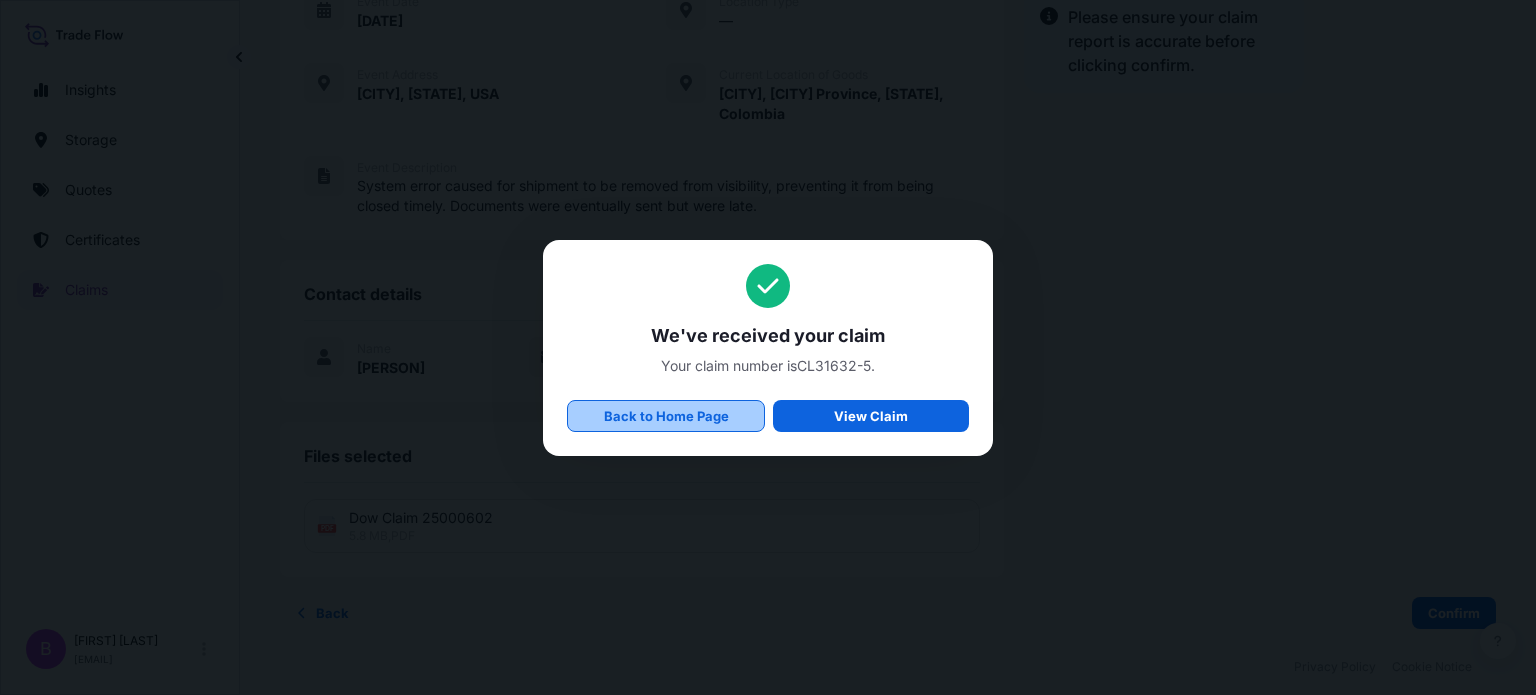 click on "Back to Home Page" at bounding box center (666, 416) 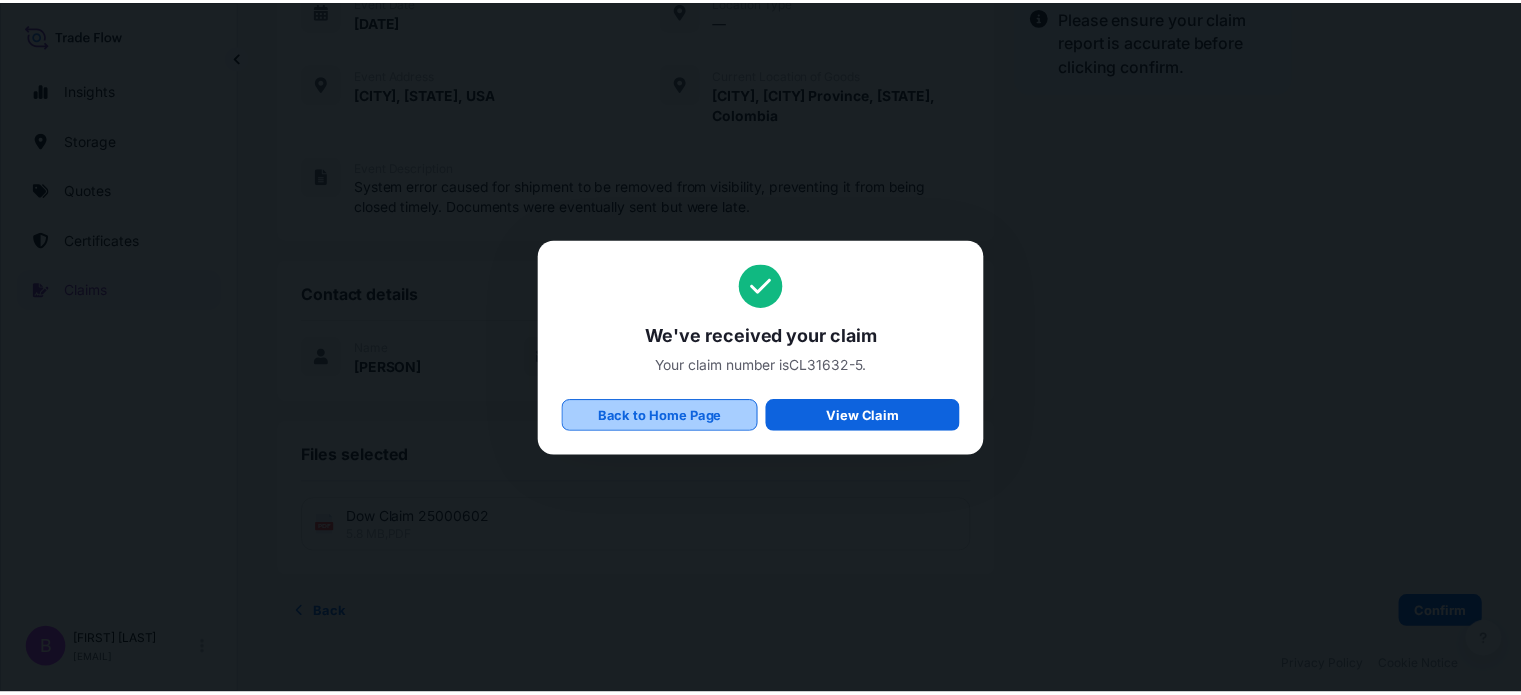 scroll, scrollTop: 0, scrollLeft: 0, axis: both 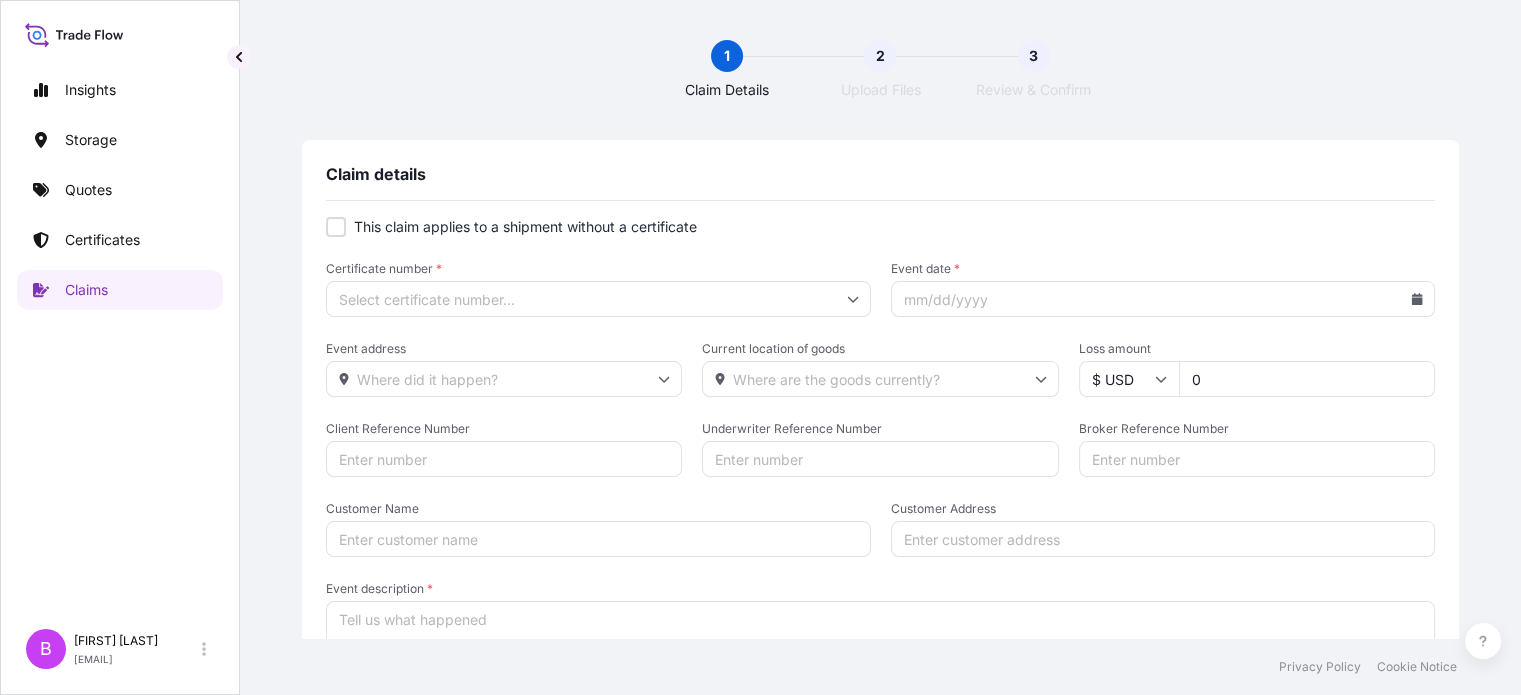 click at bounding box center (336, 227) 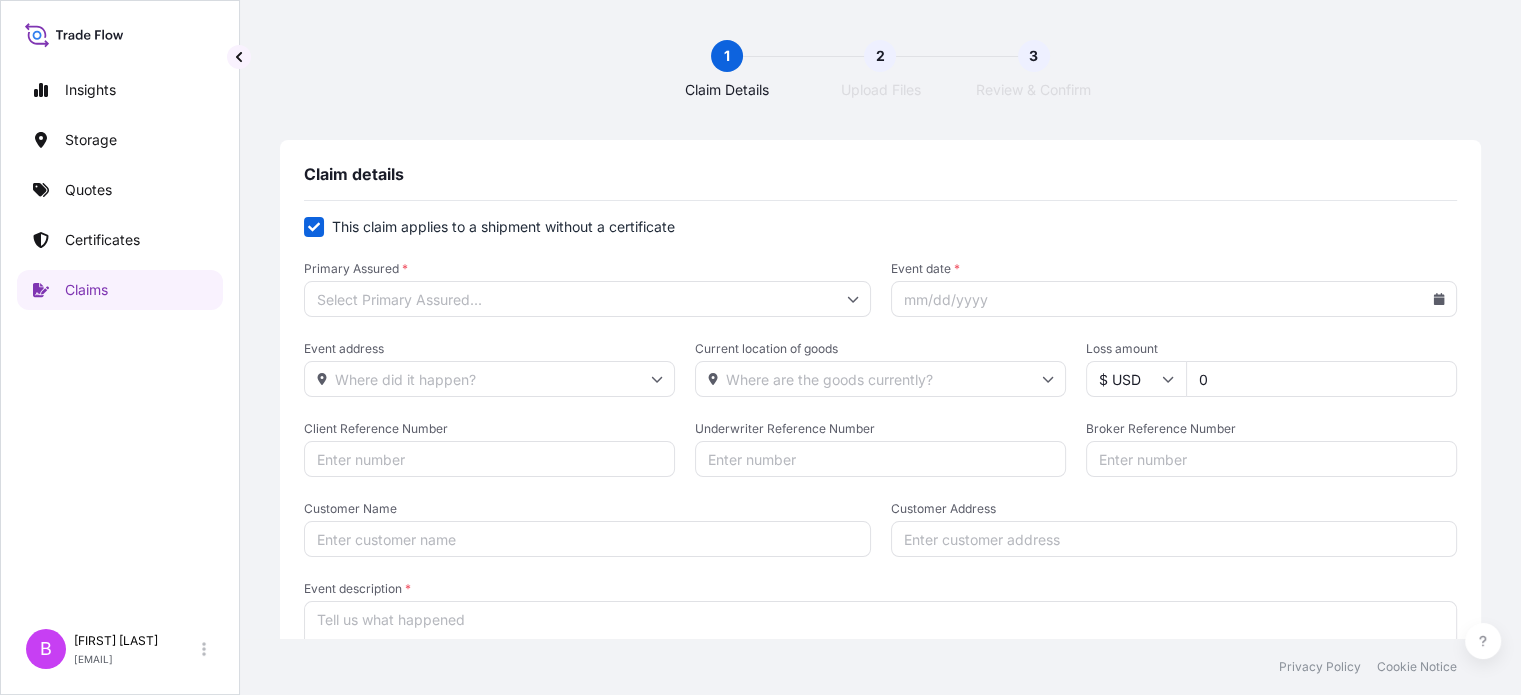 click on "Primary Assured   *" at bounding box center (587, 299) 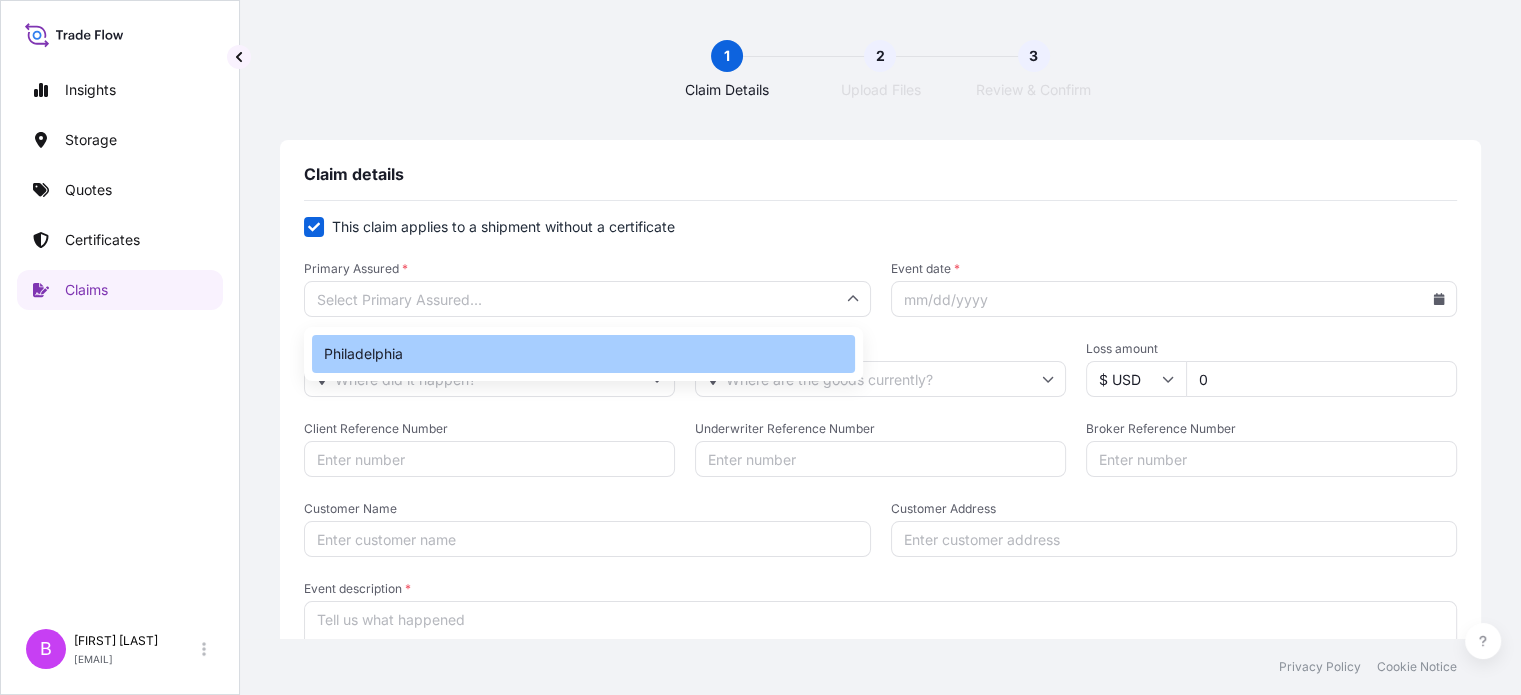 click on "Philadelphia" at bounding box center (583, 354) 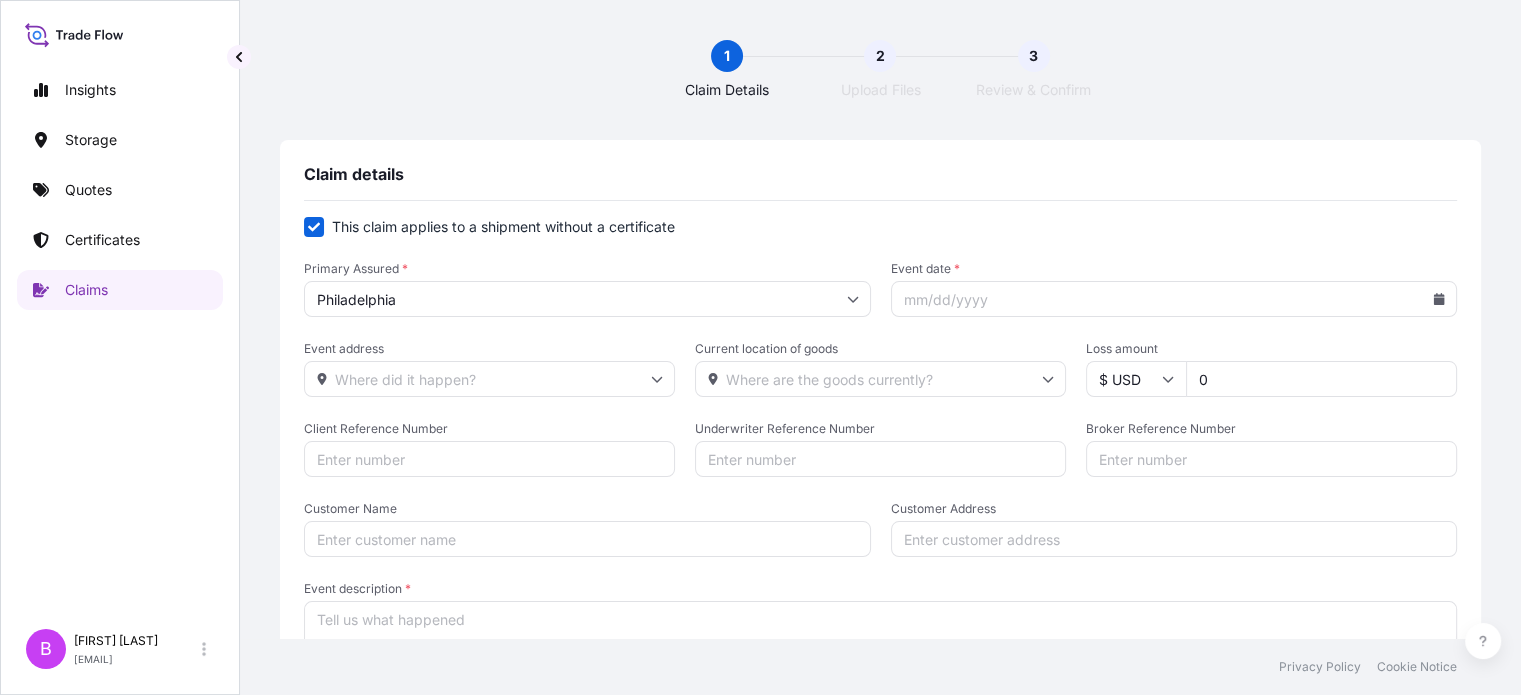 click 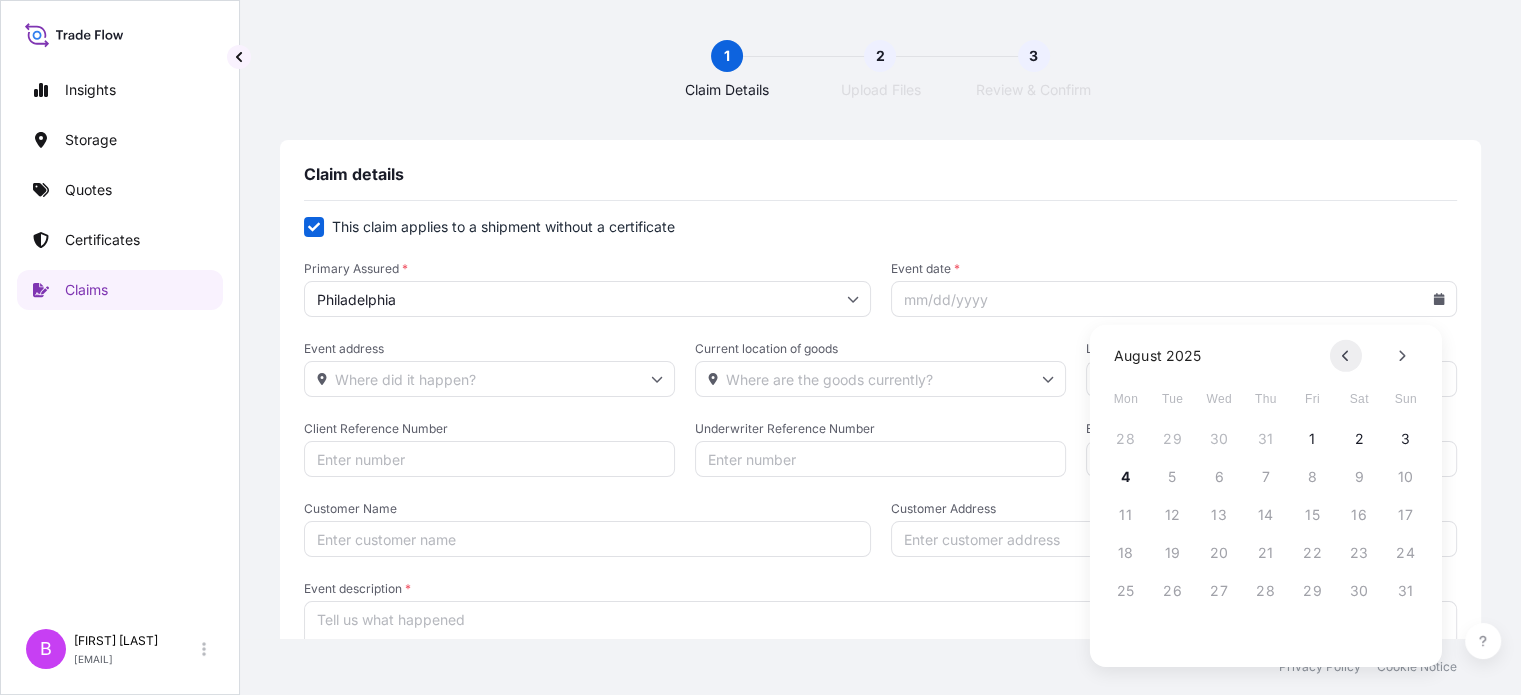 click at bounding box center [1346, 356] 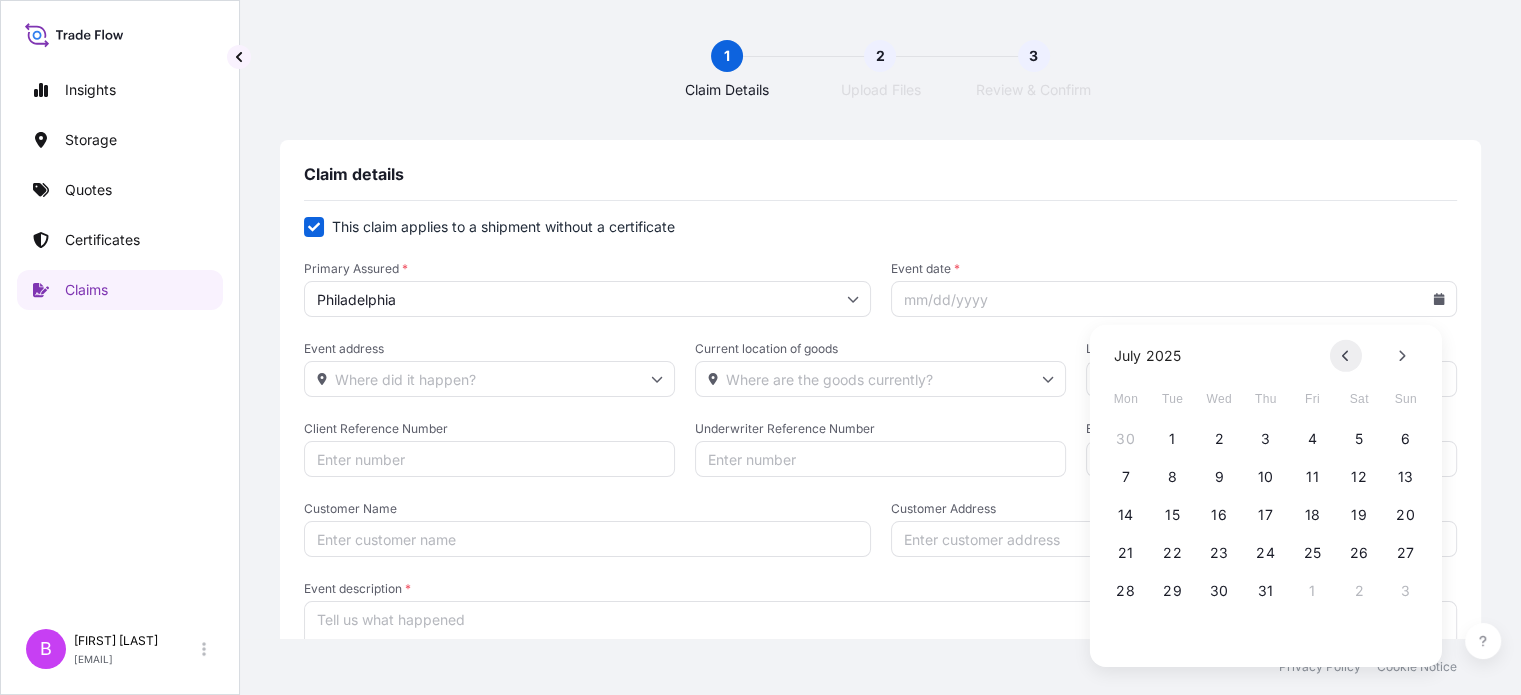 click at bounding box center [1346, 356] 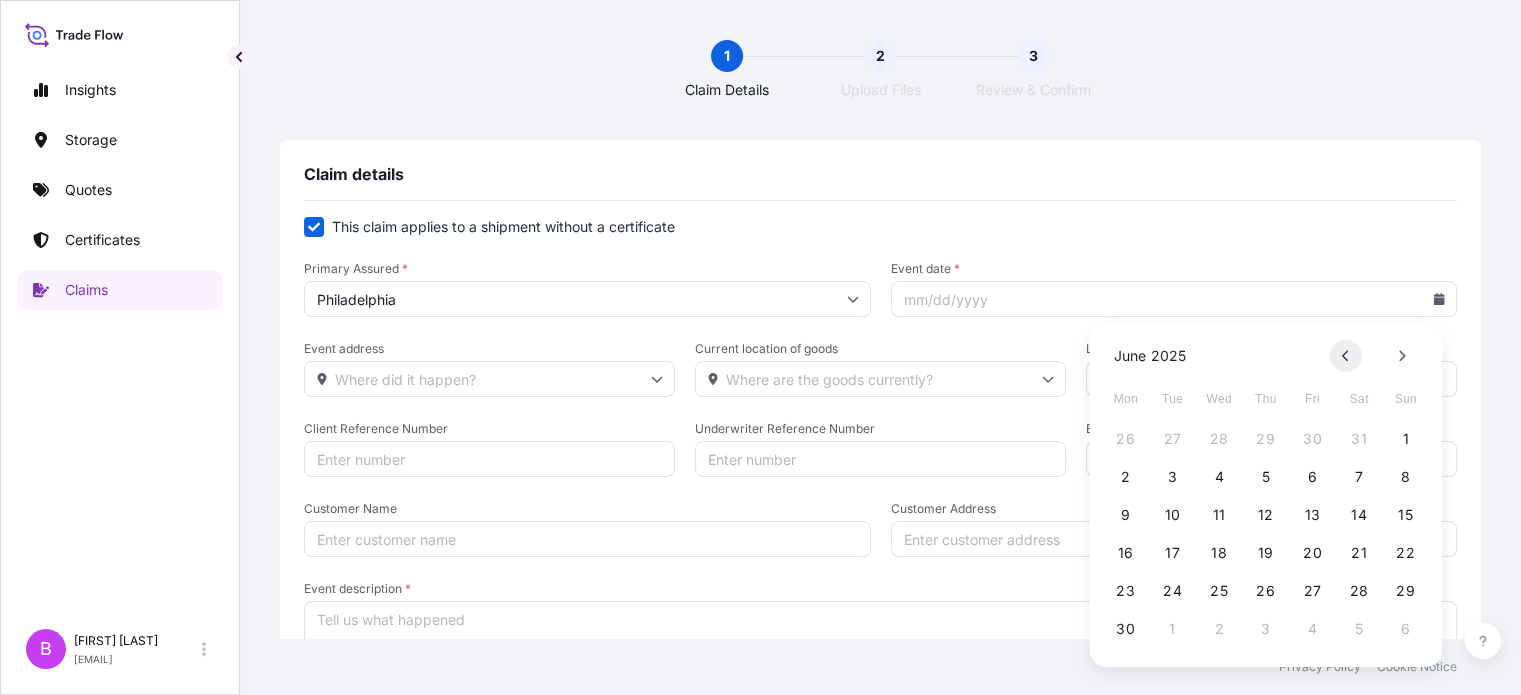 click at bounding box center [1346, 356] 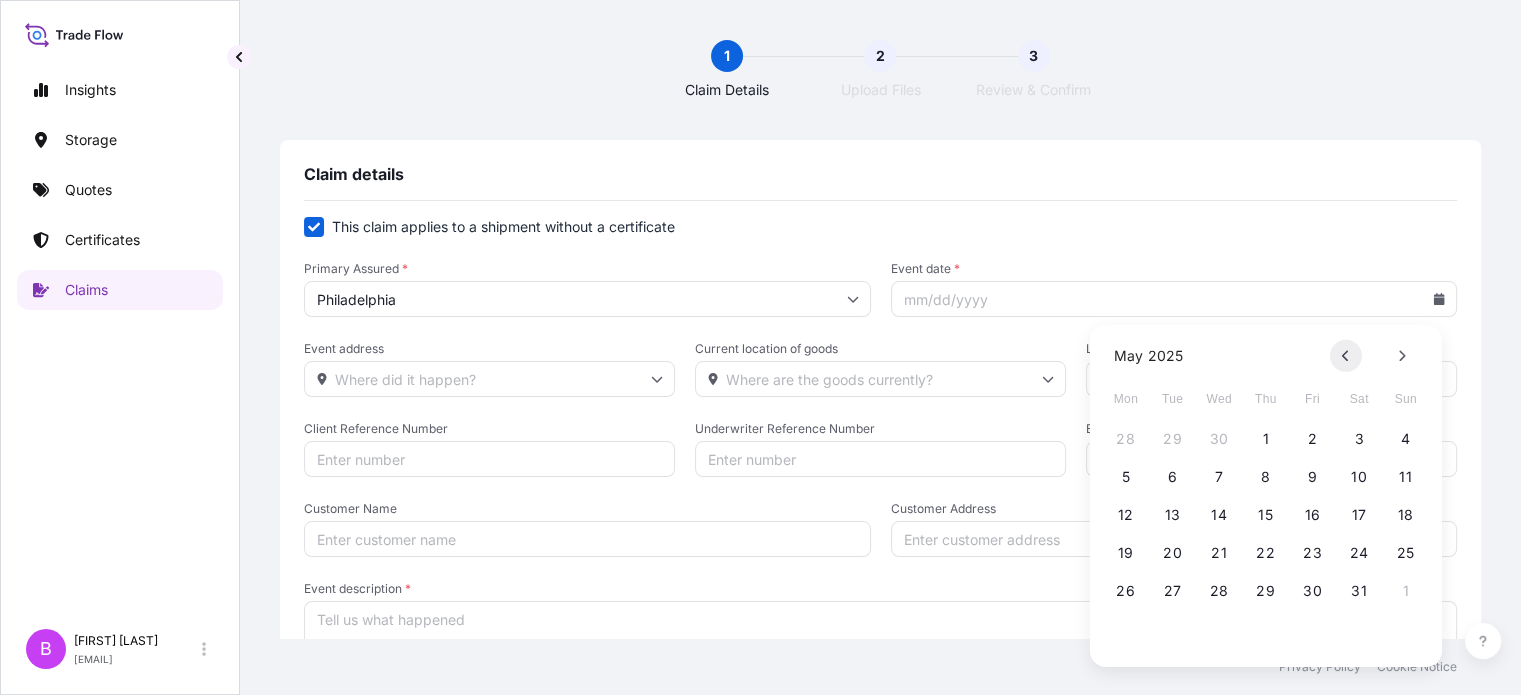 click at bounding box center [1346, 356] 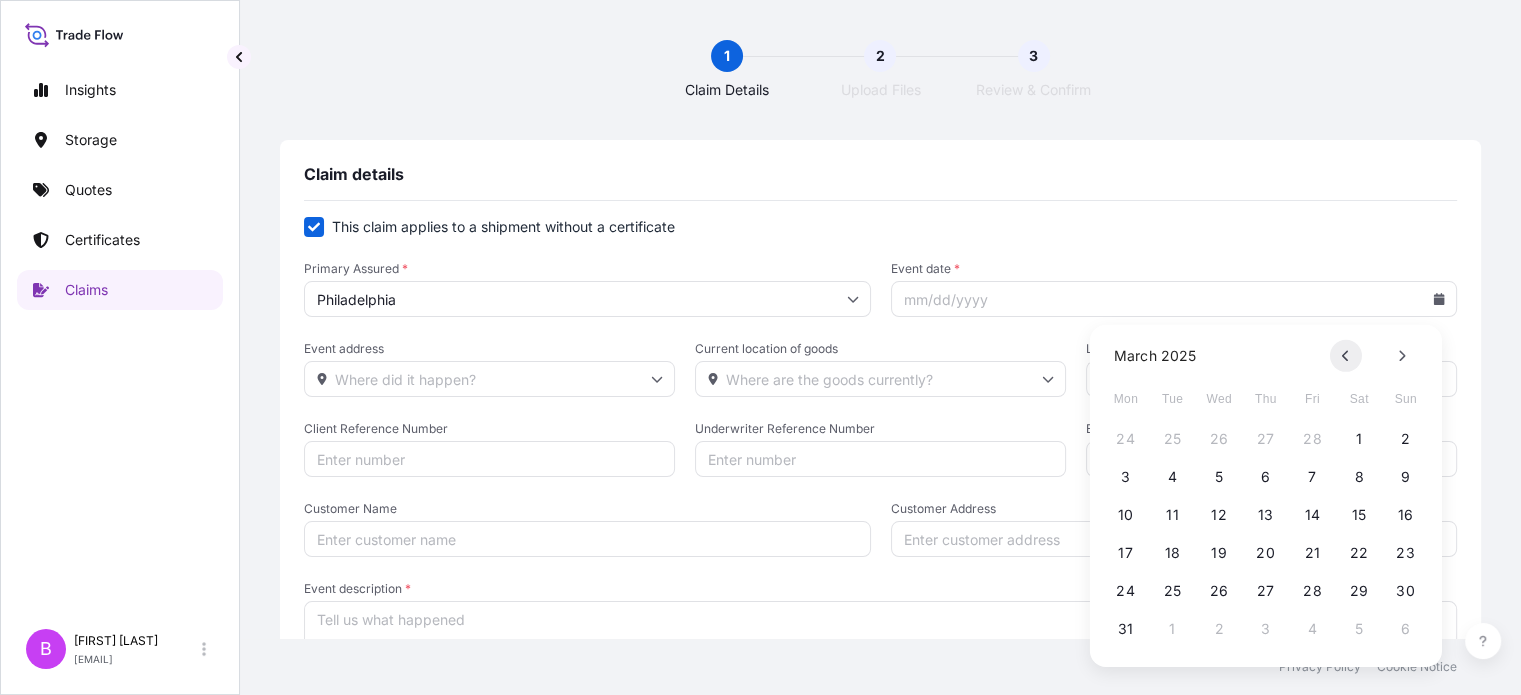 click at bounding box center (1346, 356) 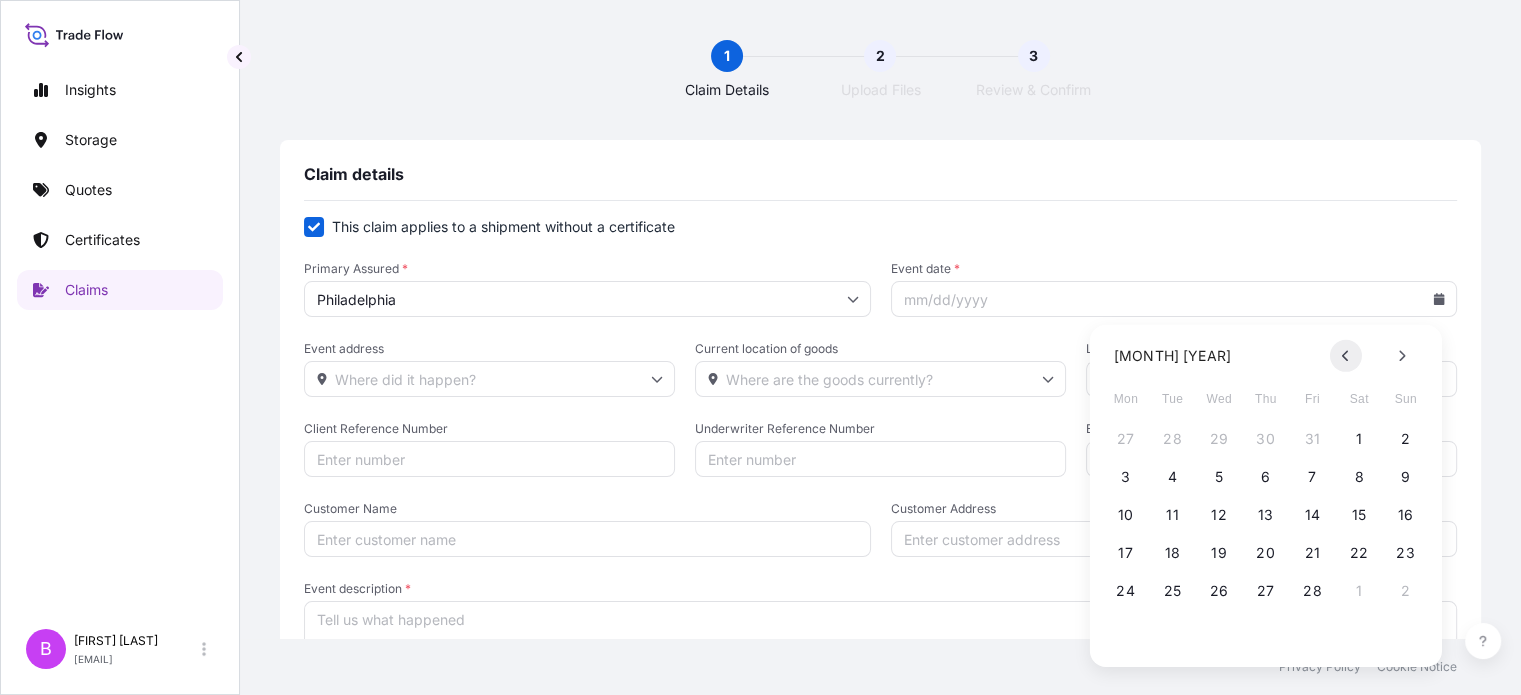 click at bounding box center [1346, 356] 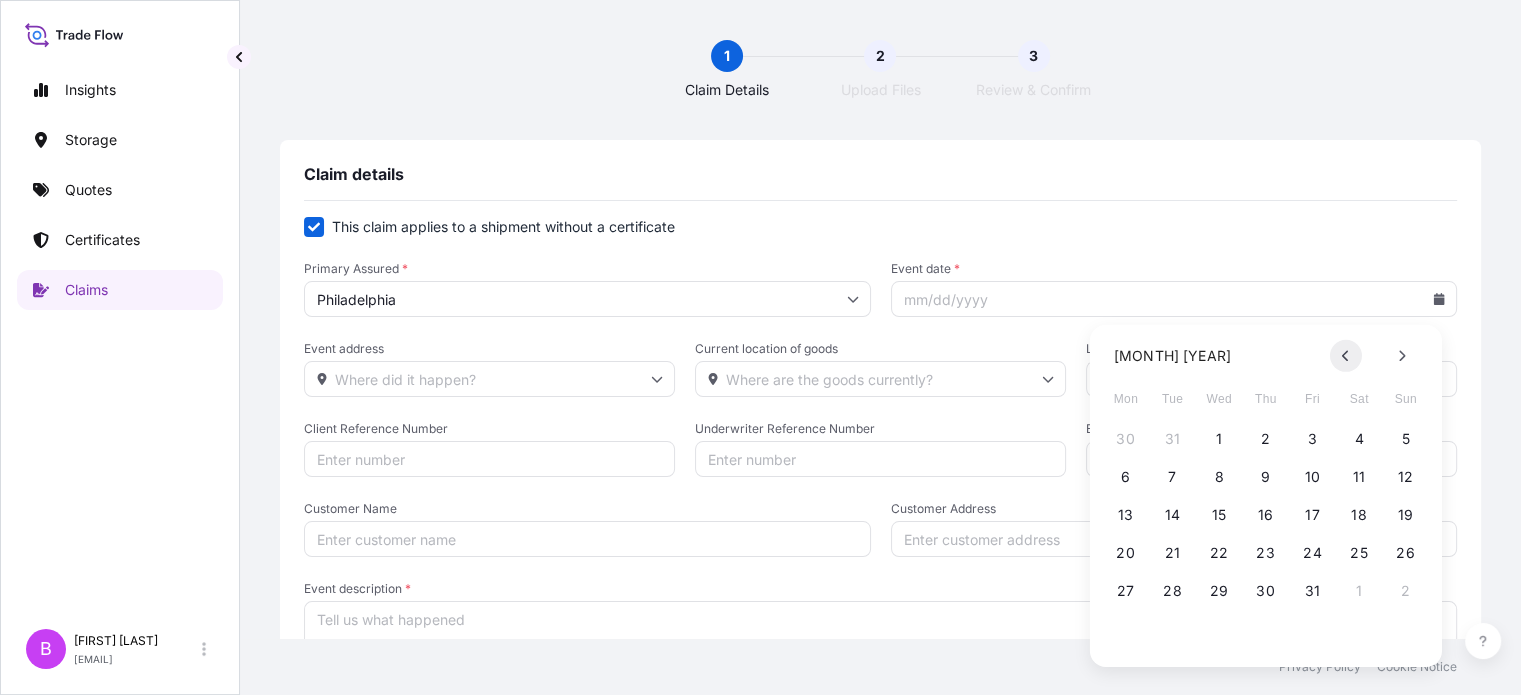 click at bounding box center [1346, 356] 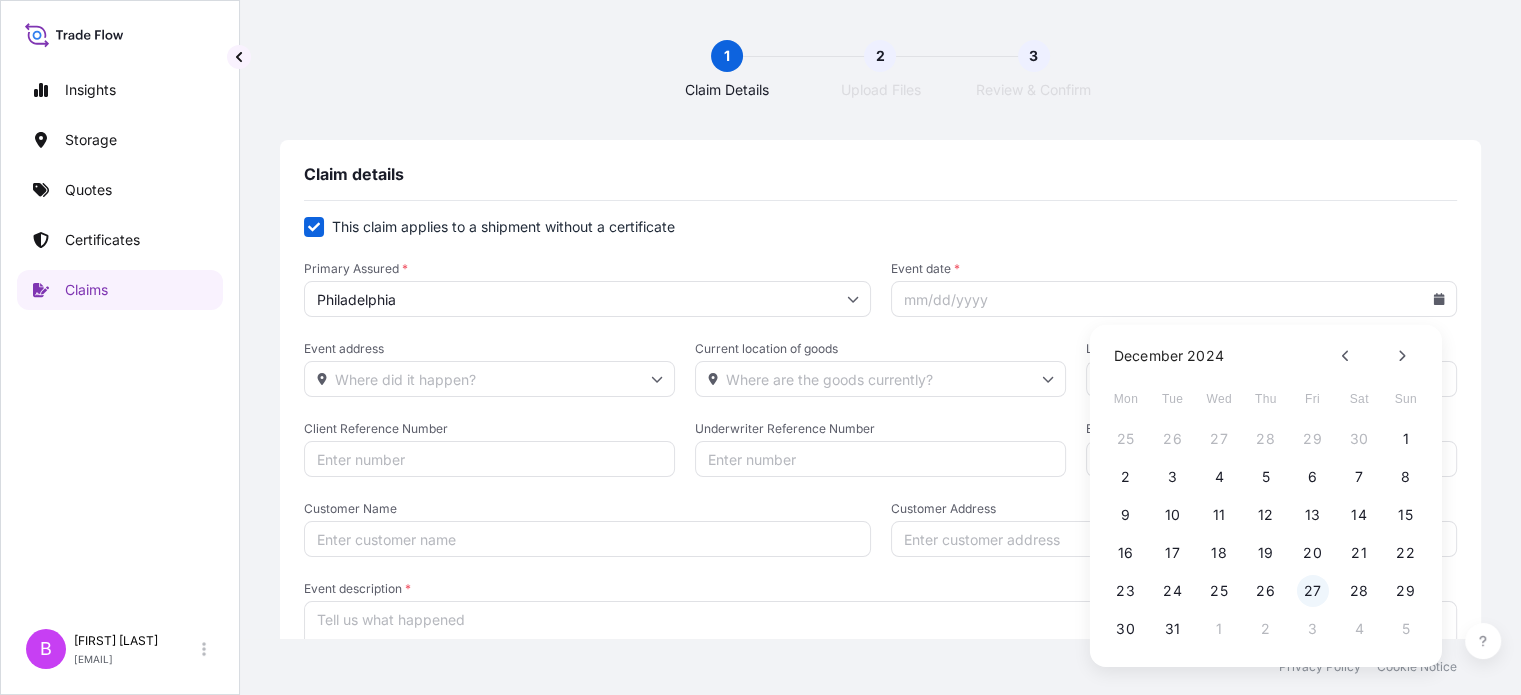 click on "27" at bounding box center [1312, 591] 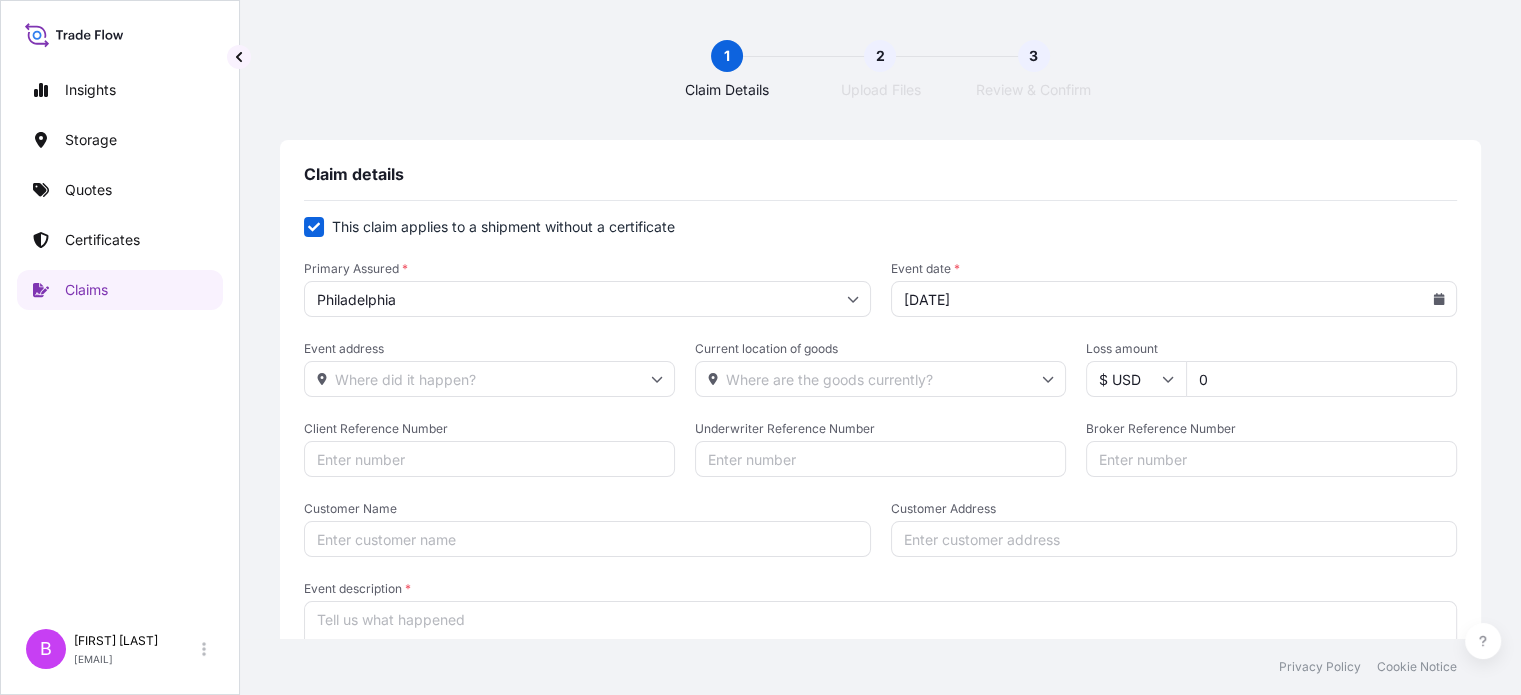 click on "Event address" at bounding box center (489, 379) 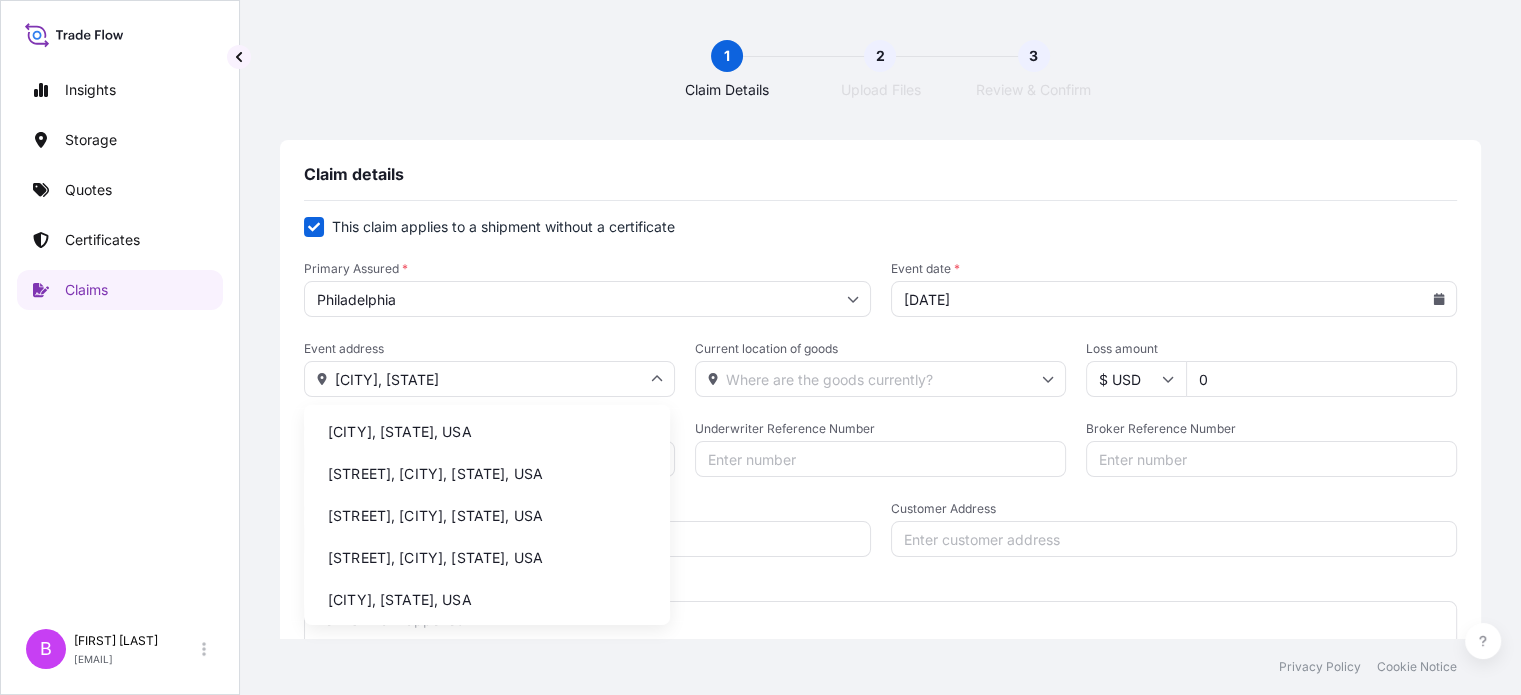 click on "[CITY], [STATE], USA" at bounding box center [487, 432] 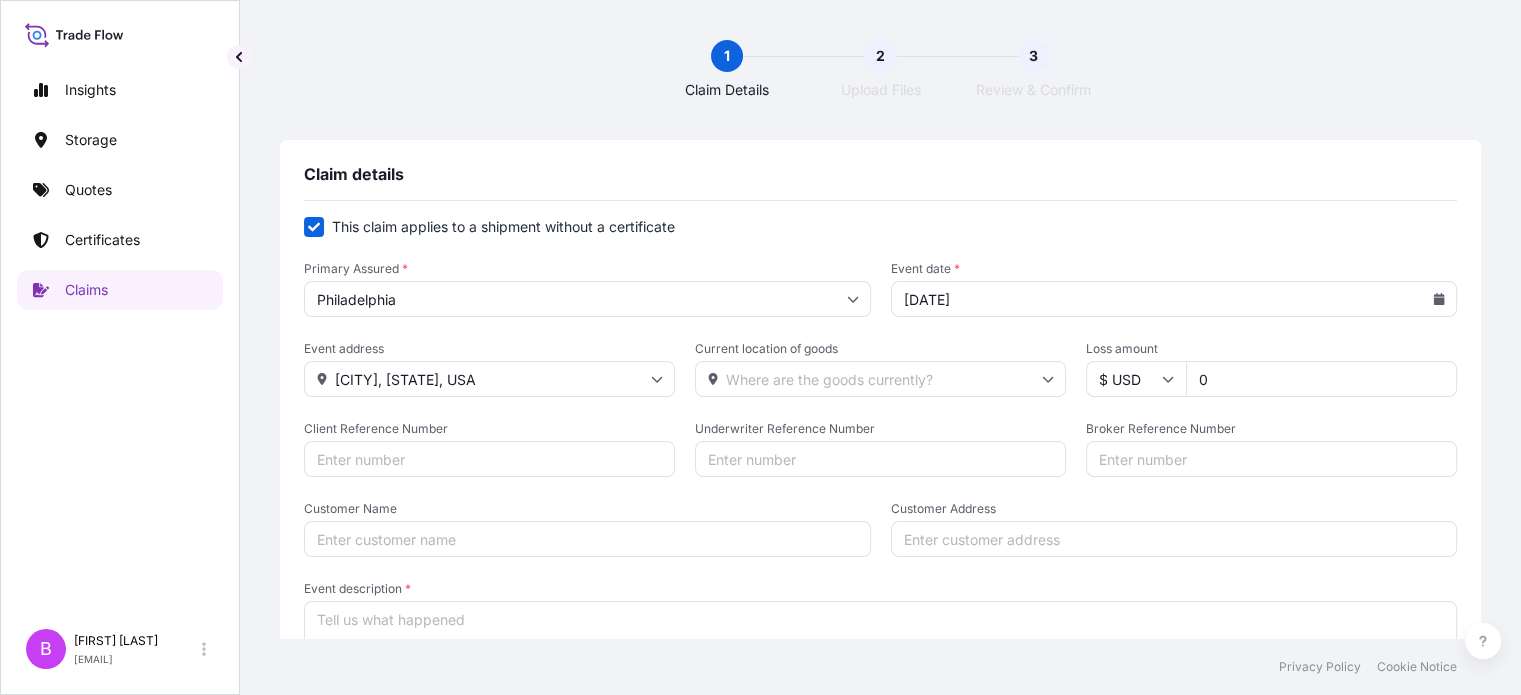 click on "Current location of goods" at bounding box center (880, 379) 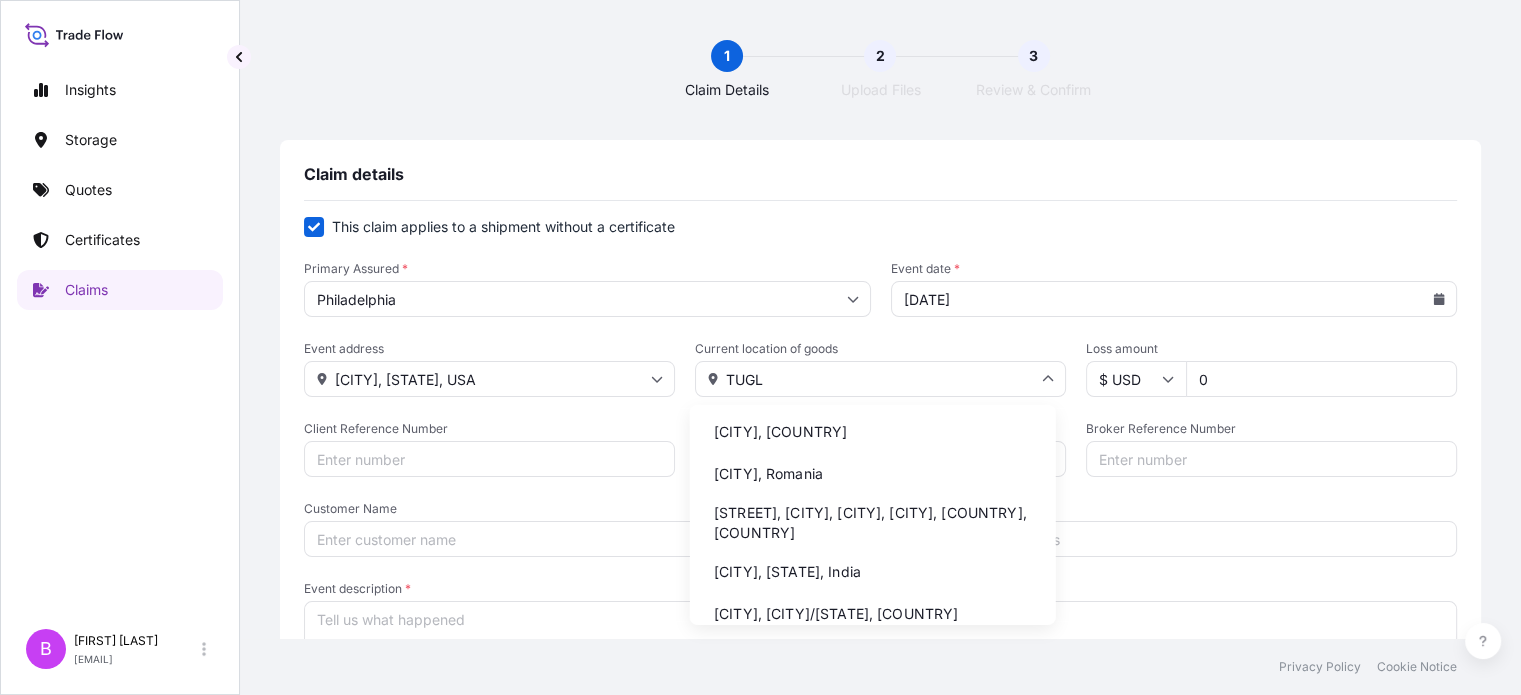 scroll, scrollTop: 36, scrollLeft: 0, axis: vertical 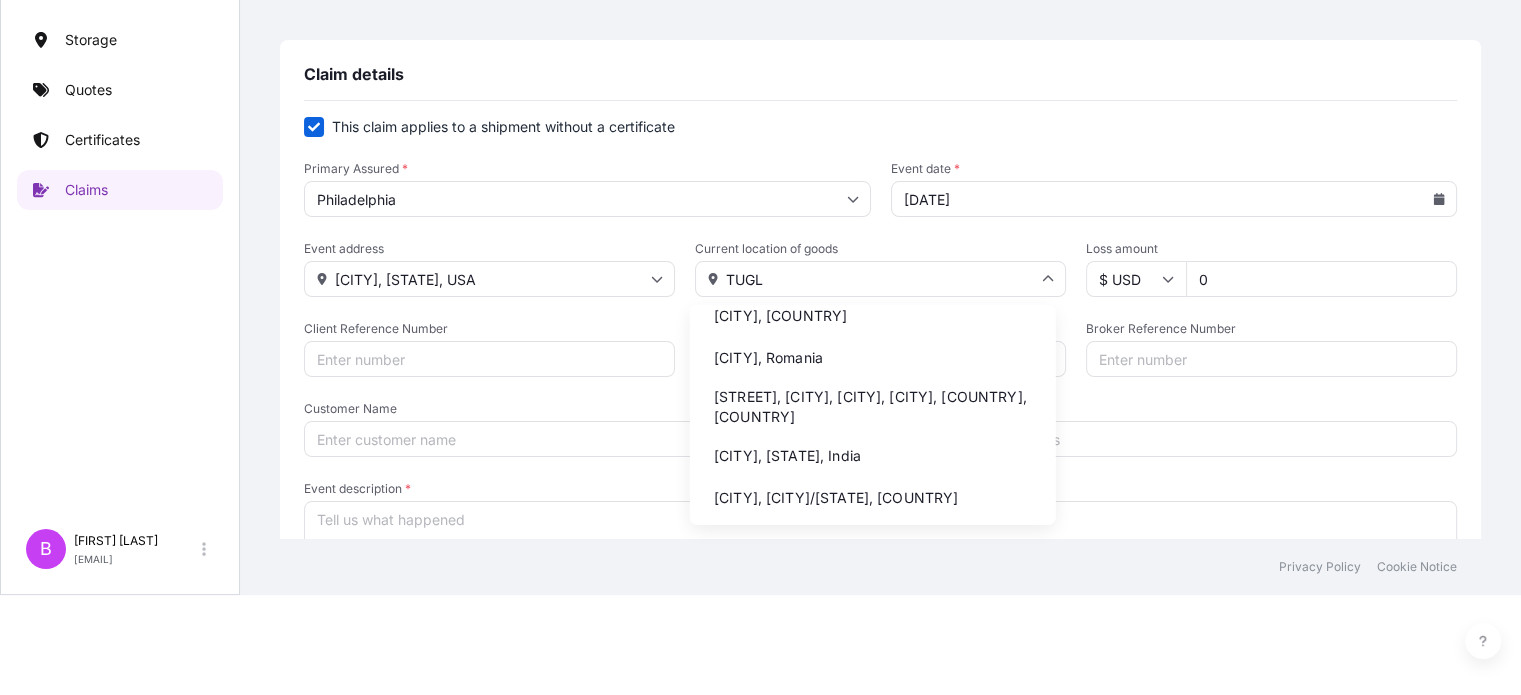 click on "[STREET], [CITY], [CITY], [CITY], [COUNTRY], [COUNTRY]" at bounding box center (873, 407) 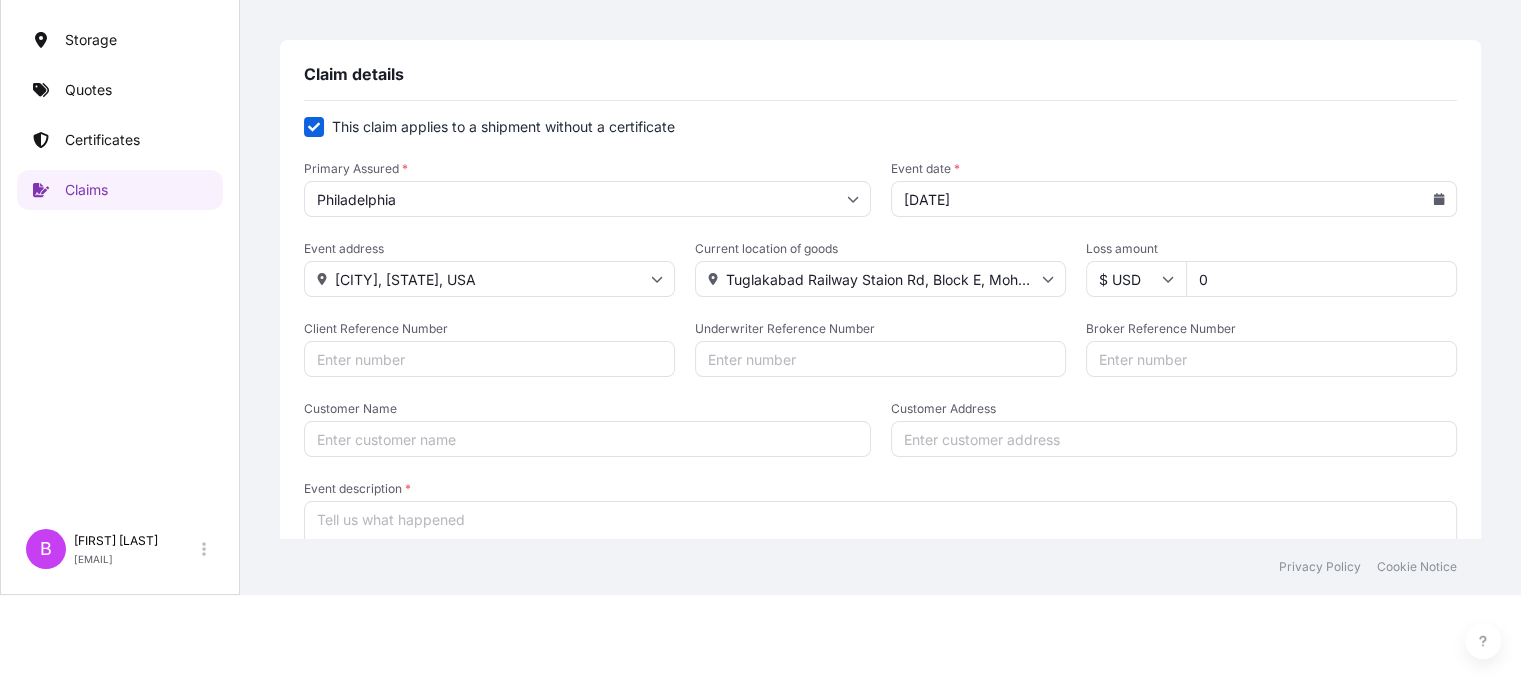 scroll, scrollTop: 0, scrollLeft: 0, axis: both 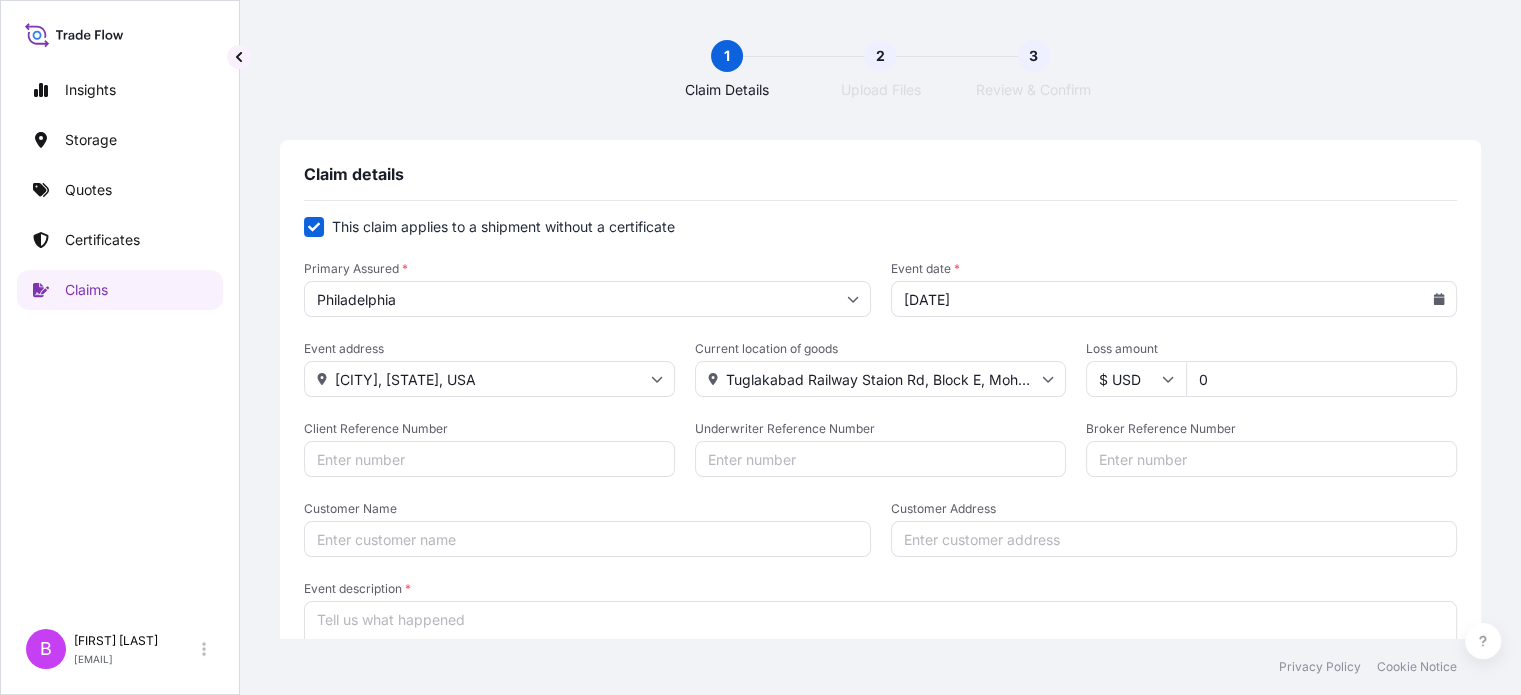 click on "0" at bounding box center (1321, 379) 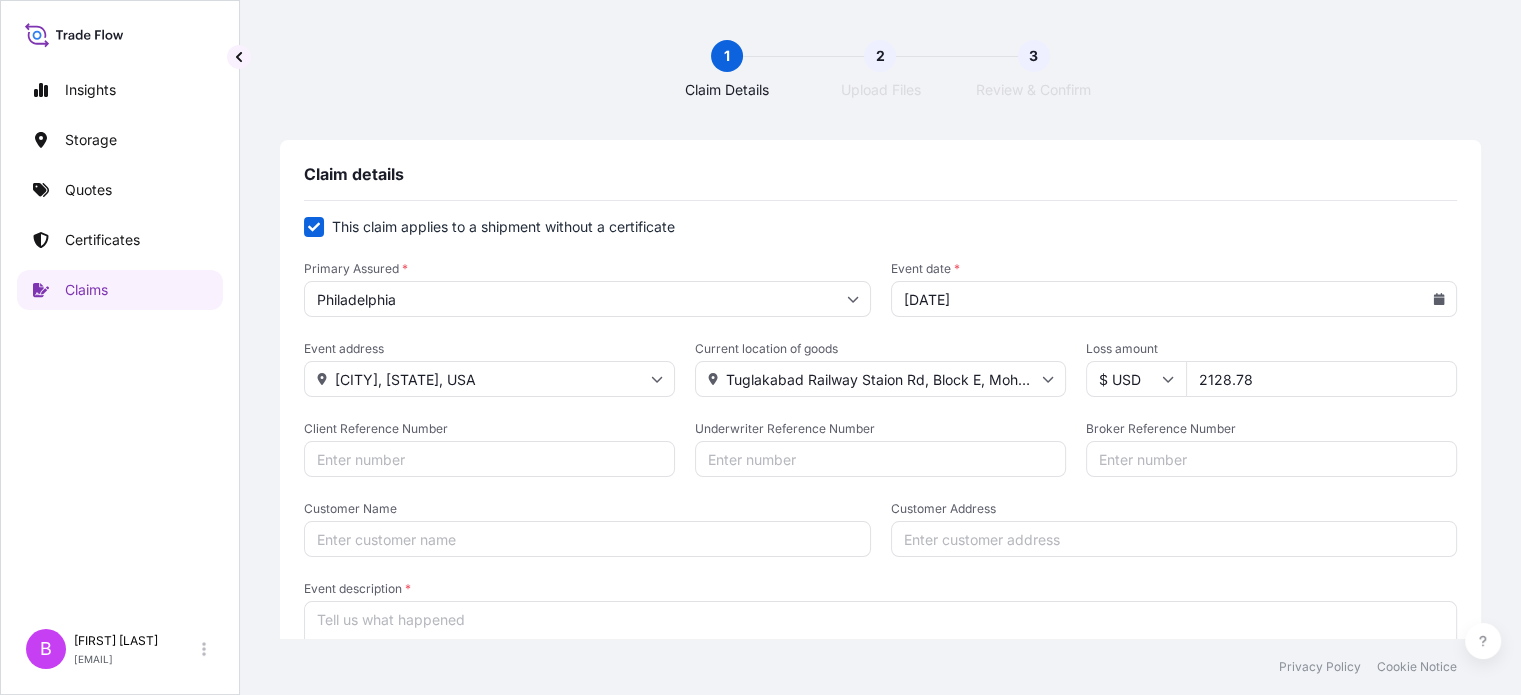 type on "2128.78" 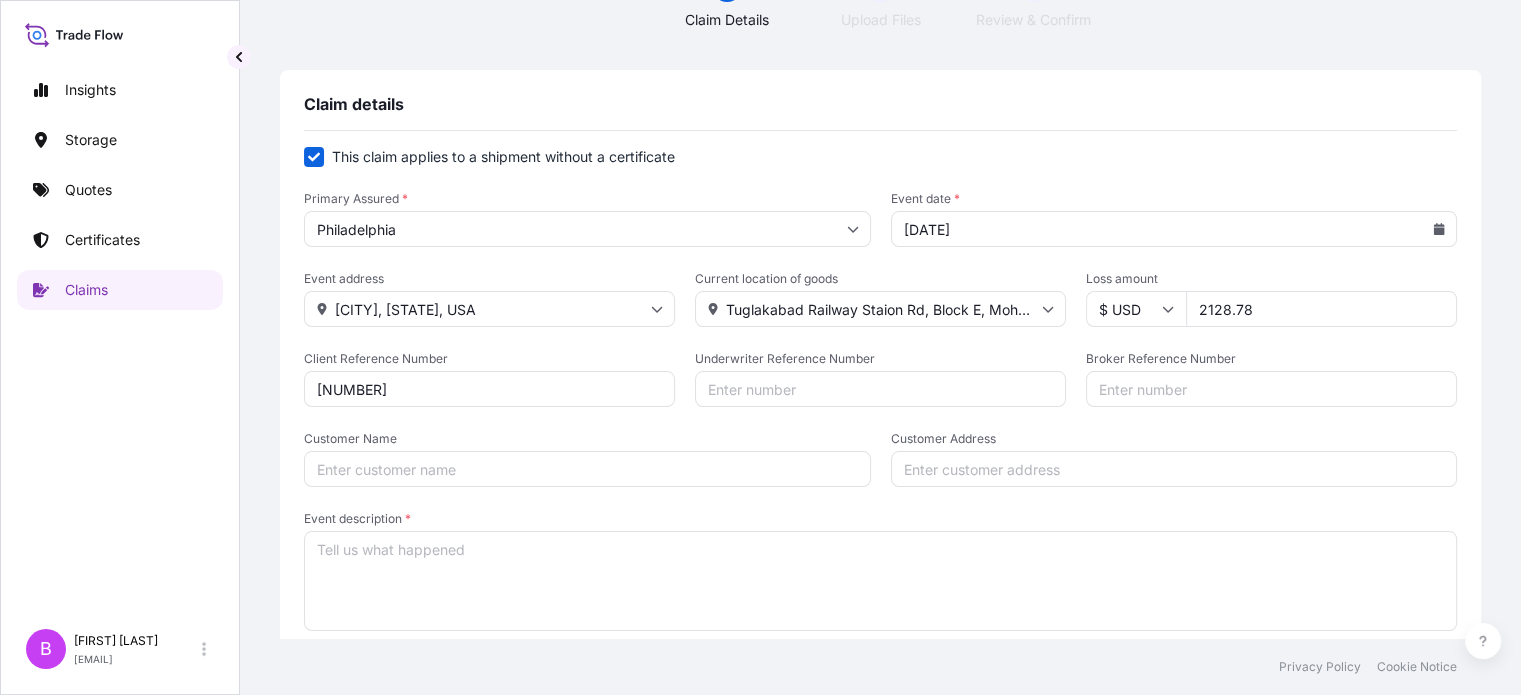 scroll, scrollTop: 100, scrollLeft: 0, axis: vertical 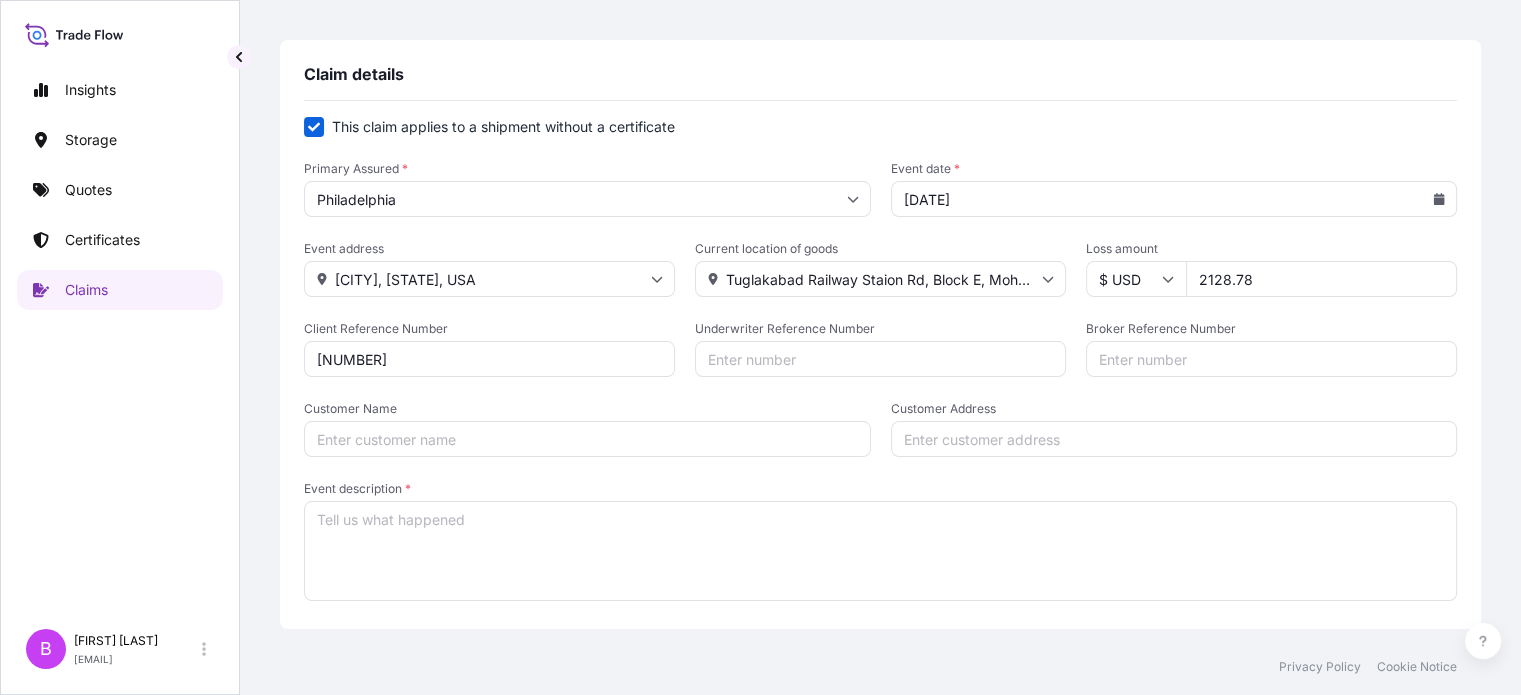 type on "[NUMBER]" 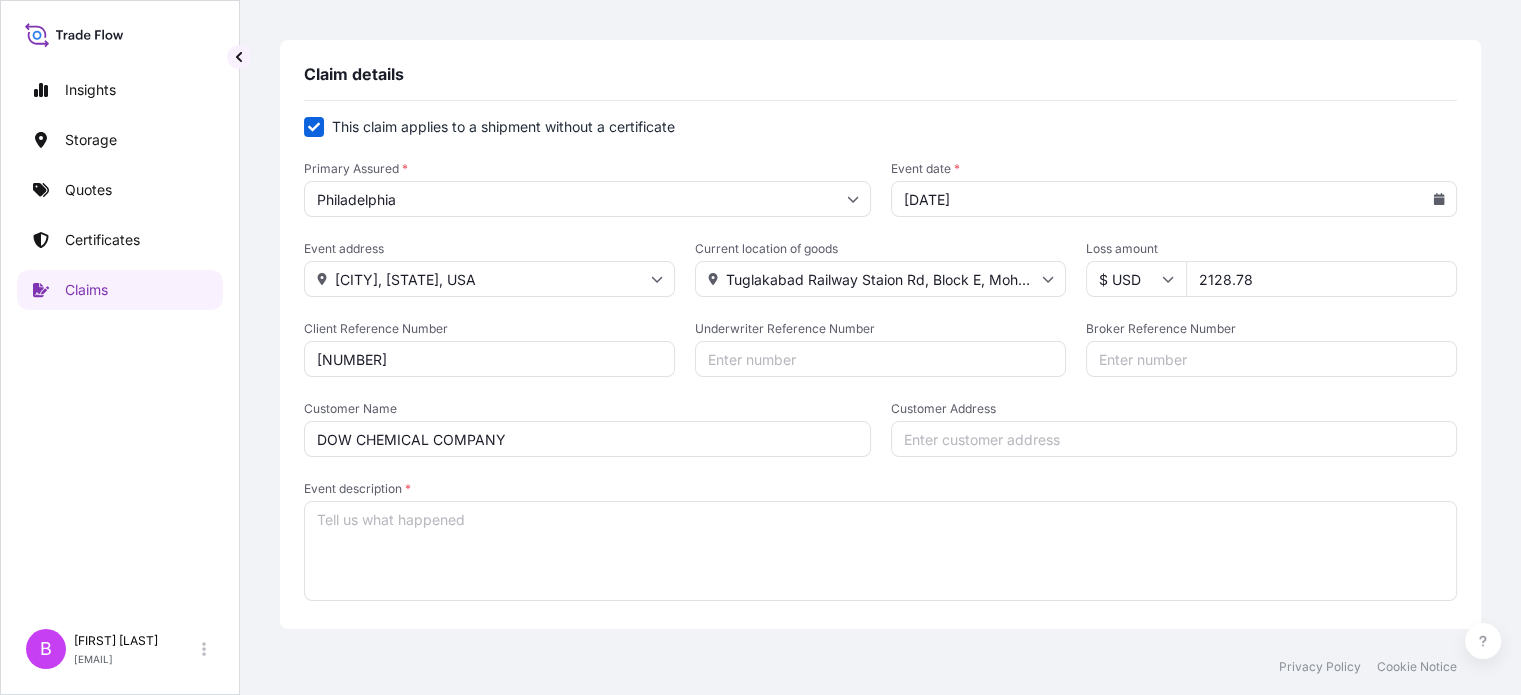type on "DOW CHEMICAL COMPANY" 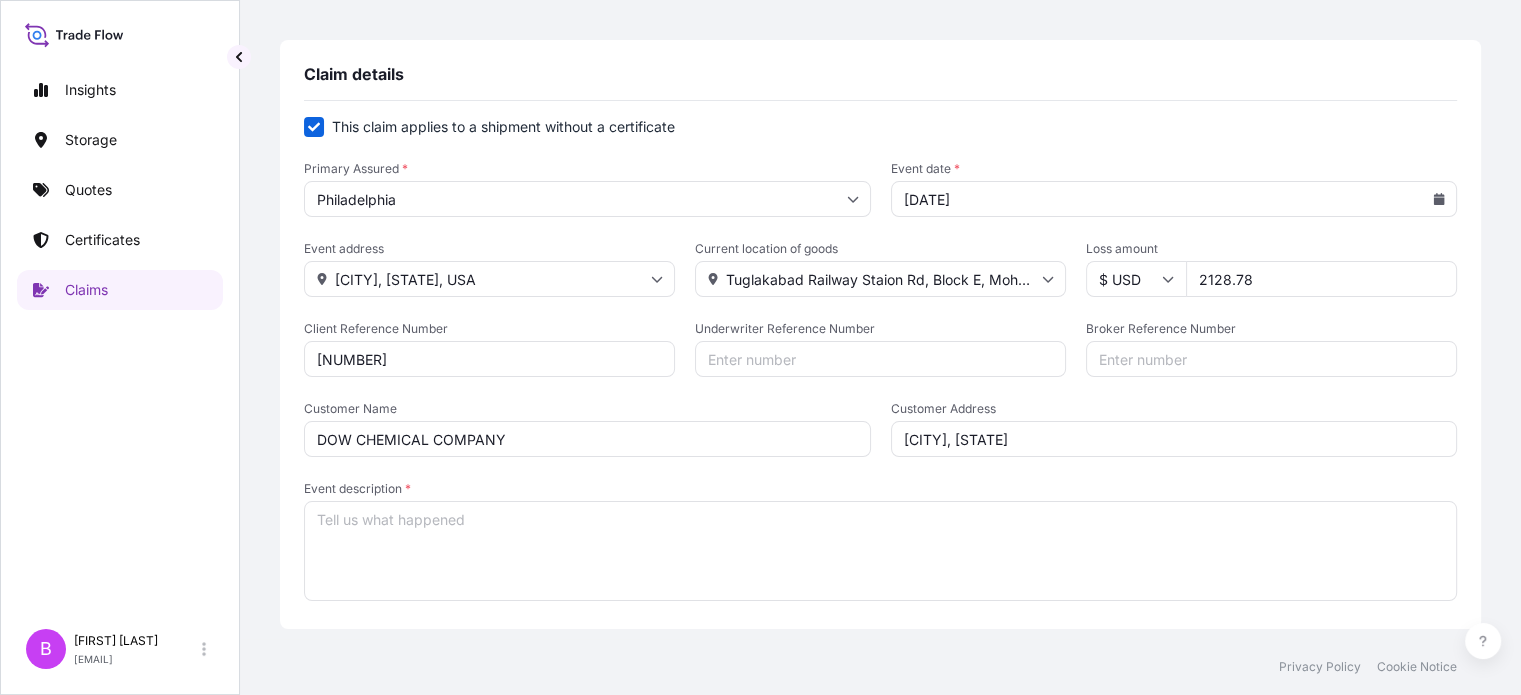type on "[CITY], [STATE]" 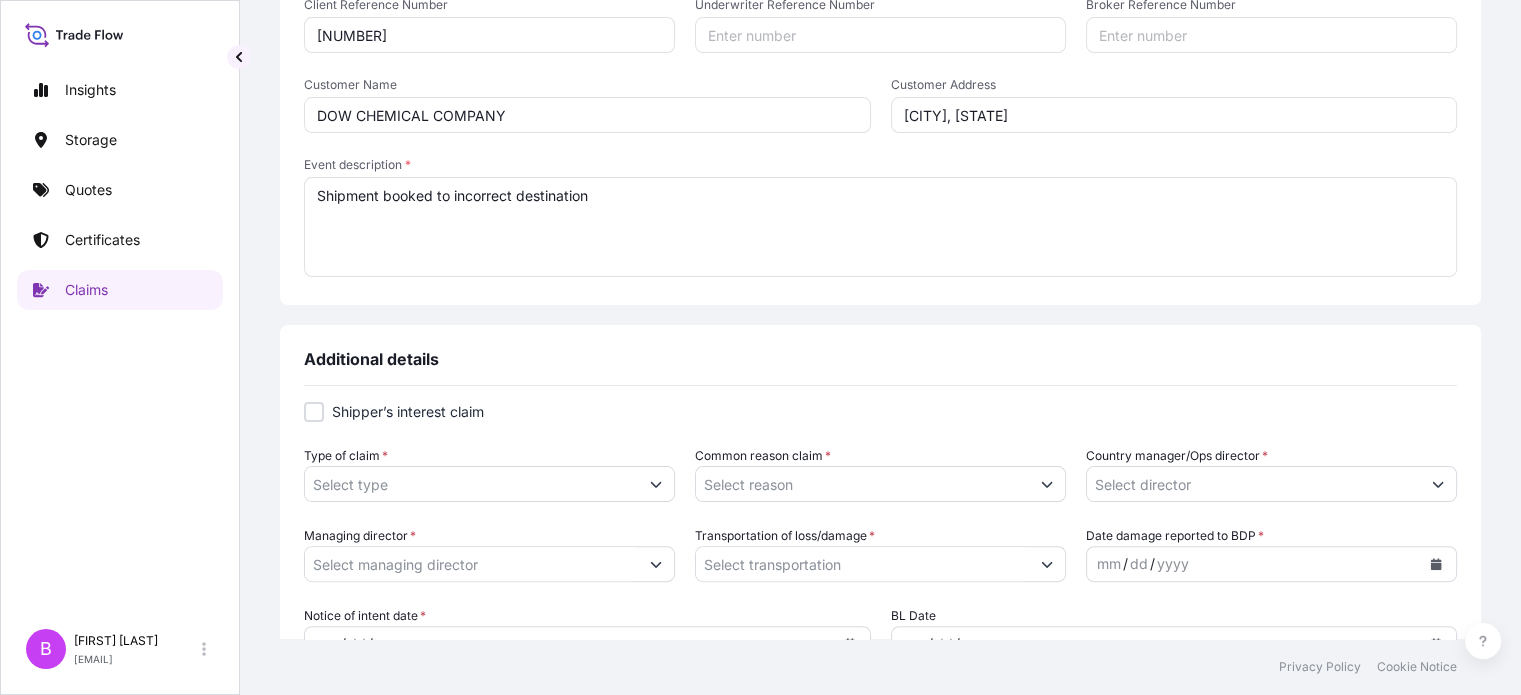scroll, scrollTop: 500, scrollLeft: 0, axis: vertical 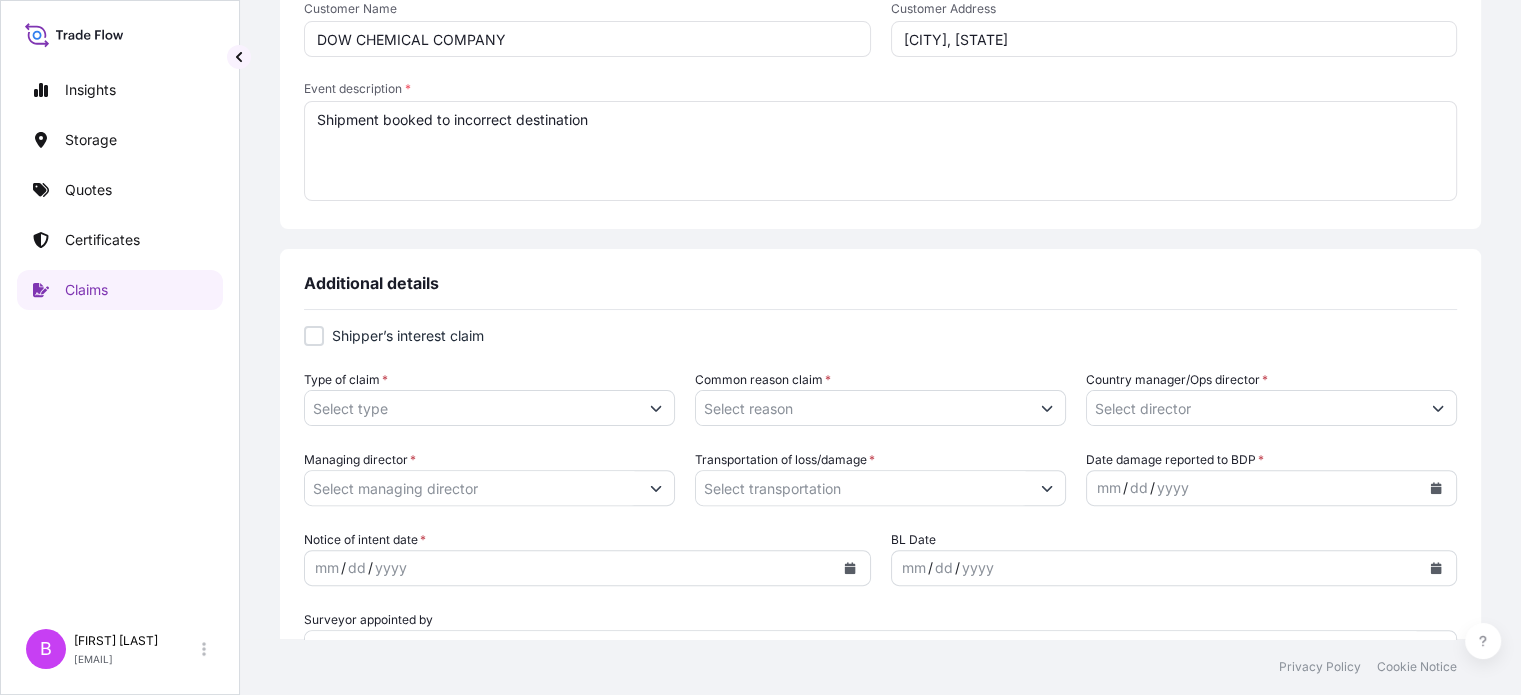 type on "Shipment booked to incorrect destination" 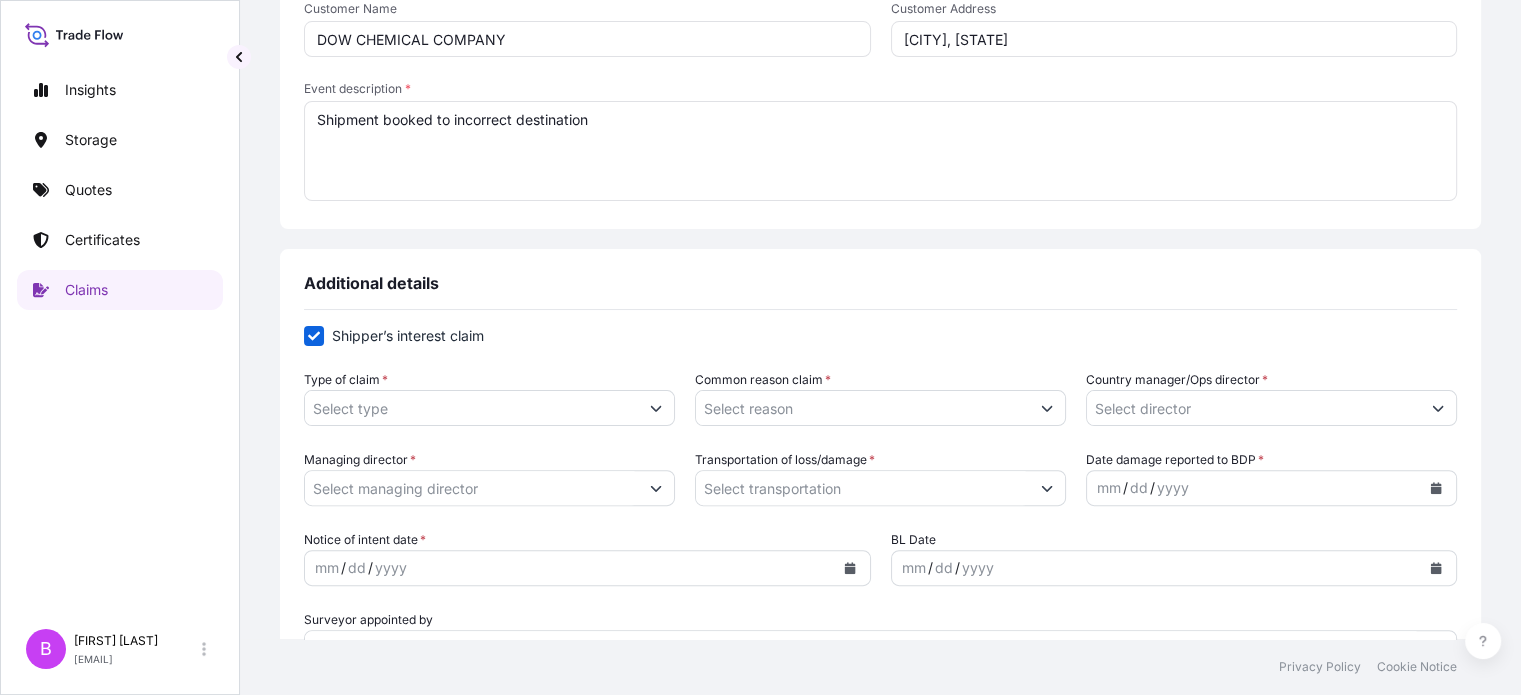 click on "Type of claim *" at bounding box center [471, 408] 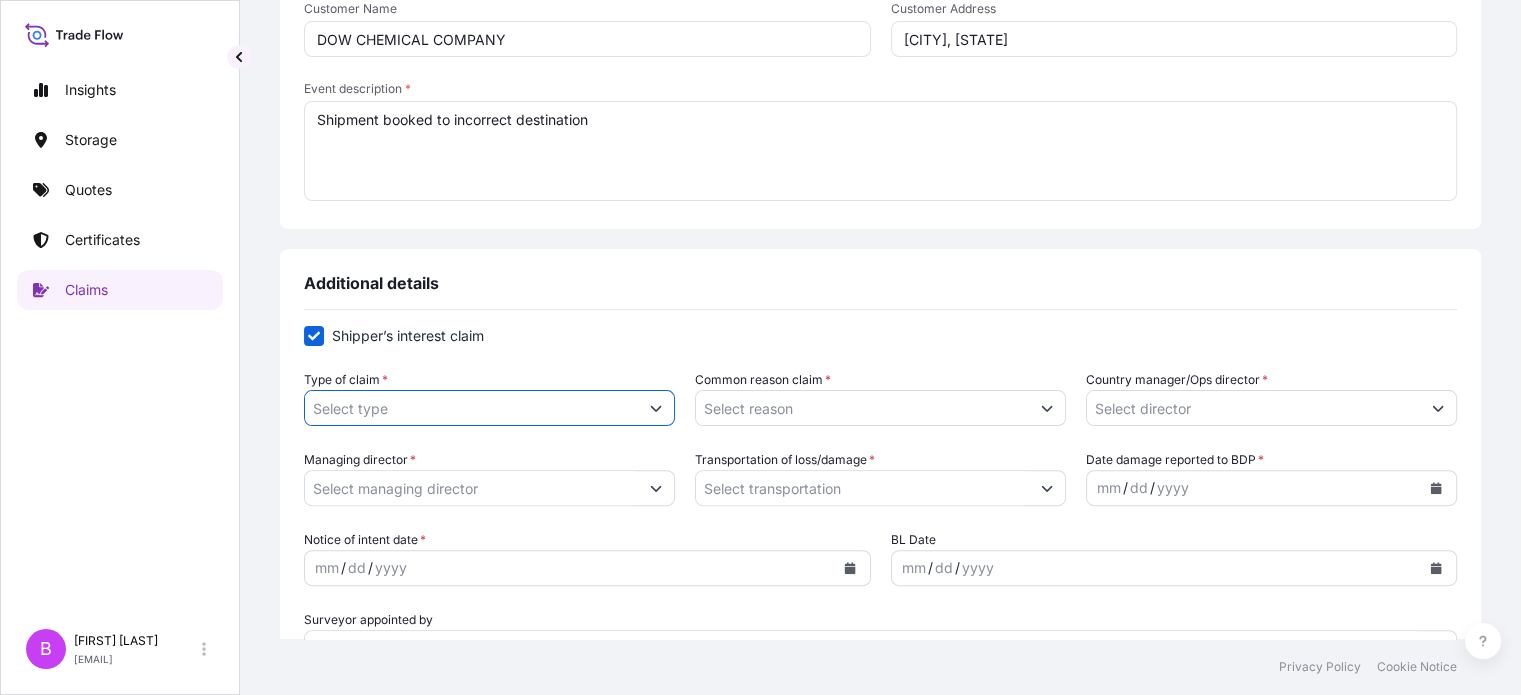 click on "Type of claim * Common reason claim * Country manager/Ops director *" at bounding box center [880, 398] 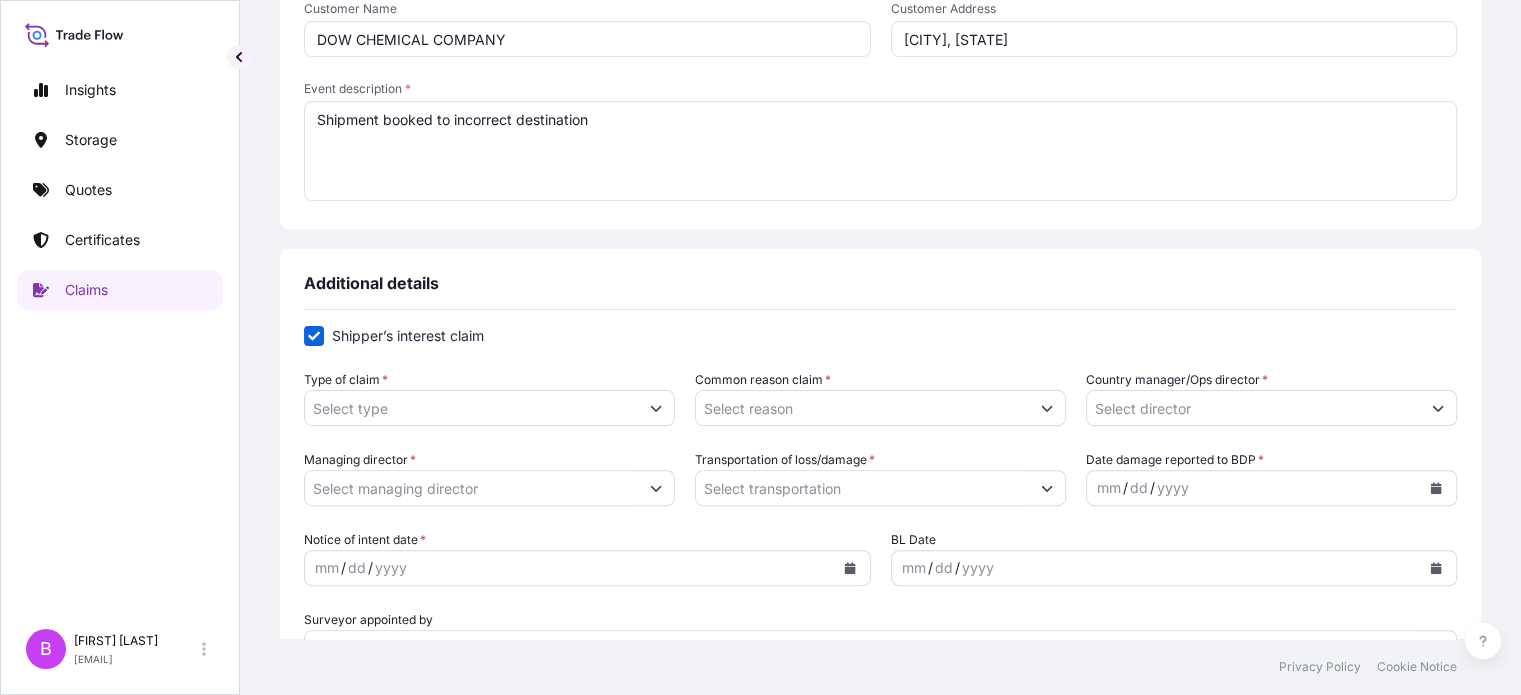 click at bounding box center [656, 408] 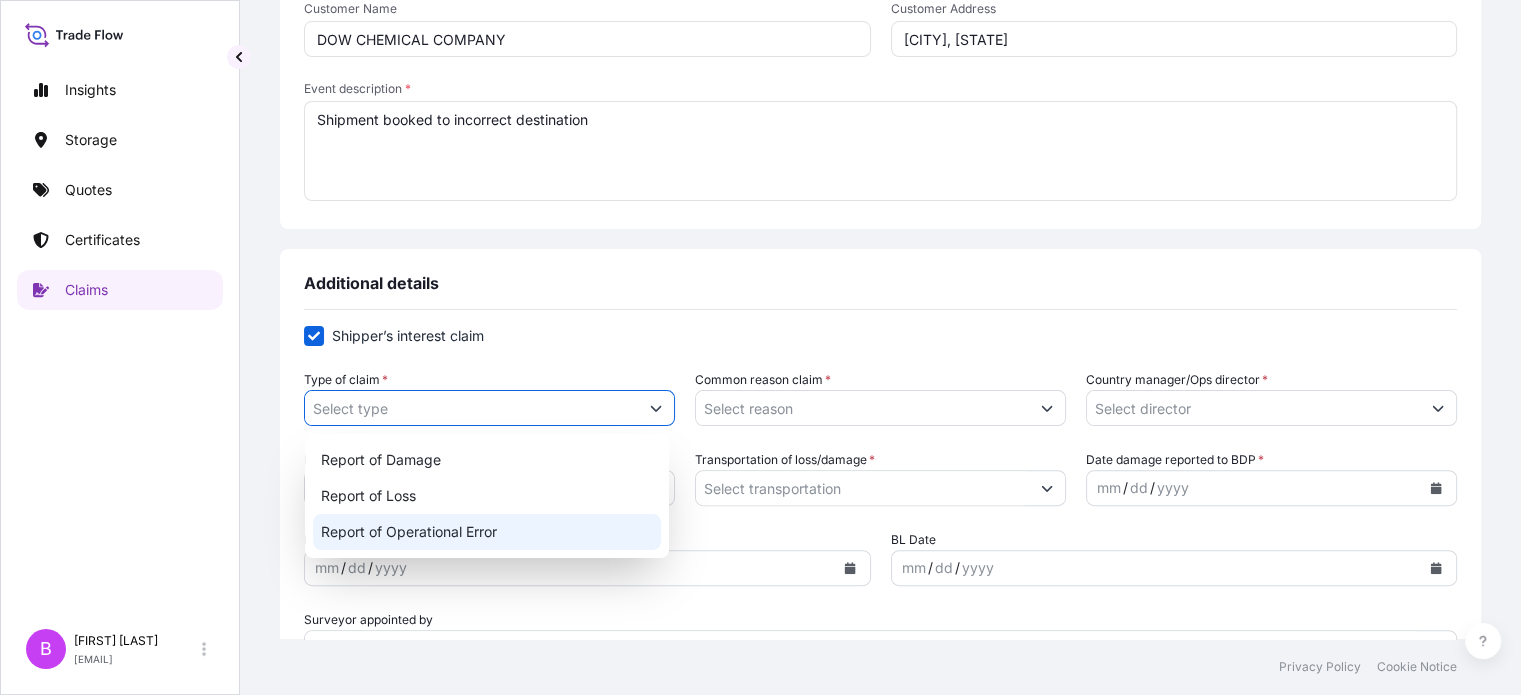 click on "Report of Operational Error" at bounding box center [487, 532] 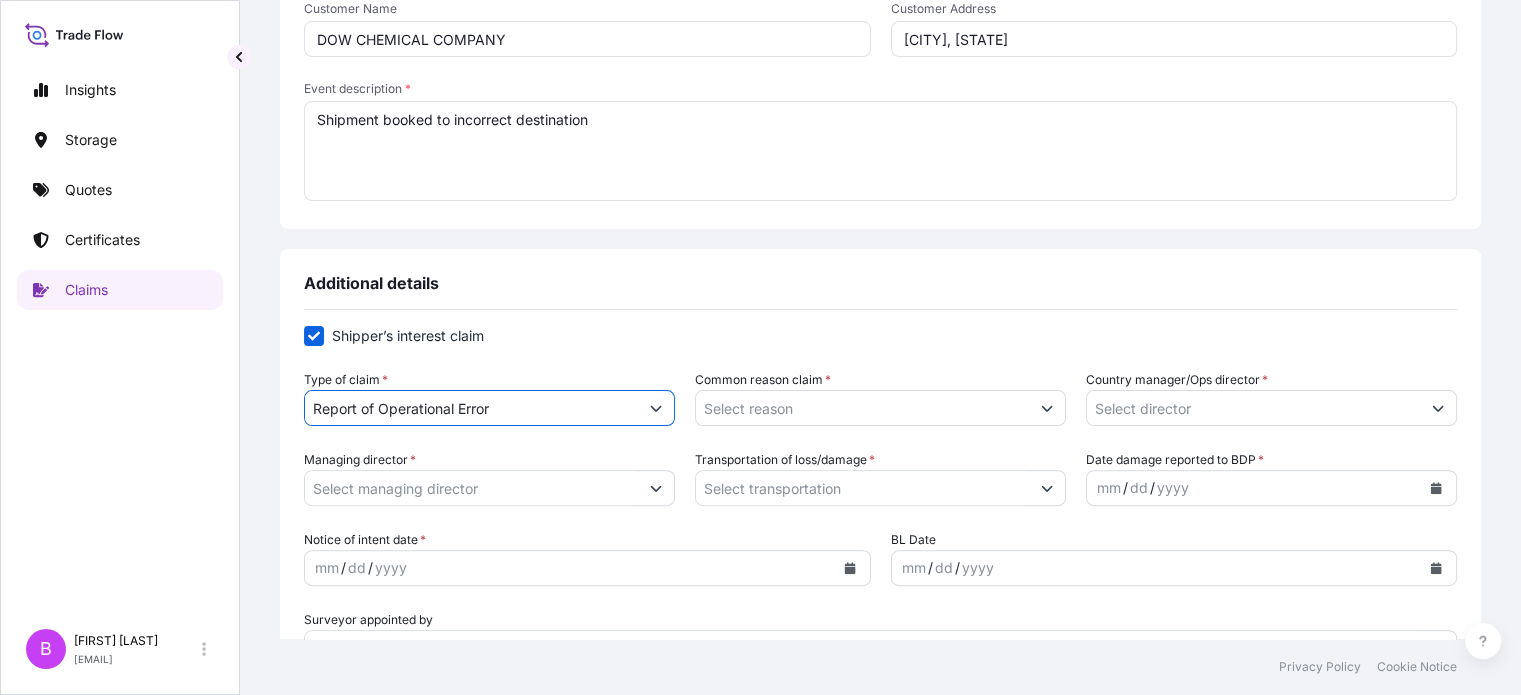 click at bounding box center [1047, 408] 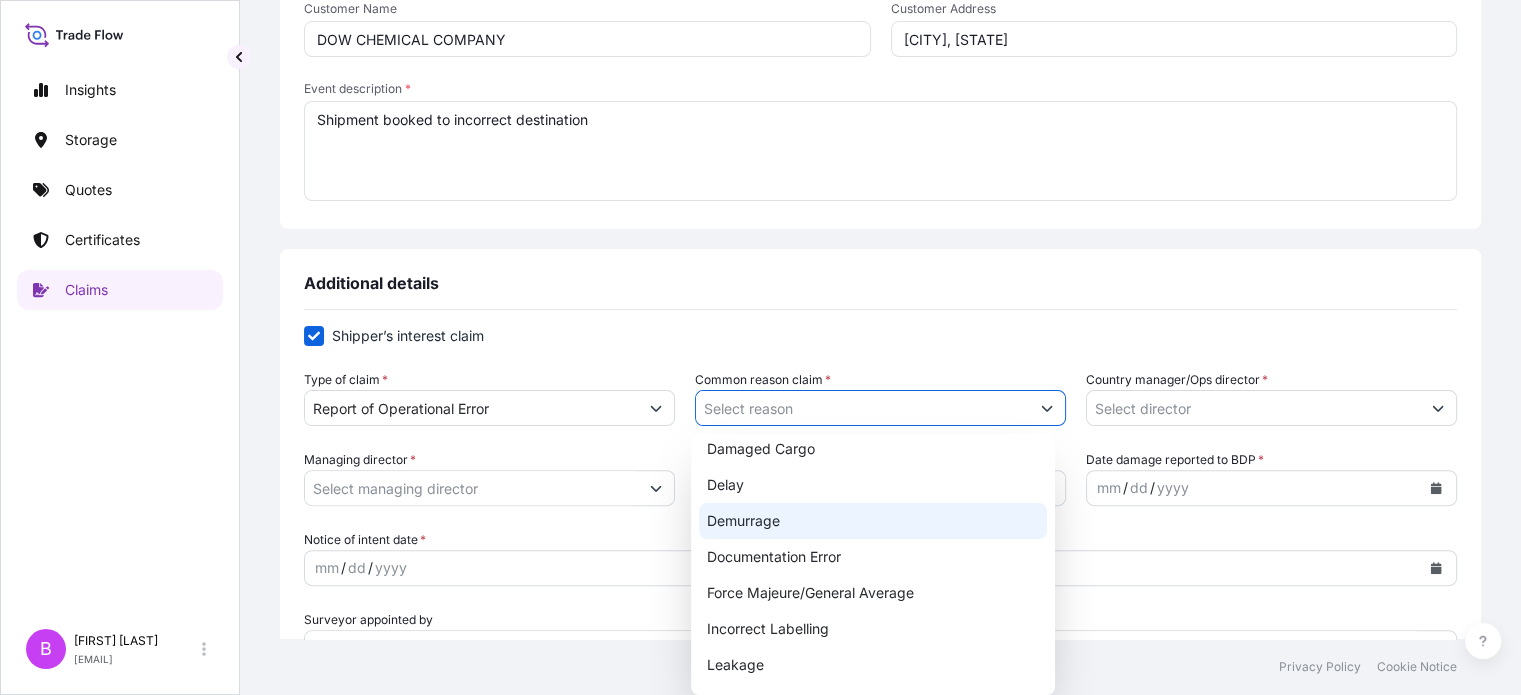 scroll, scrollTop: 0, scrollLeft: 0, axis: both 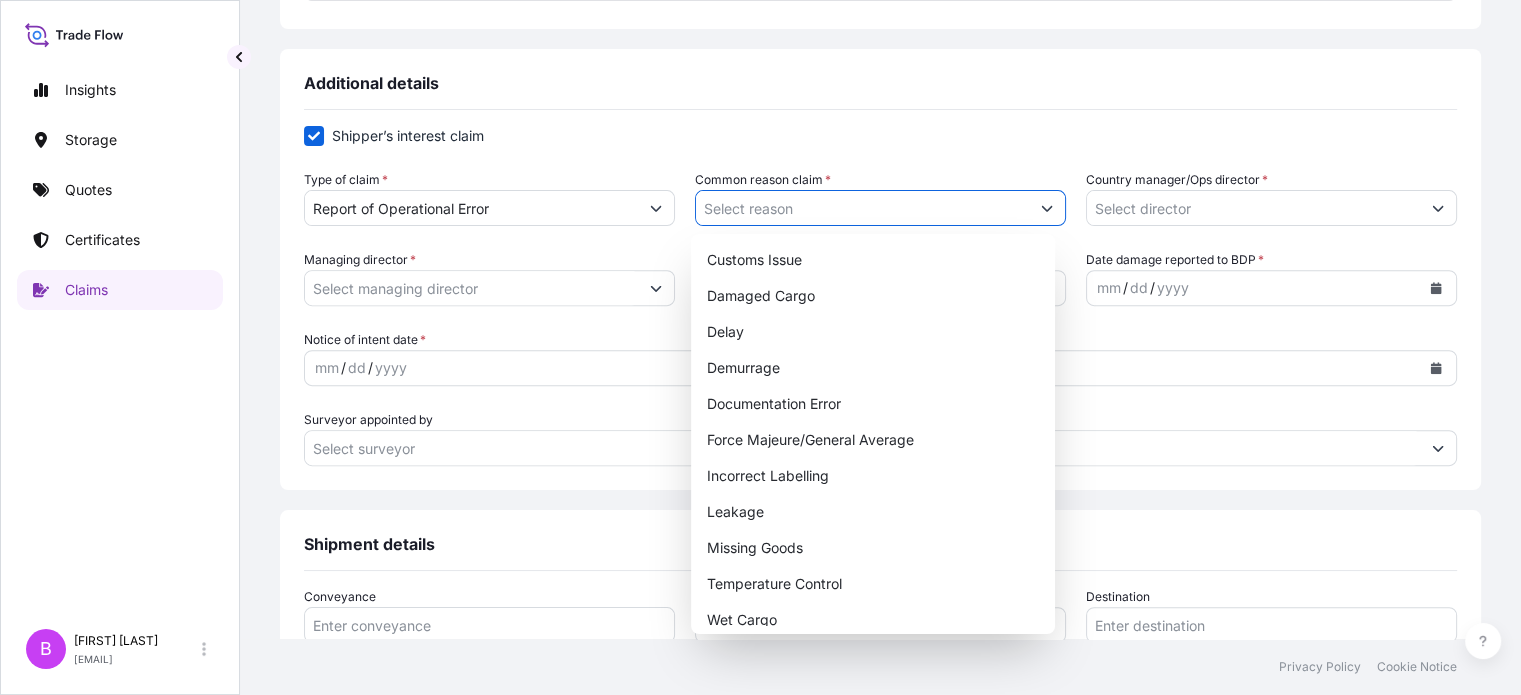 click at bounding box center [1047, 208] 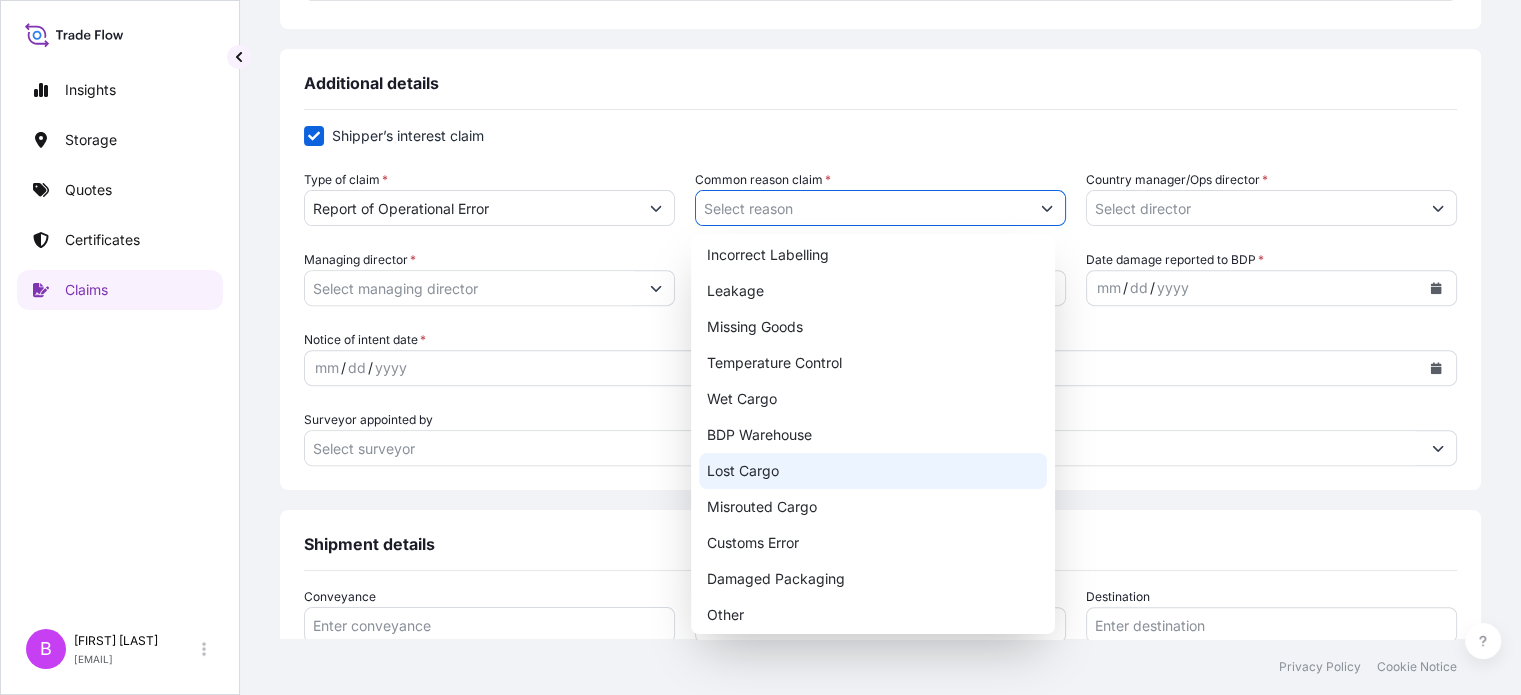 scroll, scrollTop: 228, scrollLeft: 0, axis: vertical 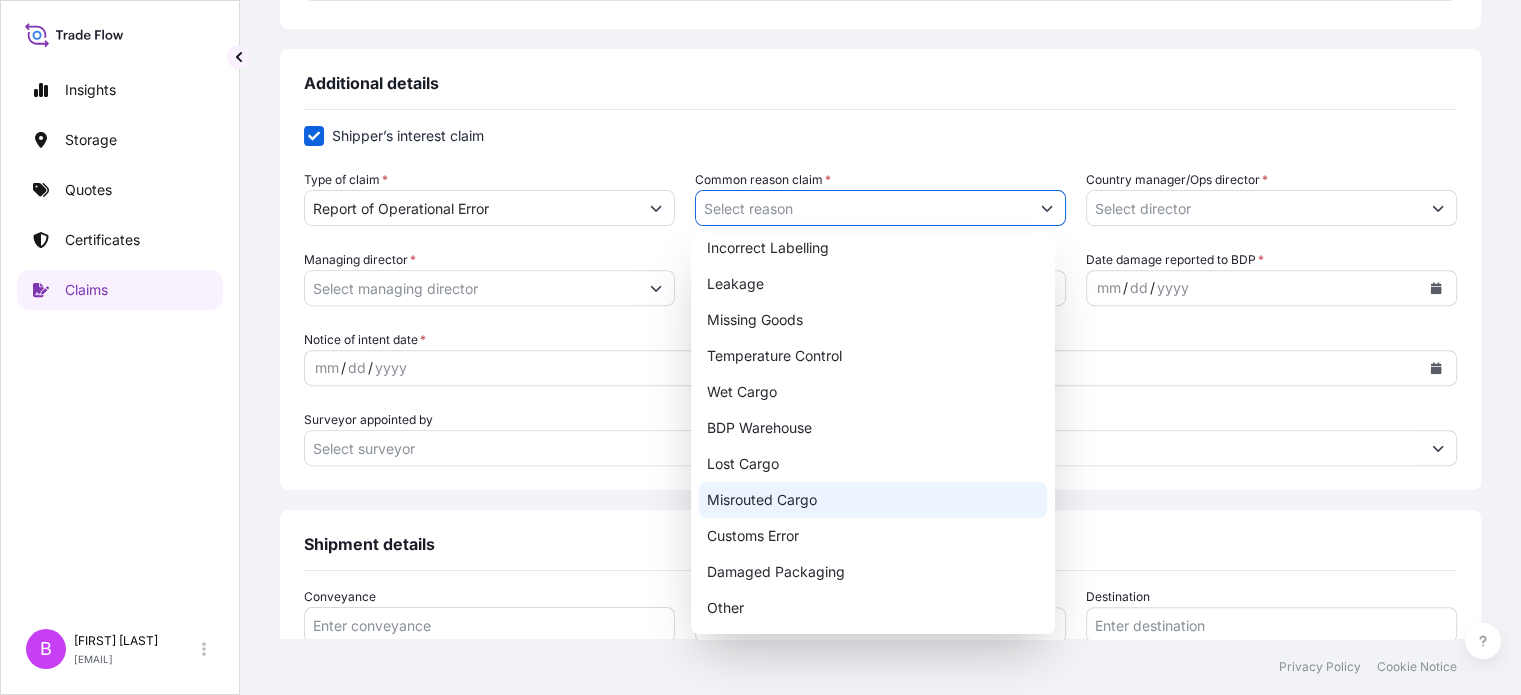 click on "Misrouted Cargo" at bounding box center [873, 500] 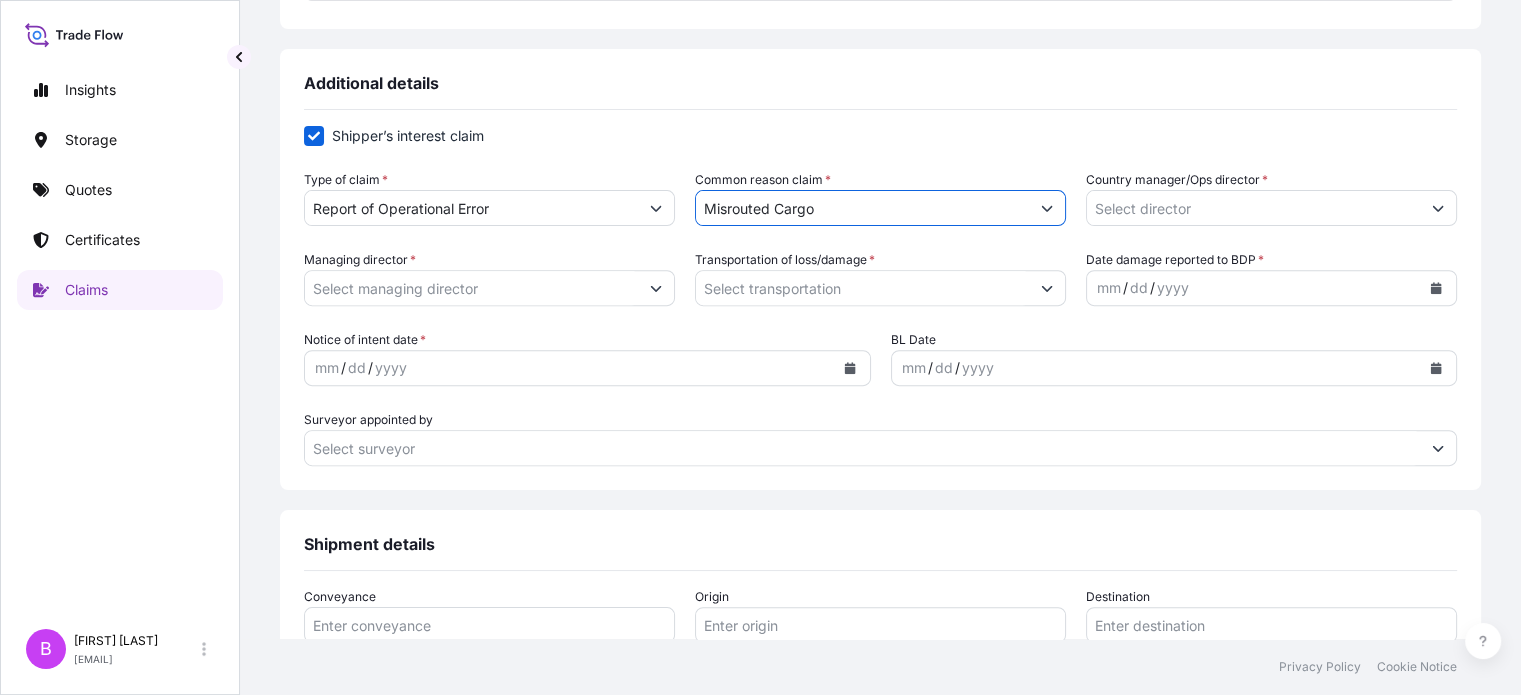 click 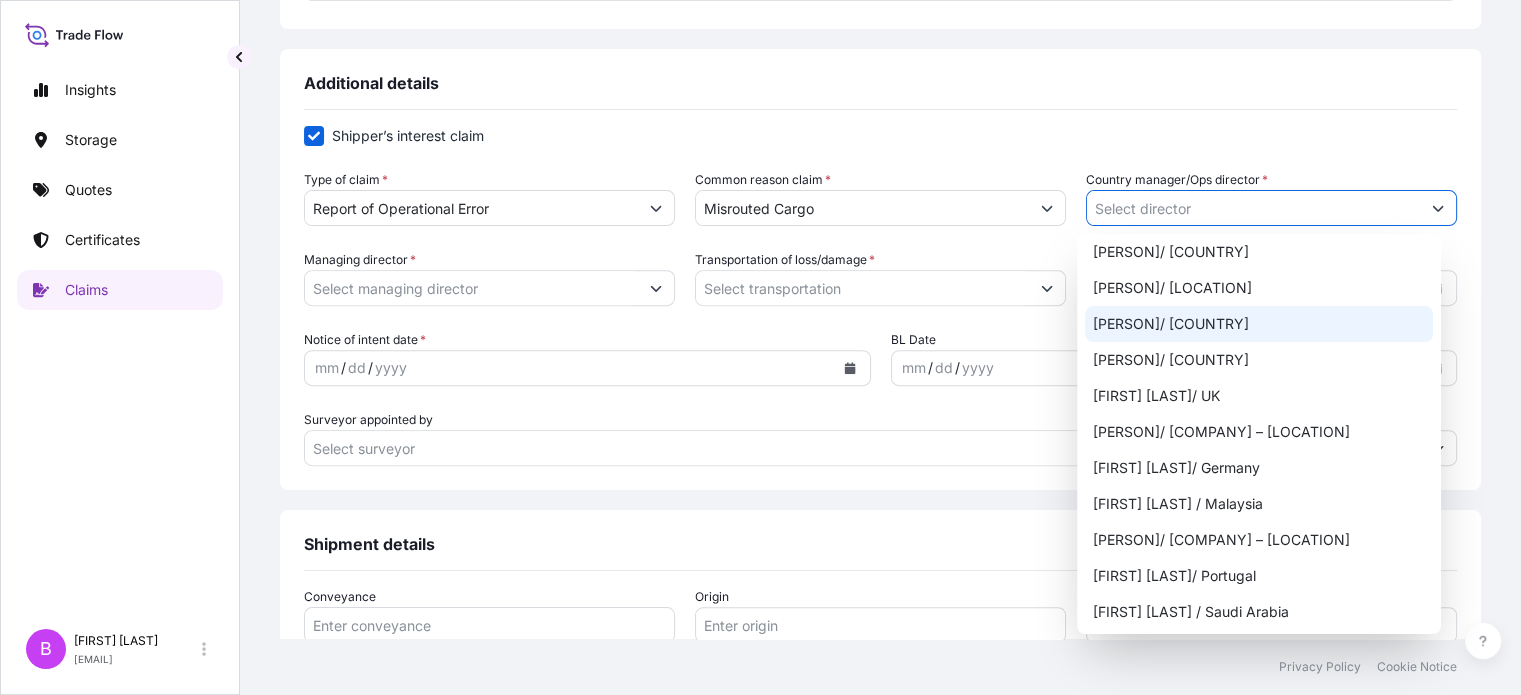 scroll, scrollTop: 1100, scrollLeft: 0, axis: vertical 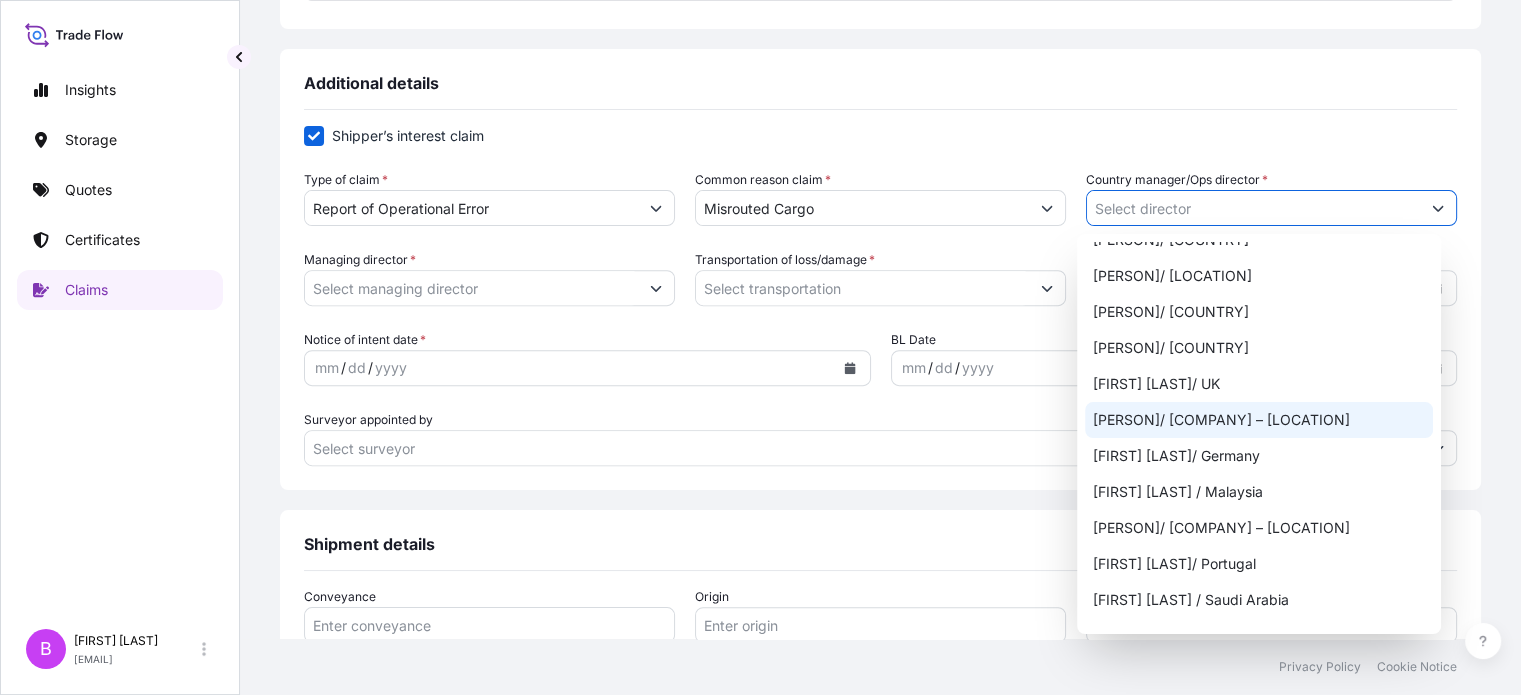 click on "[PERSON]/ [COMPANY] – [LOCATION]" at bounding box center (1259, 420) 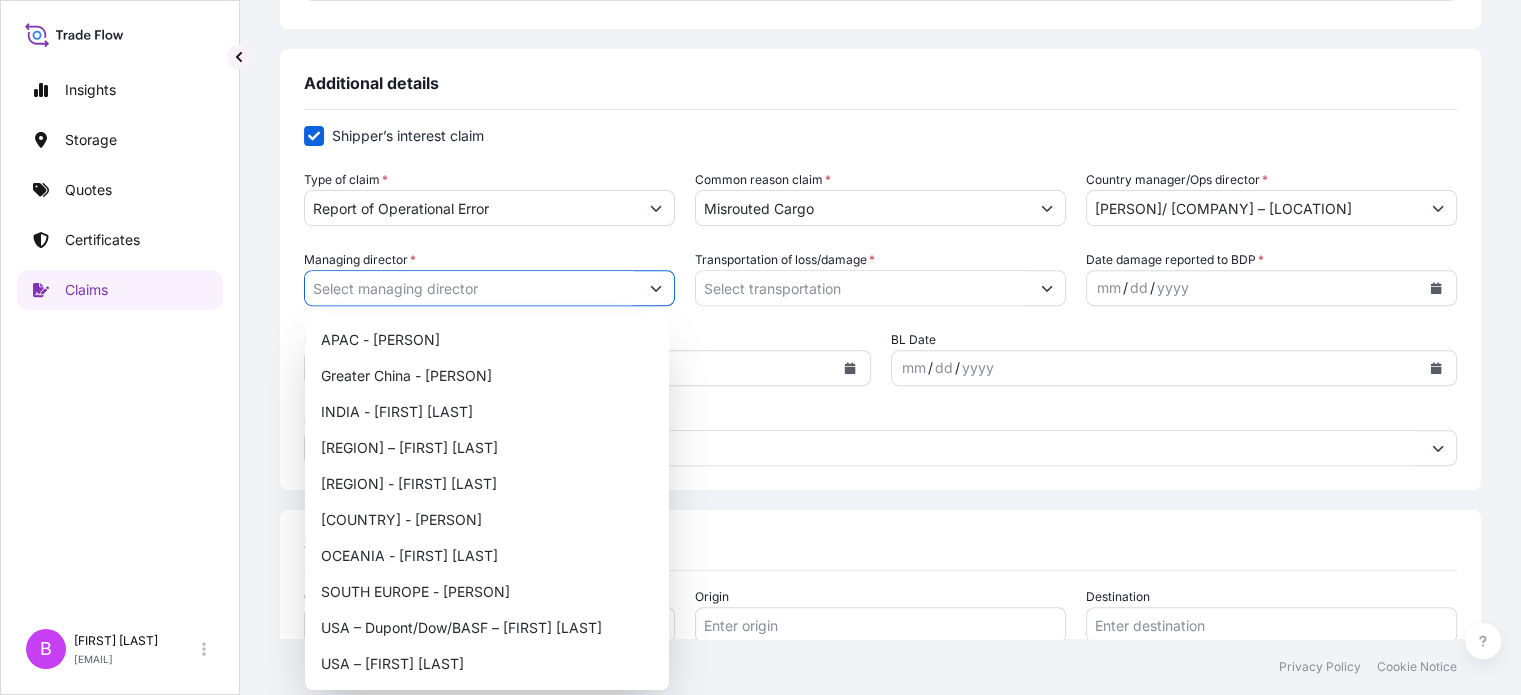 click 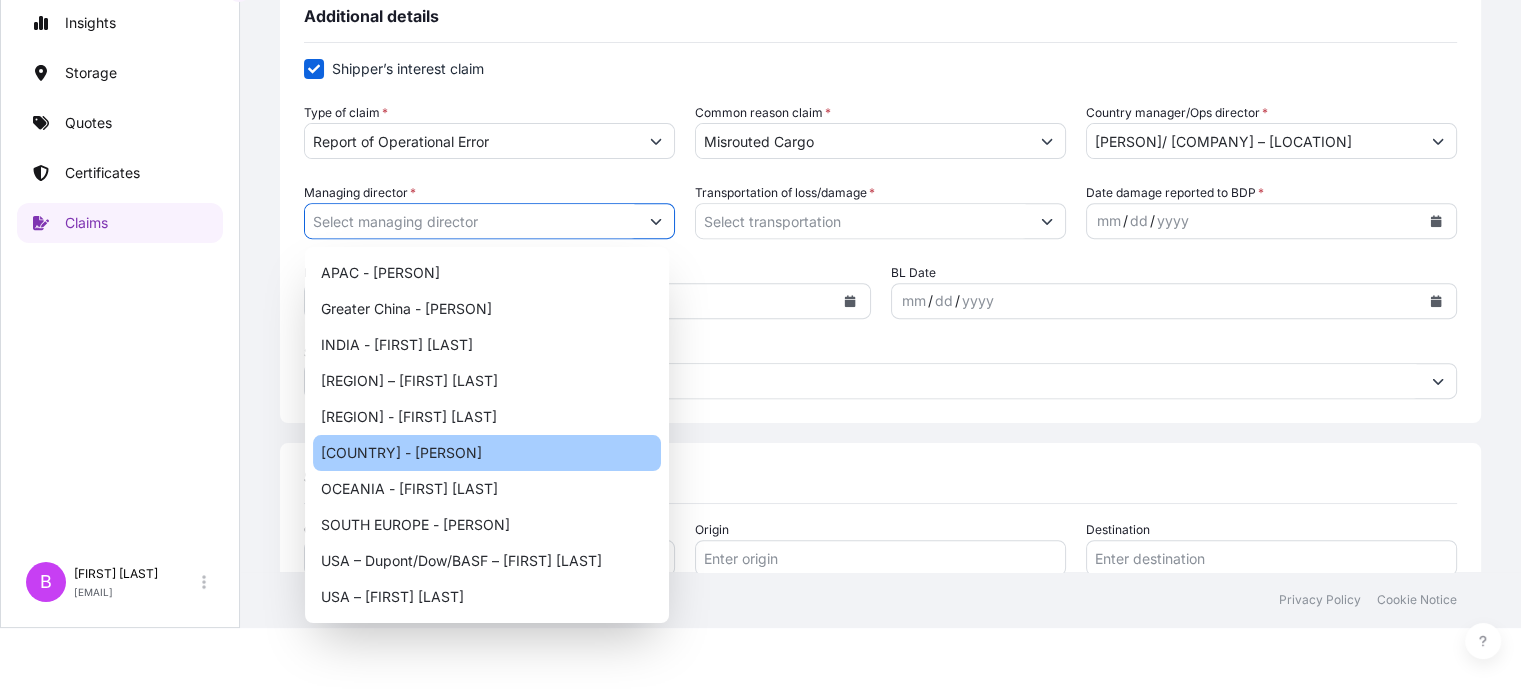 scroll, scrollTop: 141, scrollLeft: 0, axis: vertical 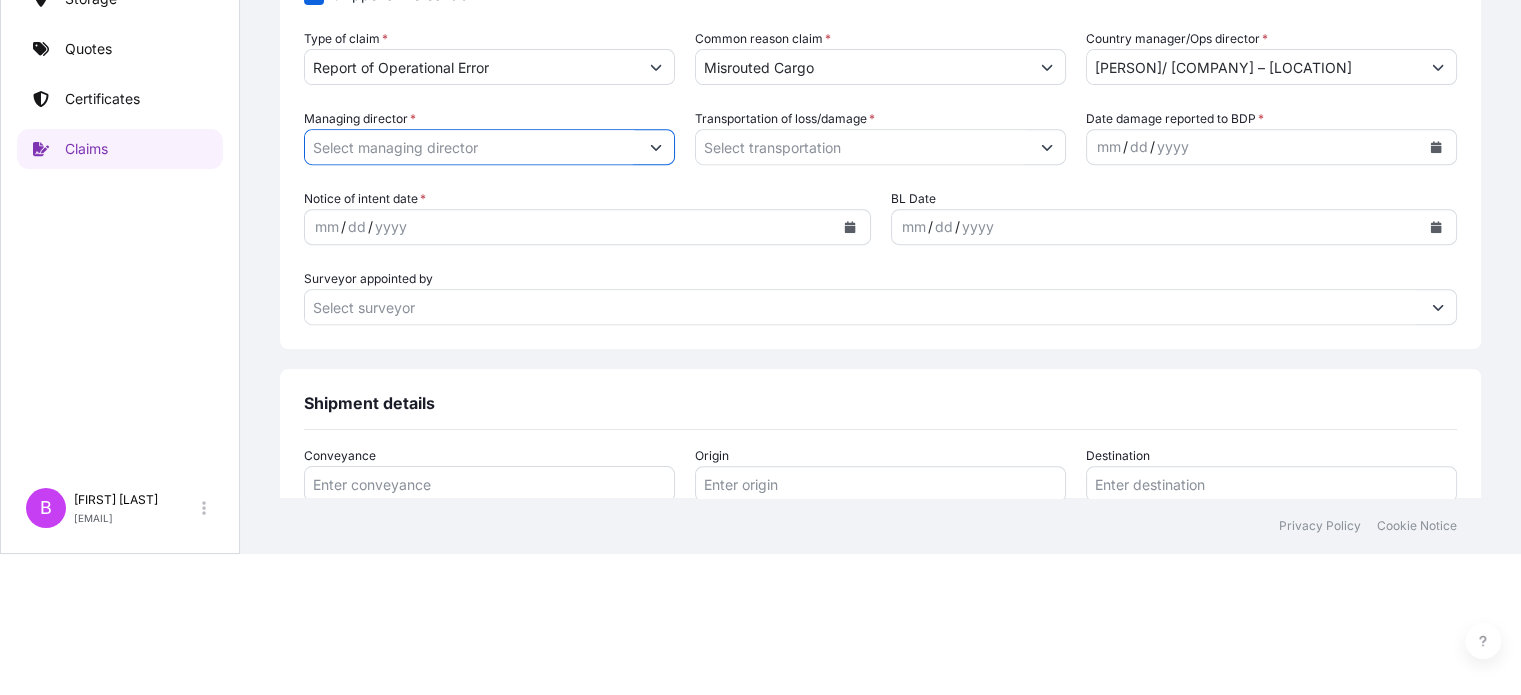 click at bounding box center (656, 147) 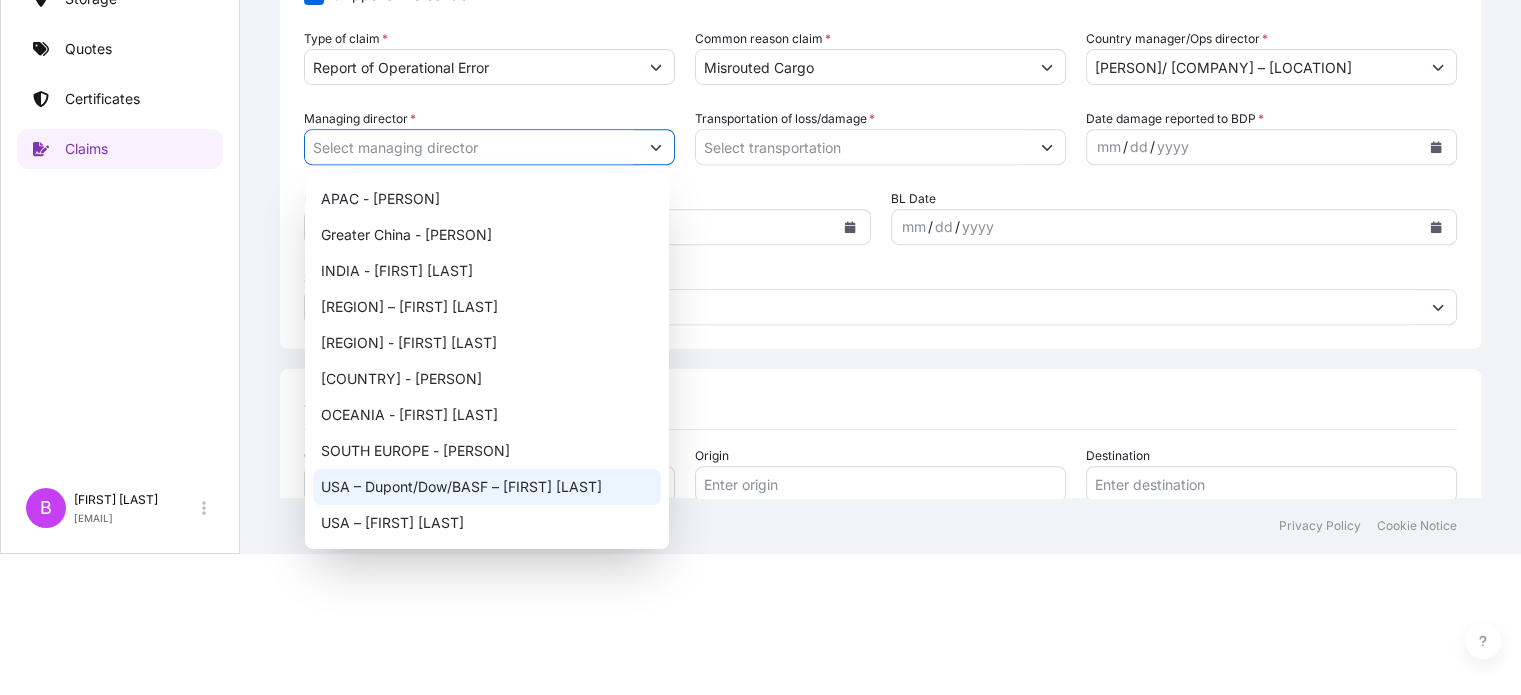 click on "USA – Dupont/Dow/BASF – [FIRST] [LAST]" at bounding box center [487, 487] 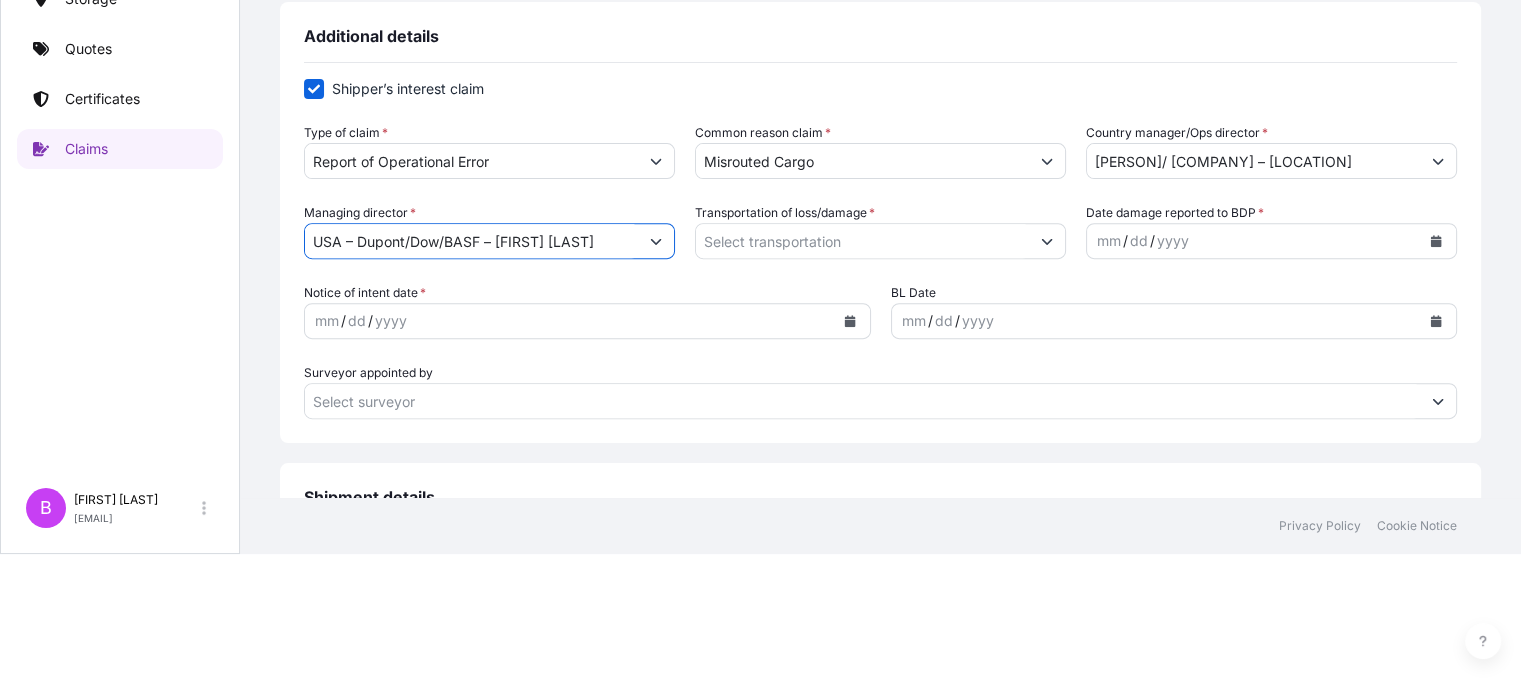 scroll, scrollTop: 500, scrollLeft: 0, axis: vertical 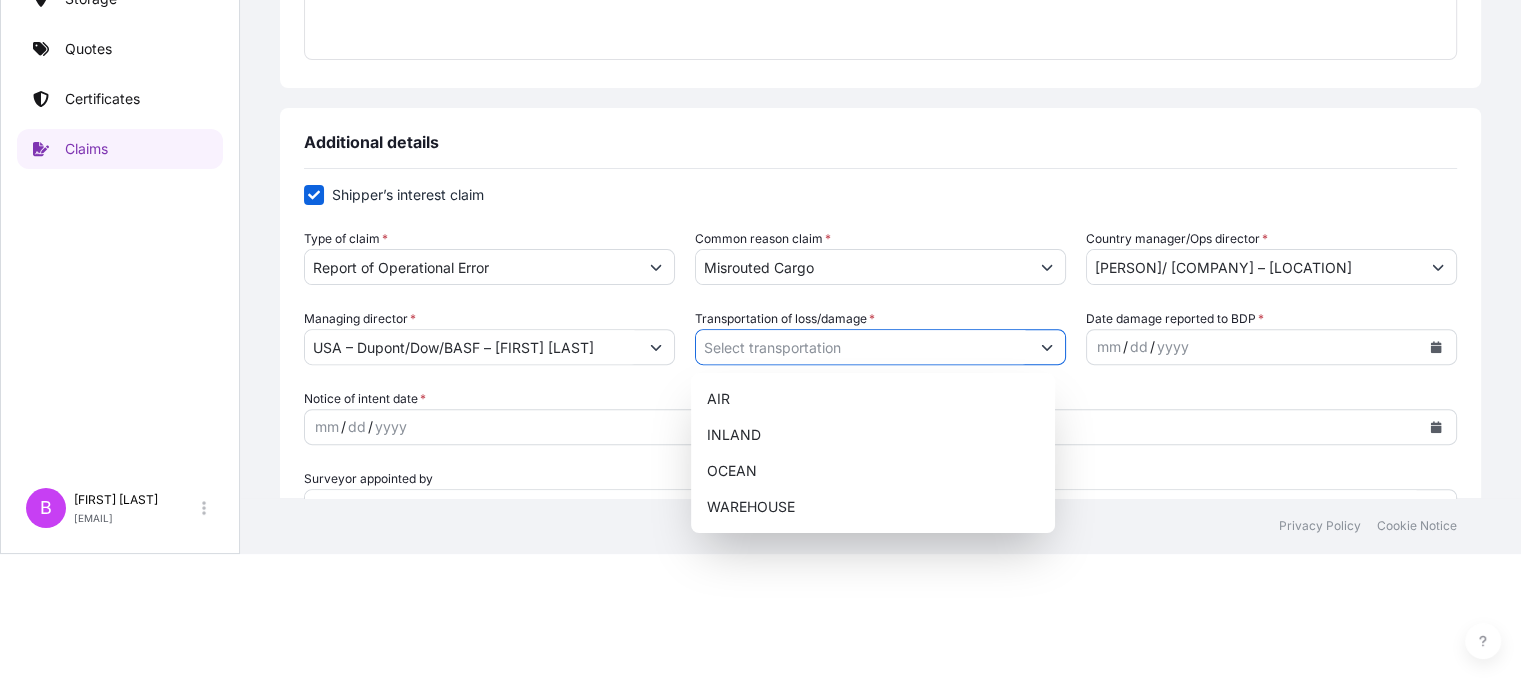 click 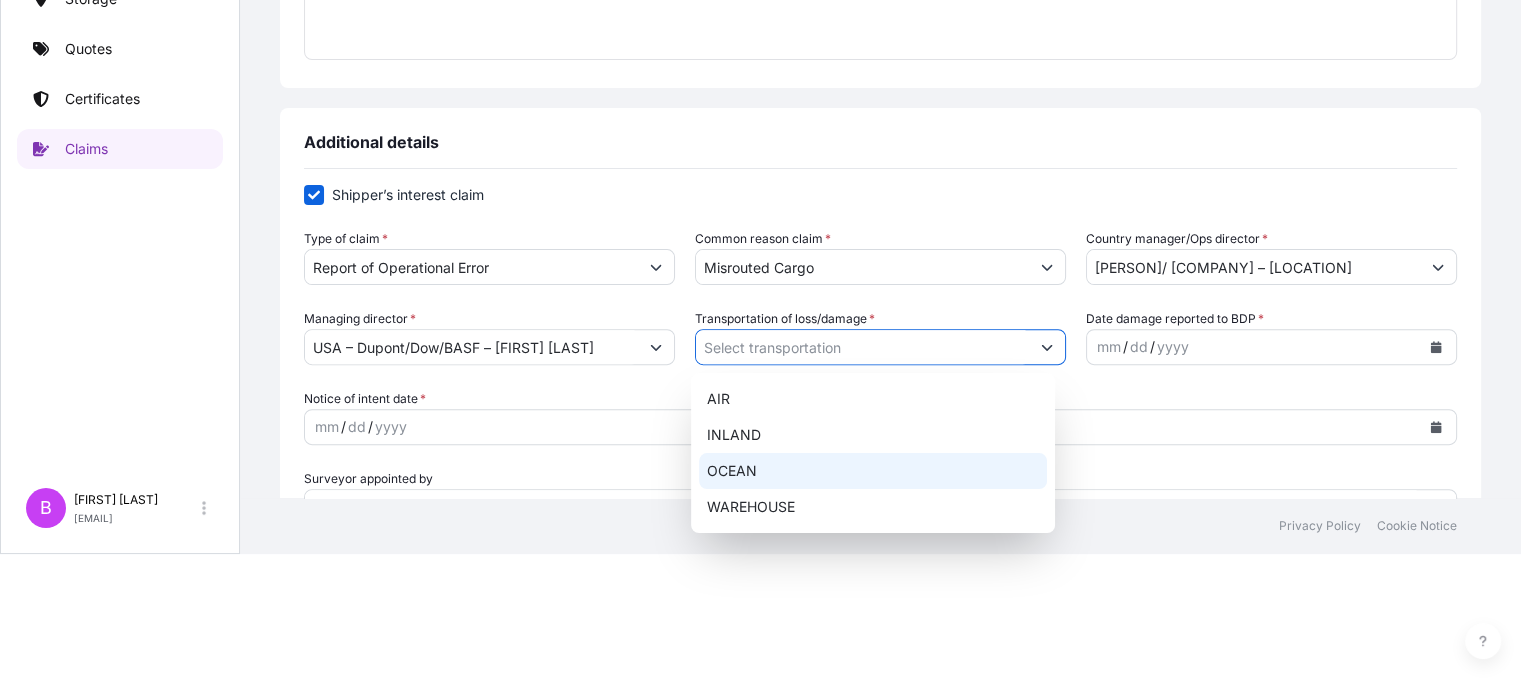 click on "OCEAN" at bounding box center (873, 471) 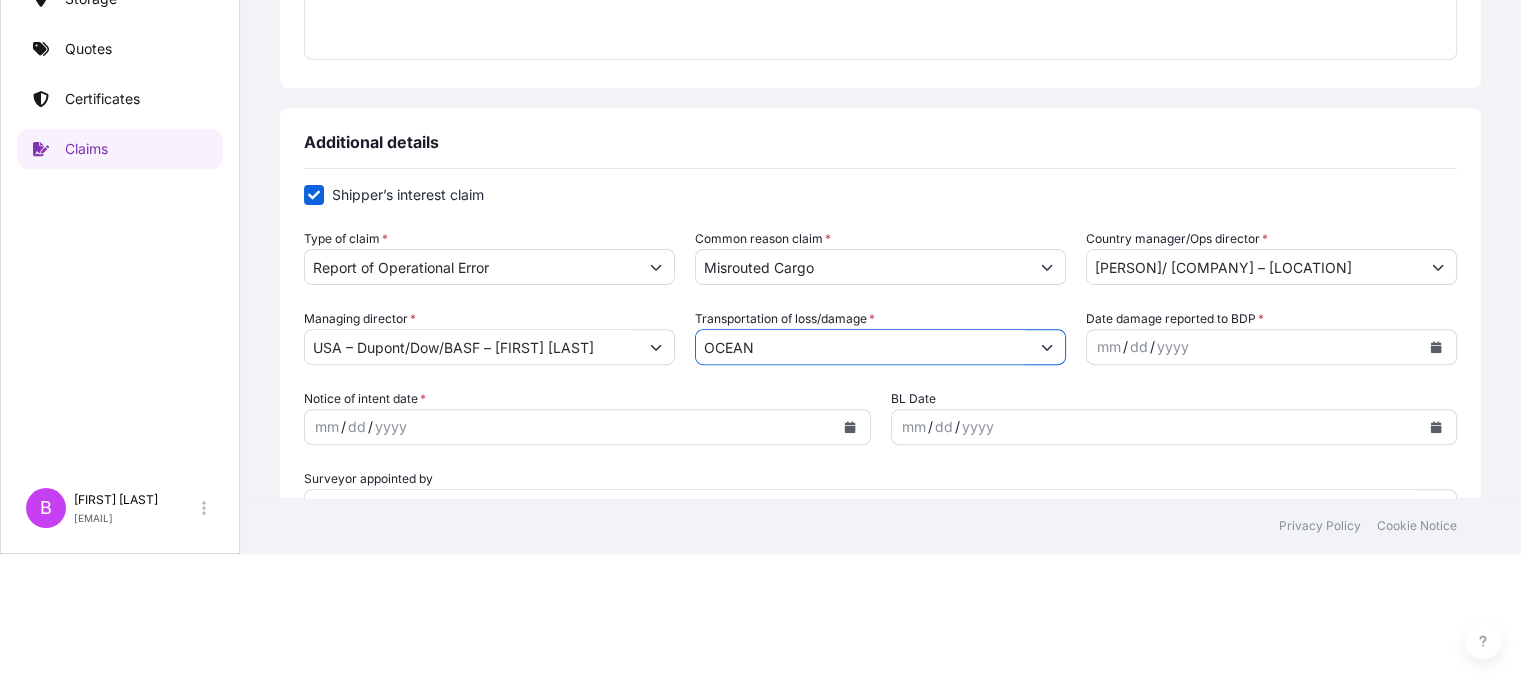 click 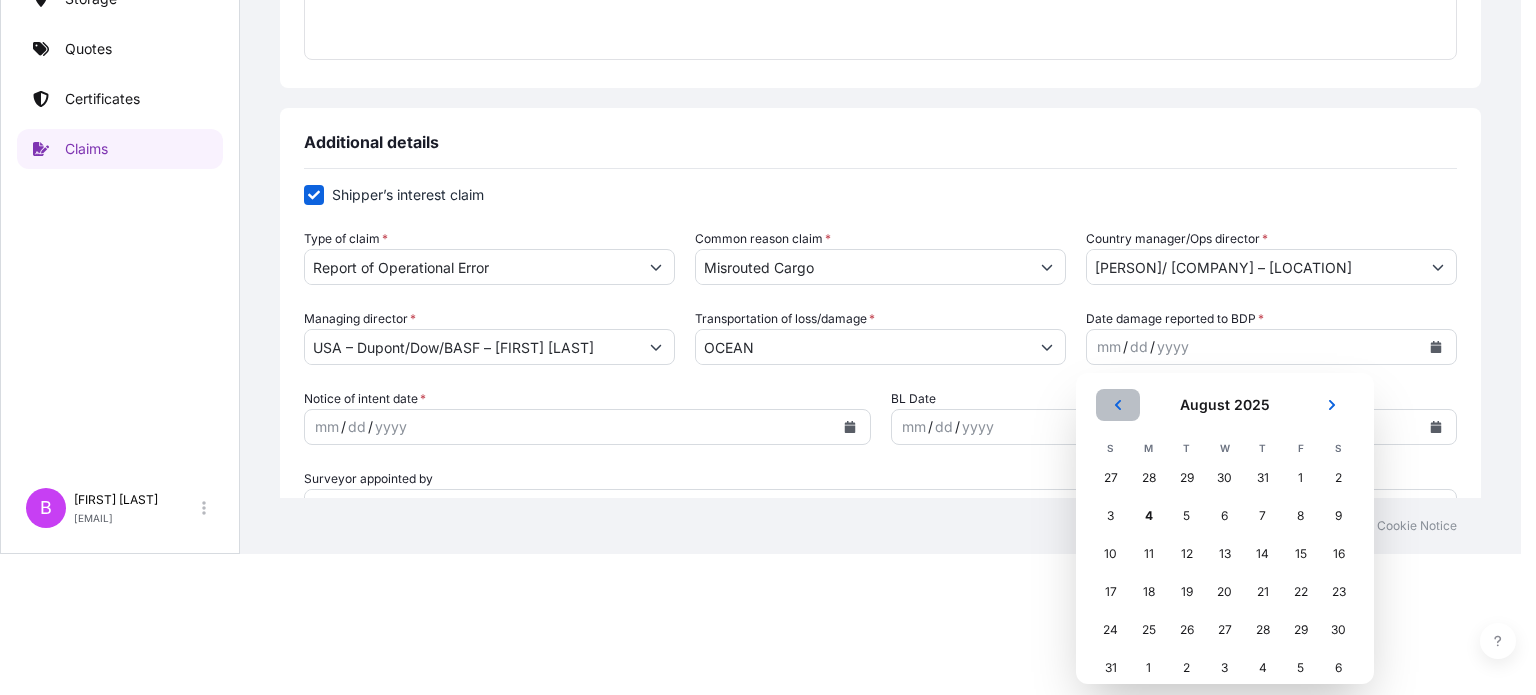 click 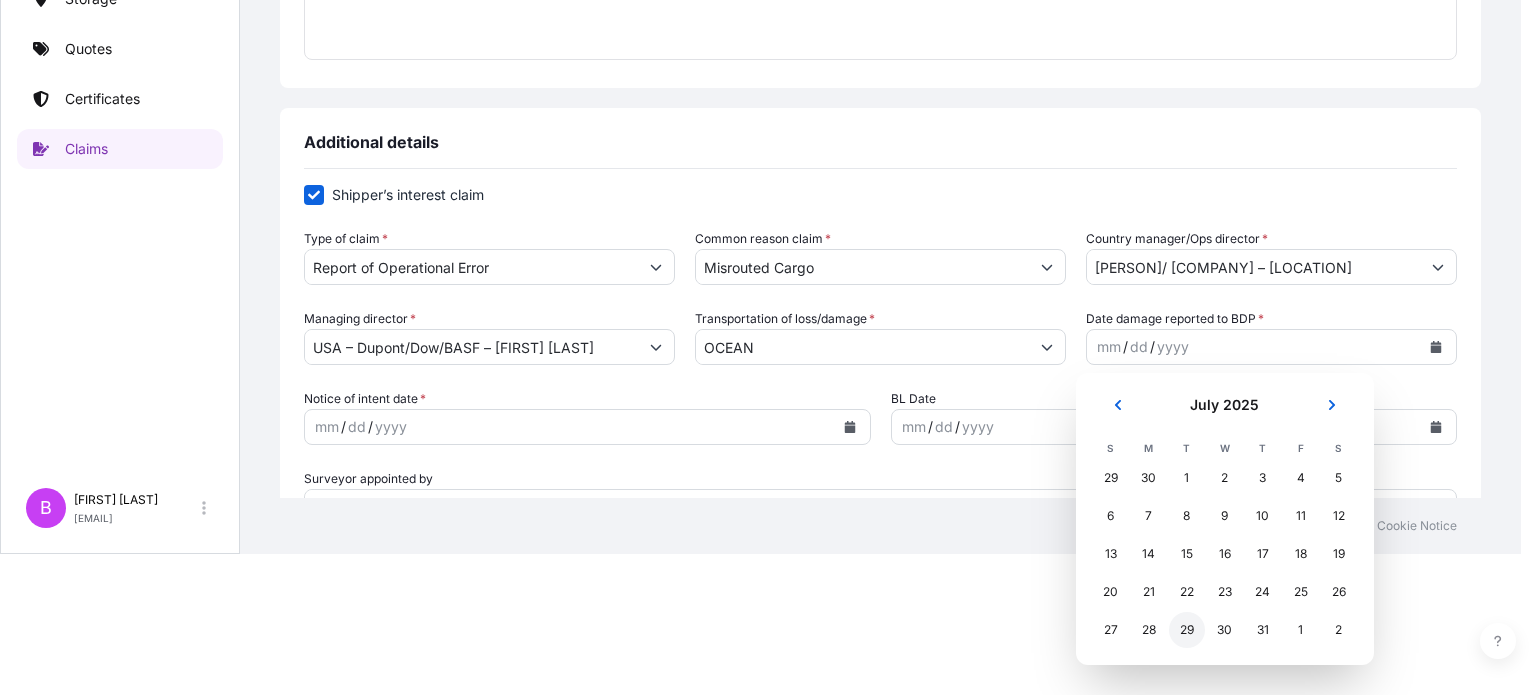 click on "29" at bounding box center (1187, 630) 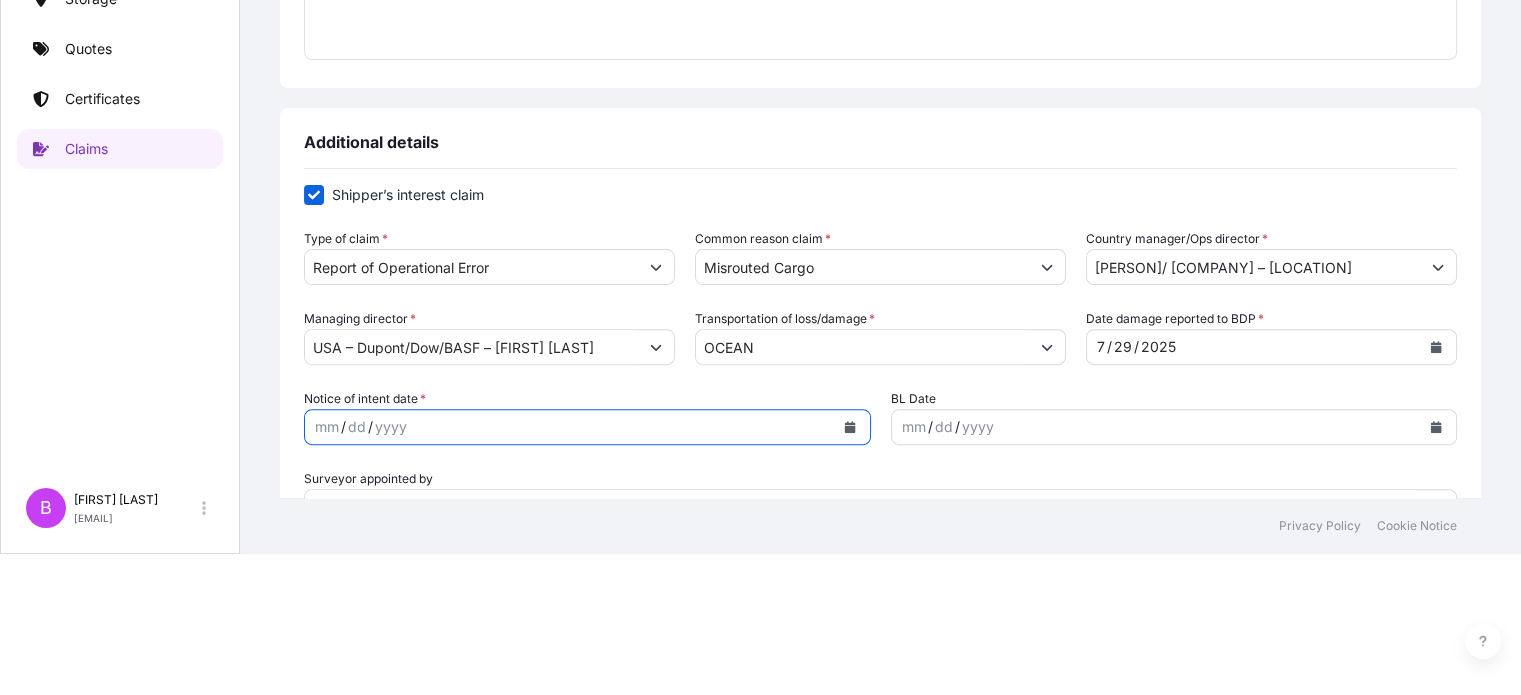 click 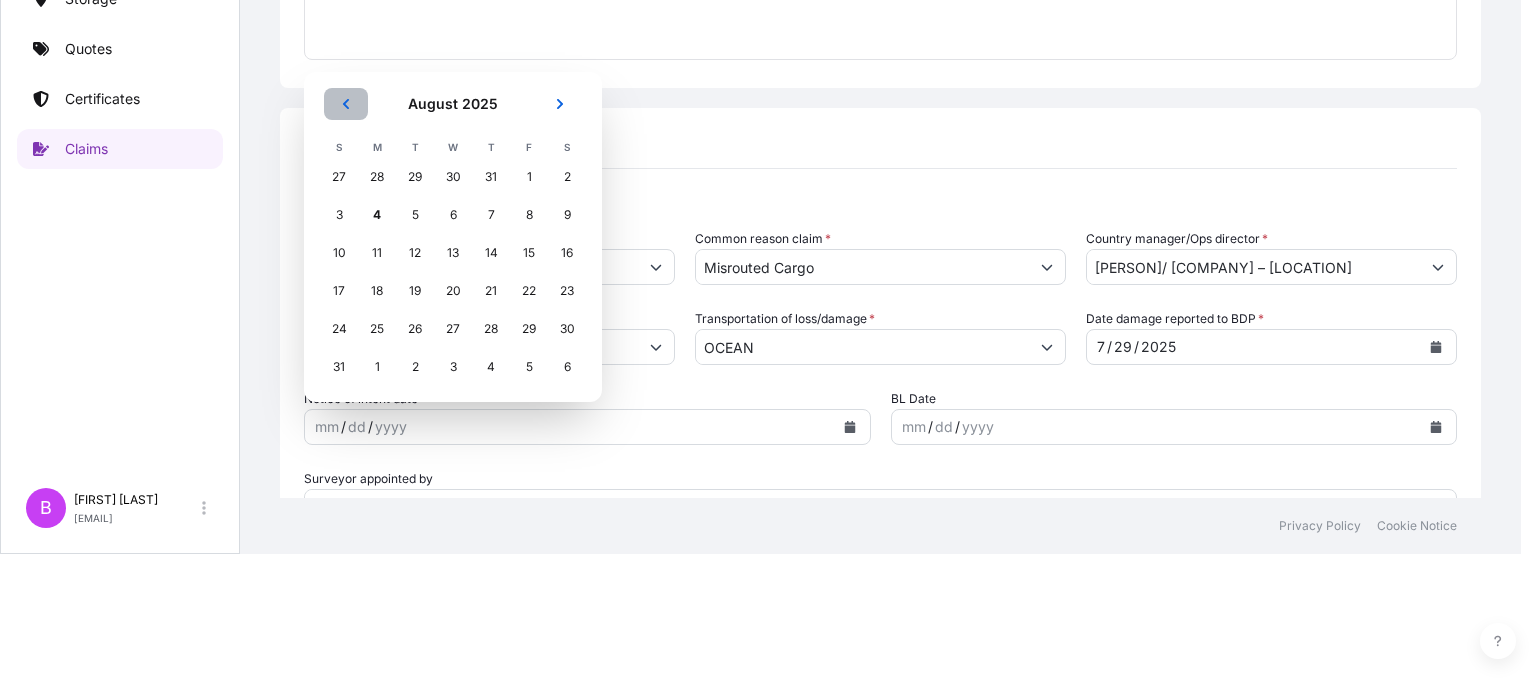 click 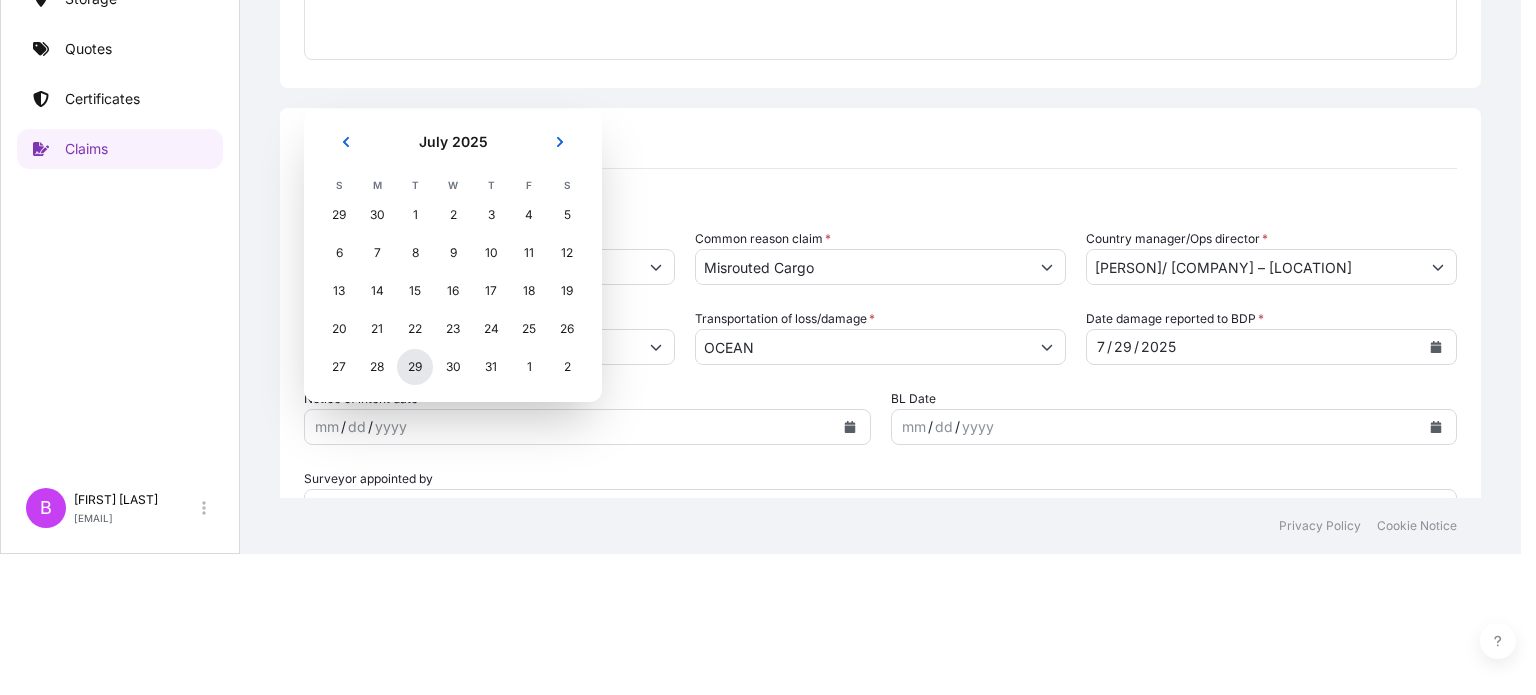 click on "29" at bounding box center (415, 367) 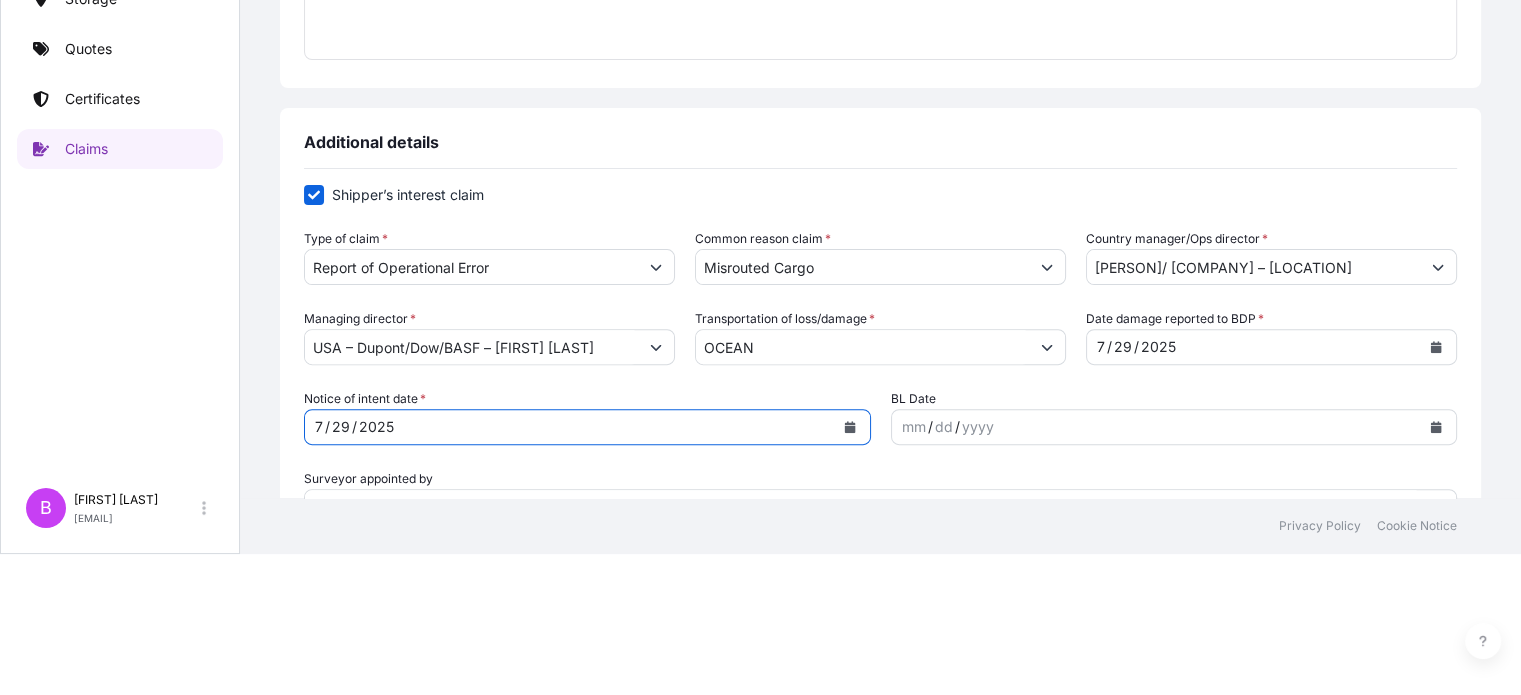 click 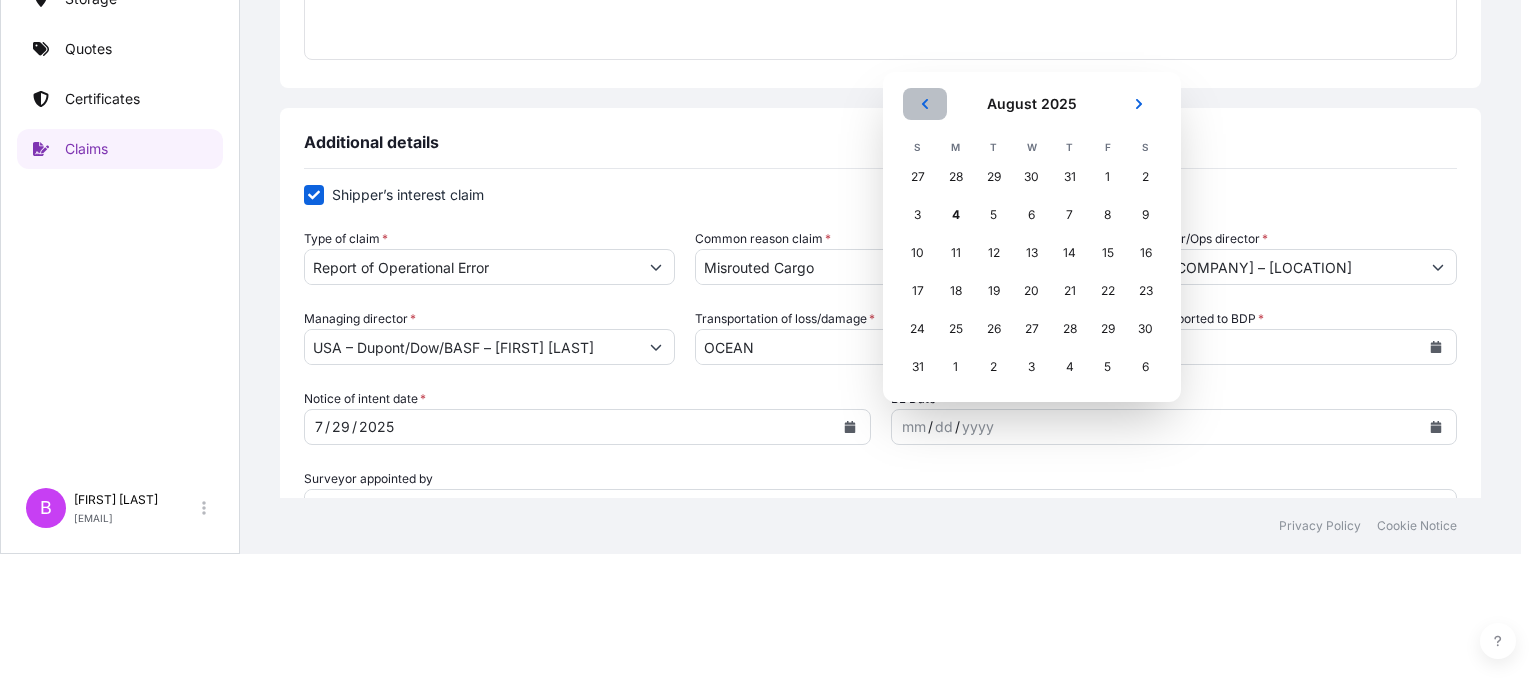click at bounding box center [925, 104] 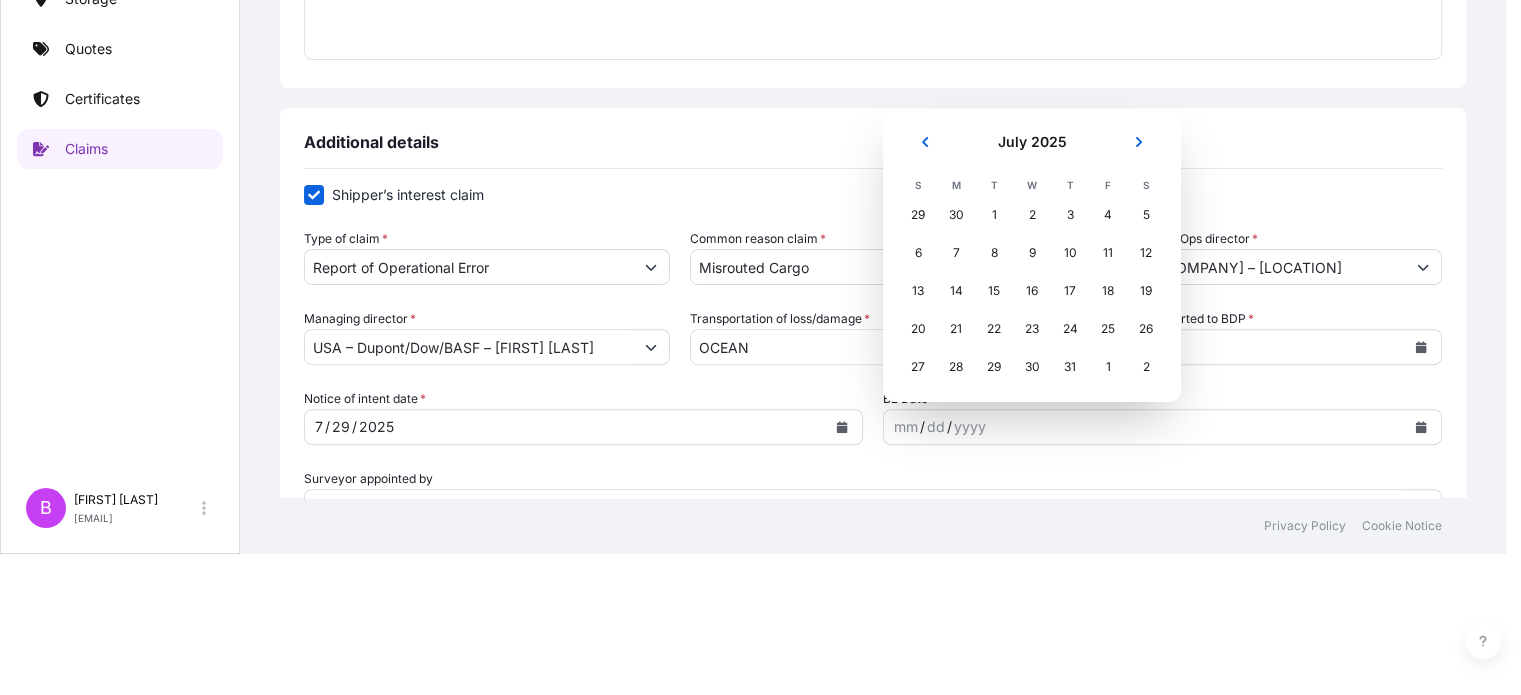 click on "This claim applies to a shipment without a certificate Primary Assured   * Philadelphia Event date   * [DATE] Event address   [CITY], [STATE], USA Current location of goods   Tuglakabad Railway Staion Rd, Block E, Mohan Cooperative Industrial Estate, Badarpur, New Delhi, Delhi 110044, India Loss amount   $ USD [AMOUNT] Client Reference Number   [NUMBER] Underwriter Reference Number   Broker Reference Number   Customer Name   DOW CHEMICAL COMPANY Customer Address   [CITY], [STATE] Event description   * Shipment booked to incorrect destination" at bounding box center [873, -170] 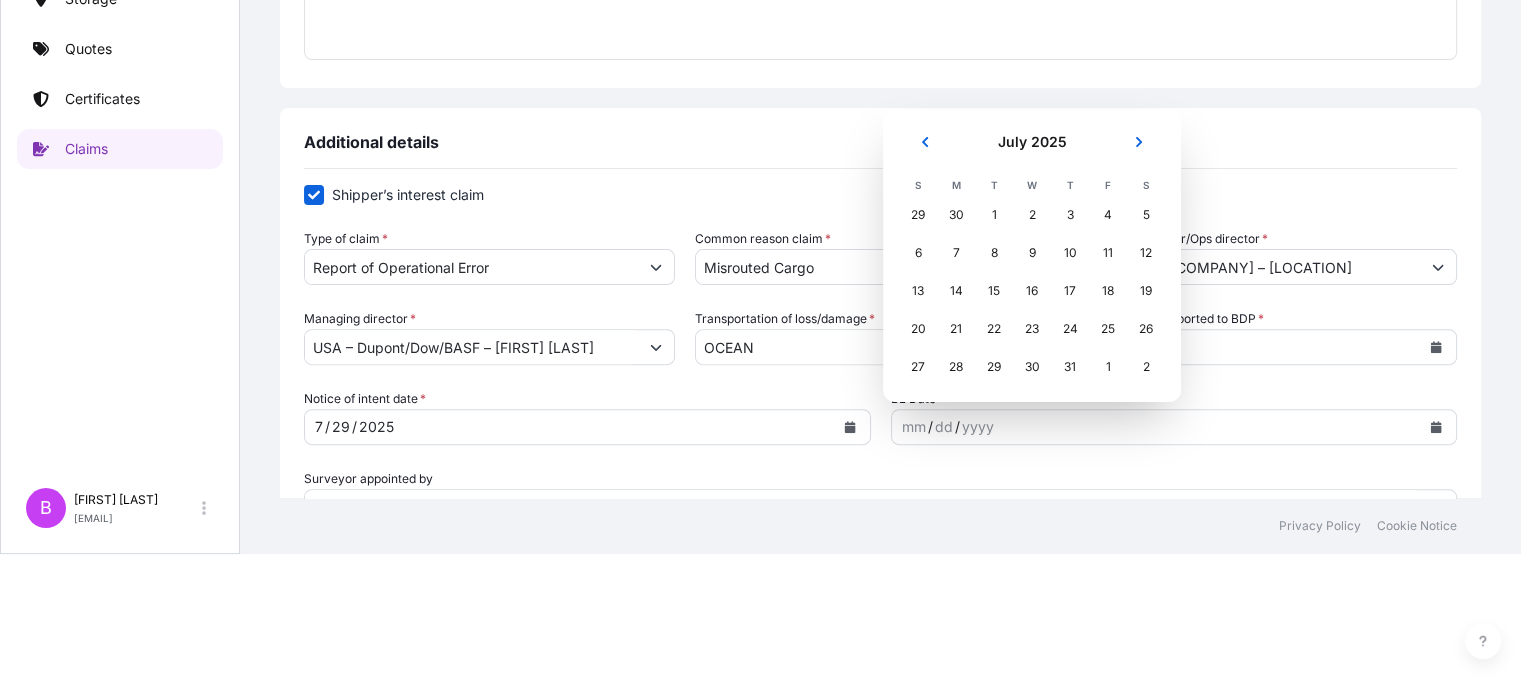 click on "This claim applies to a shipment without a certificate Primary Assured   * Philadelphia Event date   * [DATE] Event address   [CITY], [STATE], USA Current location of goods   Tuglakabad Railway Staion Rd, Block E, Mohan Cooperative Industrial Estate, Badarpur, New Delhi, Delhi 110044, India Loss amount   $ USD [AMOUNT] Client Reference Number   [NUMBER] Underwriter Reference Number   Broker Reference Number   Customer Name   DOW CHEMICAL COMPANY Customer Address   [CITY], [STATE] Event description   * Shipment booked to incorrect destination" at bounding box center (880, -170) 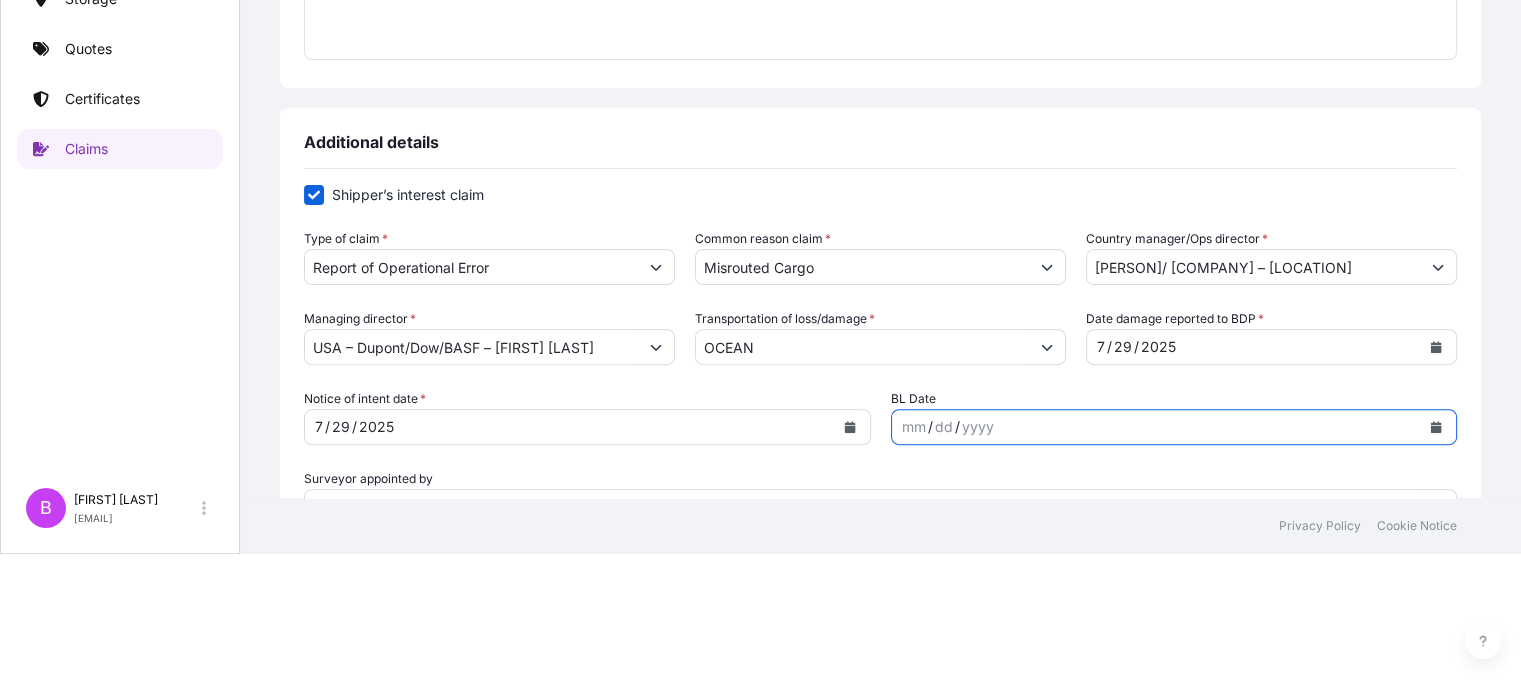 click at bounding box center [1436, 427] 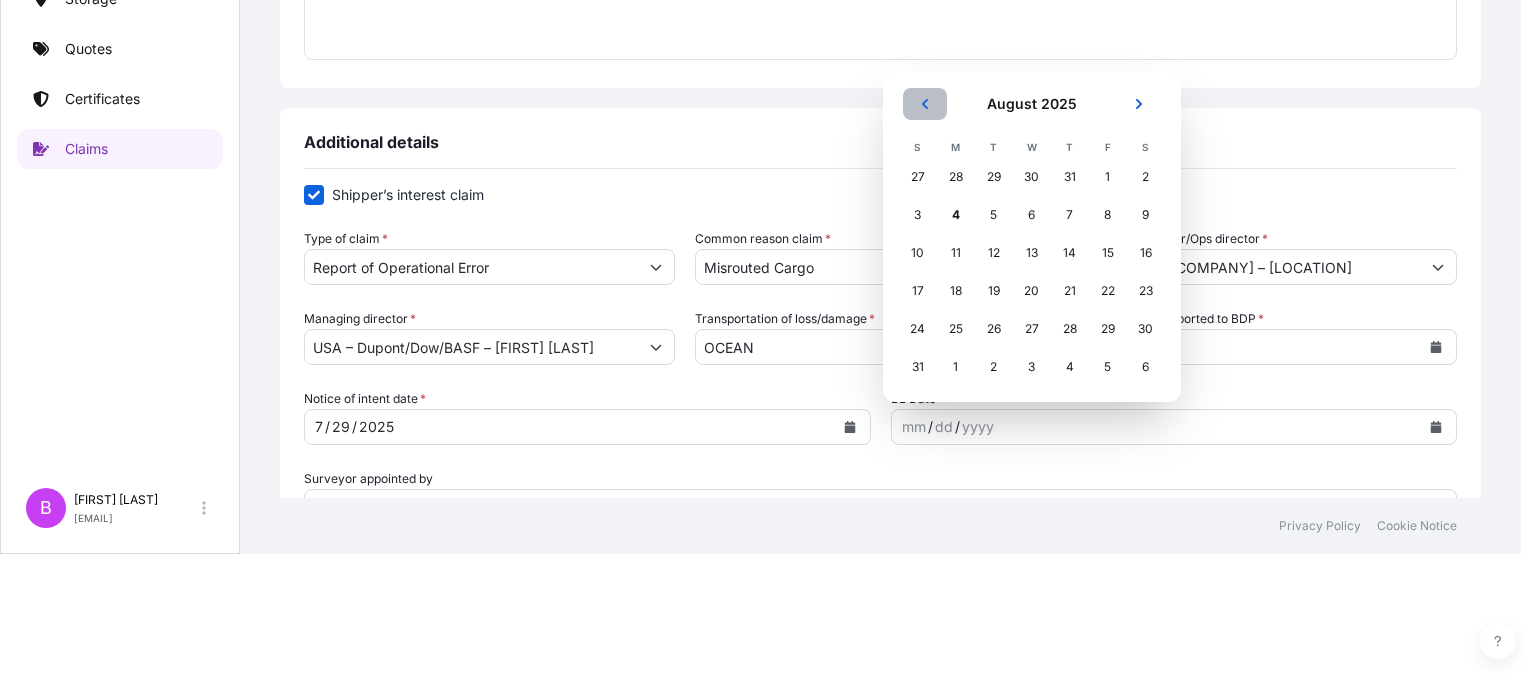 click 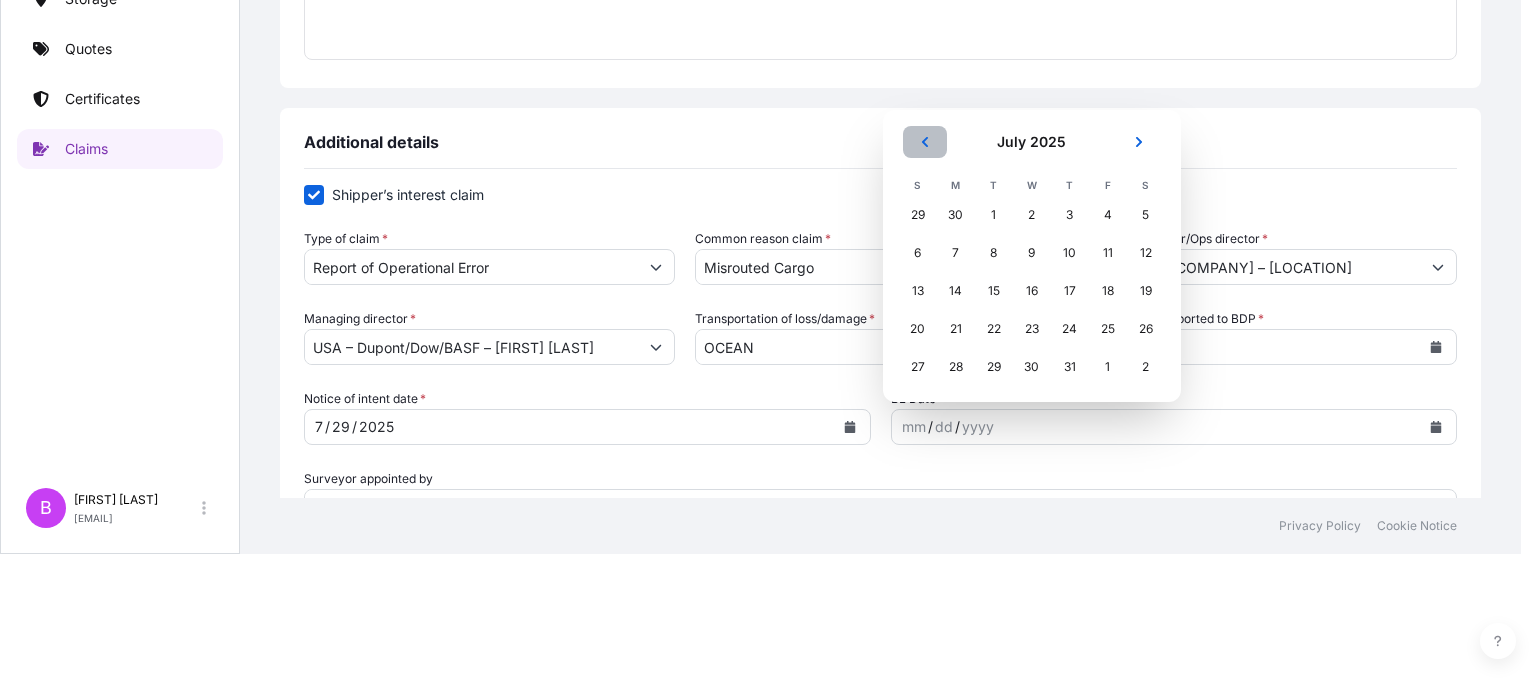 click 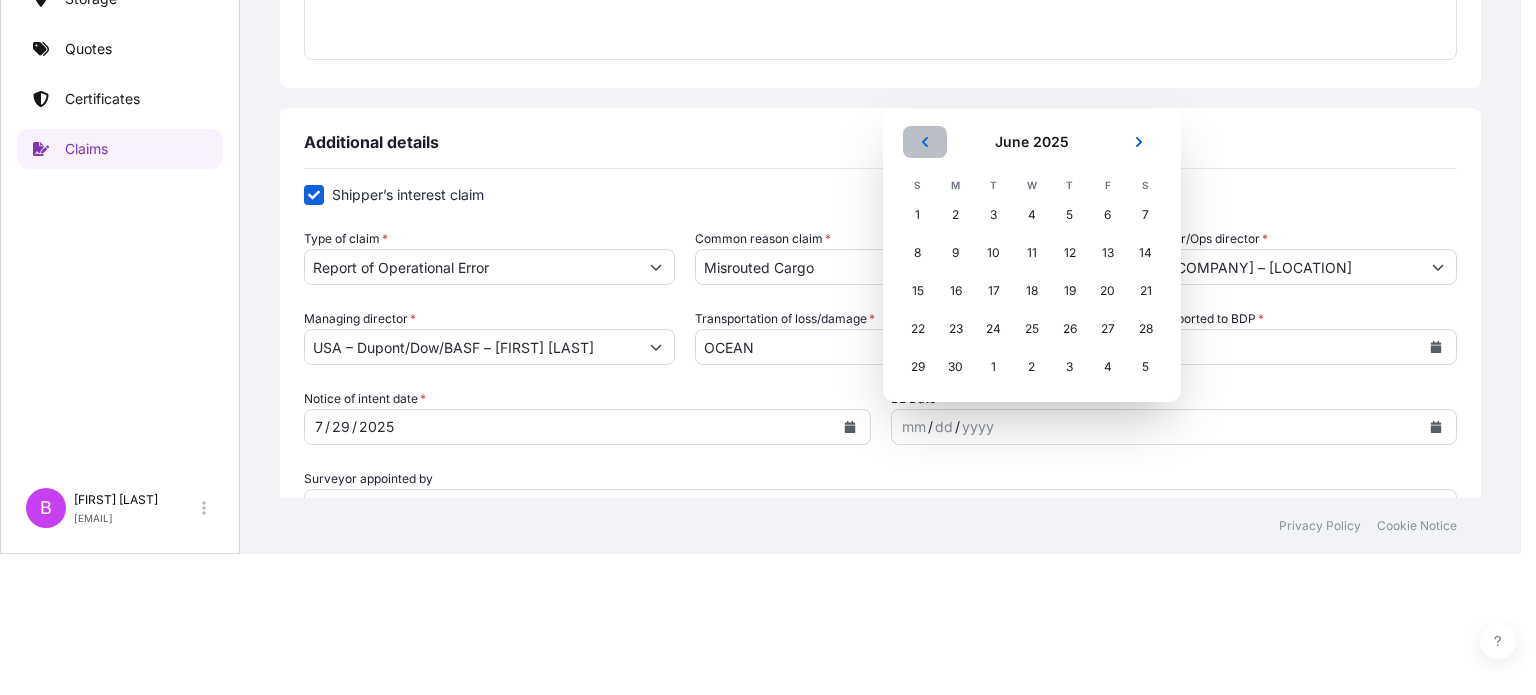 click 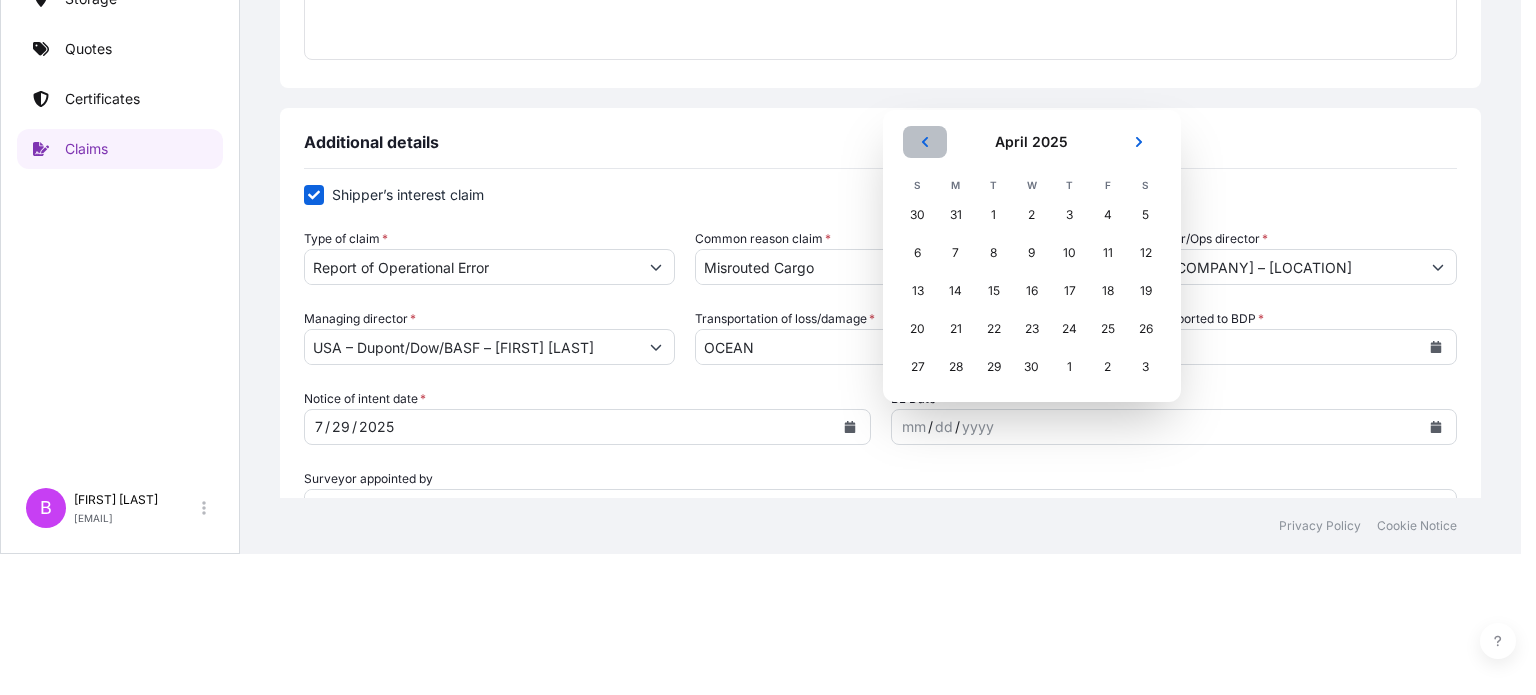 click 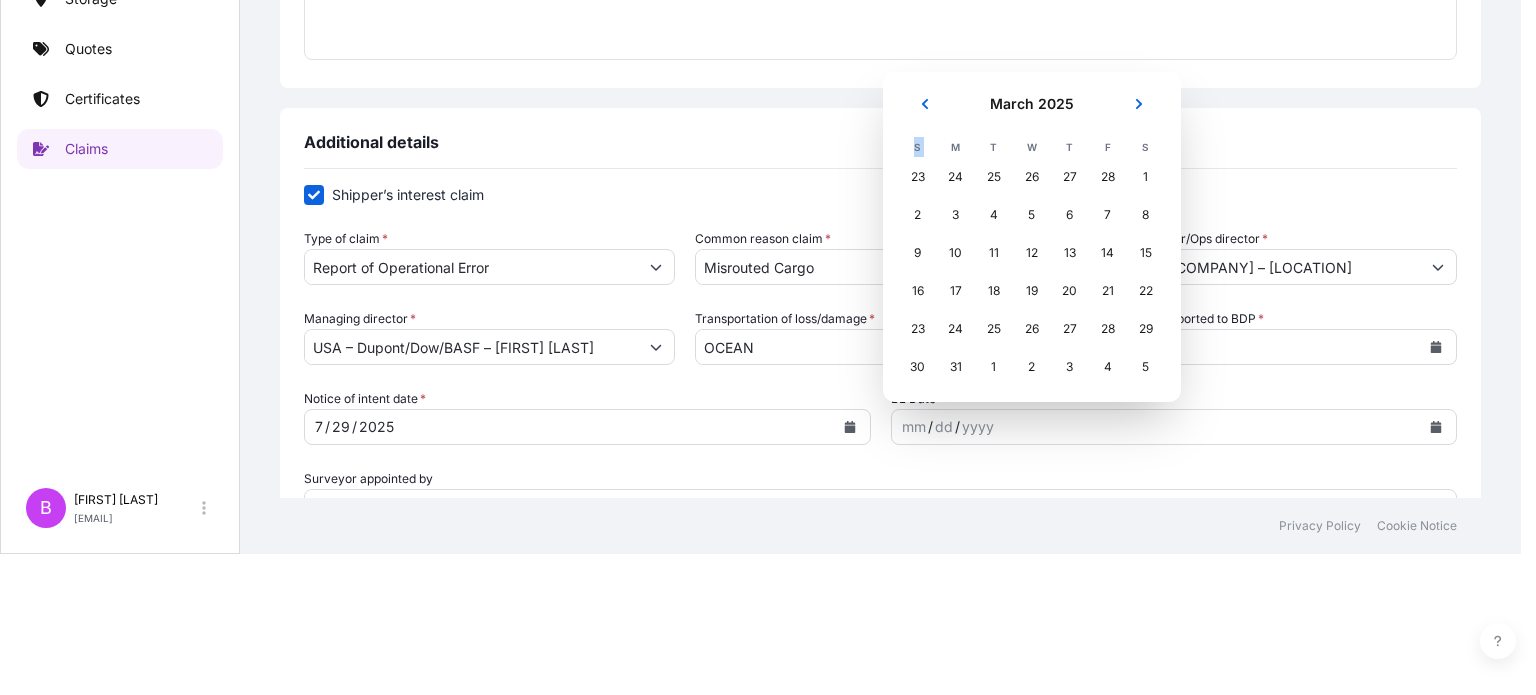 click on "S" at bounding box center [918, 147] 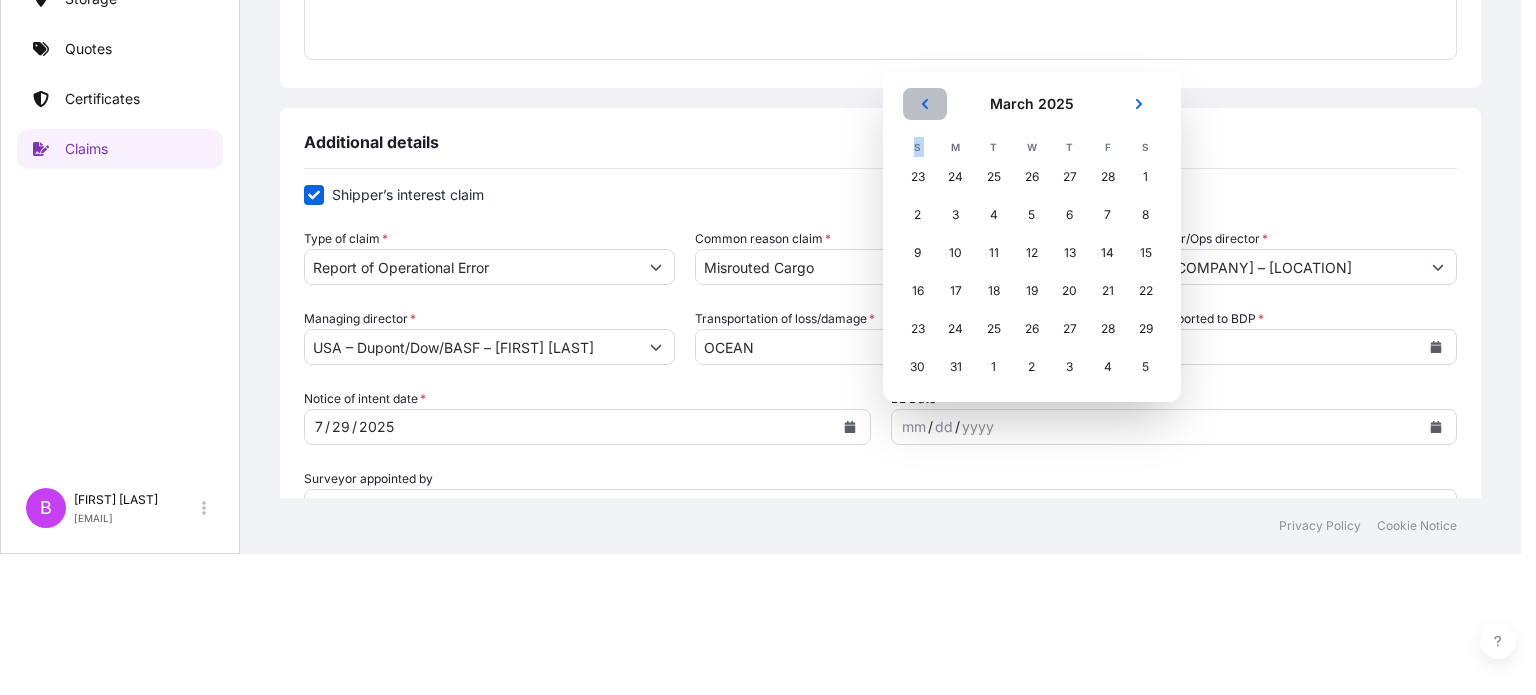 click at bounding box center (925, 104) 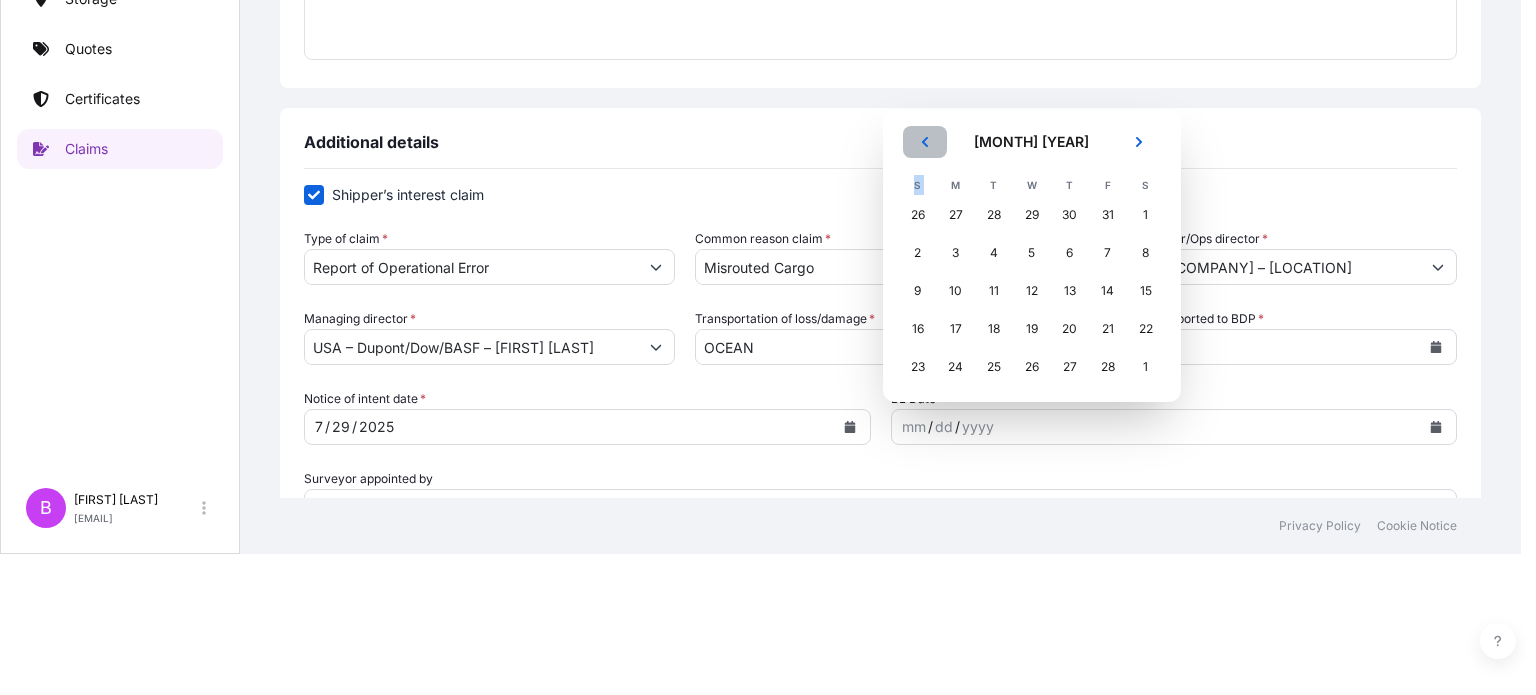 click 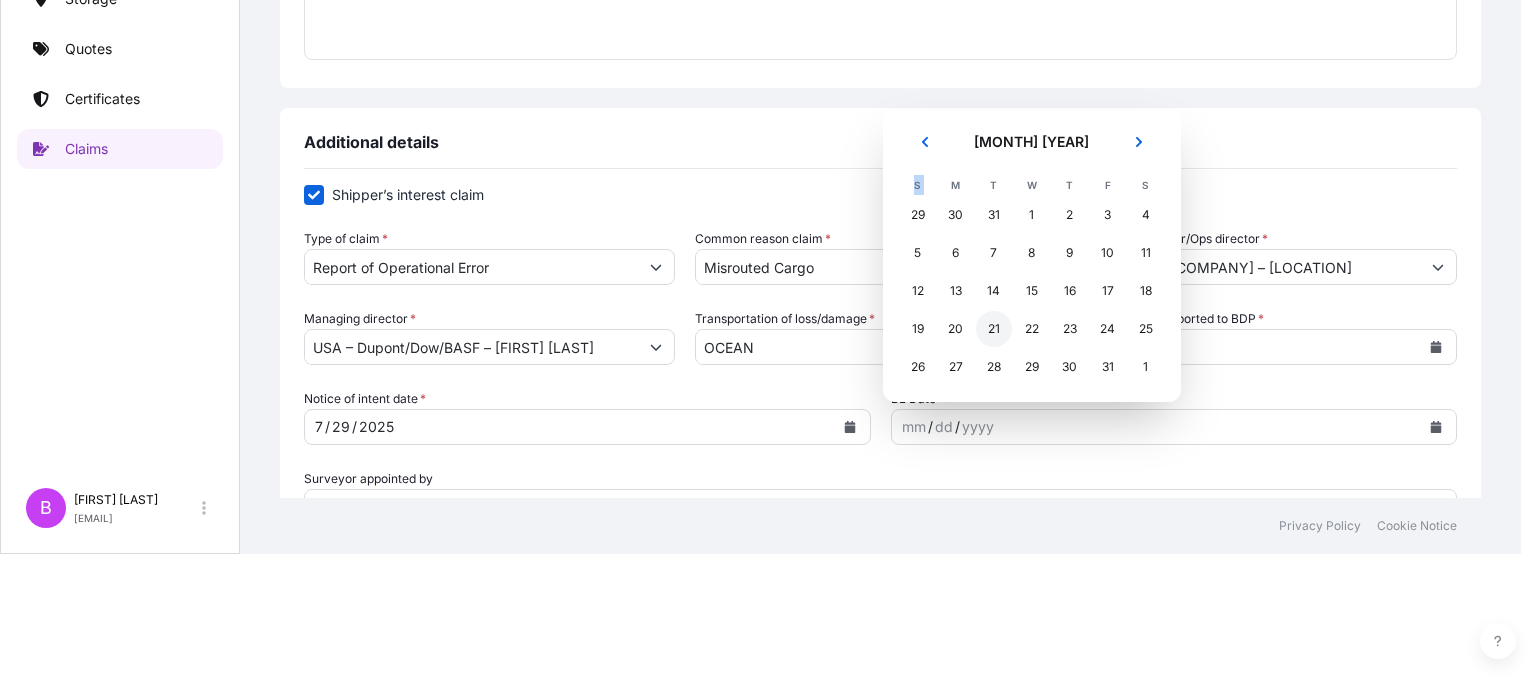 click on "21" at bounding box center [994, 329] 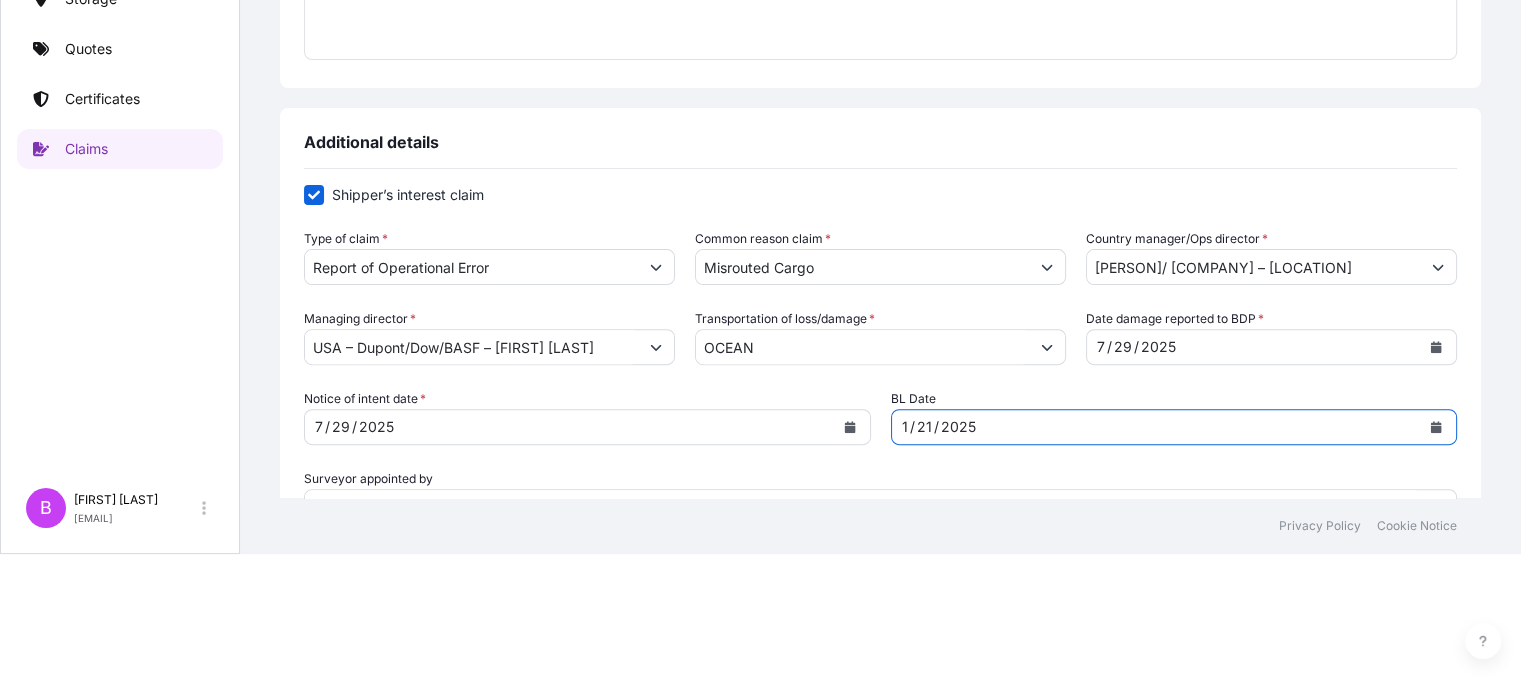 click on "July [YEAR] June [YEAR] May [YEAR] April [YEAR] March [YEAR] February [YEAR] January [YEAR] Selected Date: [DAY], [MONTH] [NUMBER], [YEAR]
Insights Storage Quotes Certificates Claims B [PERSON] [PERSON] [EMAIL] 1 Claim Details 2 Upload Files 3 Review & Confirm Claim details This claim applies to a shipment without a certificate Primary Assured   * Philadelphia Event date   * [MONTH]/[NUMBER]/[YEAR] Event address   Houston, TX, USA Current location of goods   Tuglakabad Railway Staion Rd, Block E, Mohan Cooperative Industrial Estate, Badarpur, New Delhi, Delhi 110044, India Loss amount   $ USD [NUMBER] Client Reference Number   [NUMBER] Underwriter Reference Number   Broker Reference Number   Customer Name   DOW CHEMICAL COMPANY Customer Address   MIDLAND, MI Event description   * Shipment booked to incorrect destination Additional details Shipper’s interest claim Type of claim * Report of Operational Error Common reason claim * Misrouted Cargo Country manager/Ops director * [PERSON]/ Dow – US * * OCEAN" at bounding box center (760, 206) 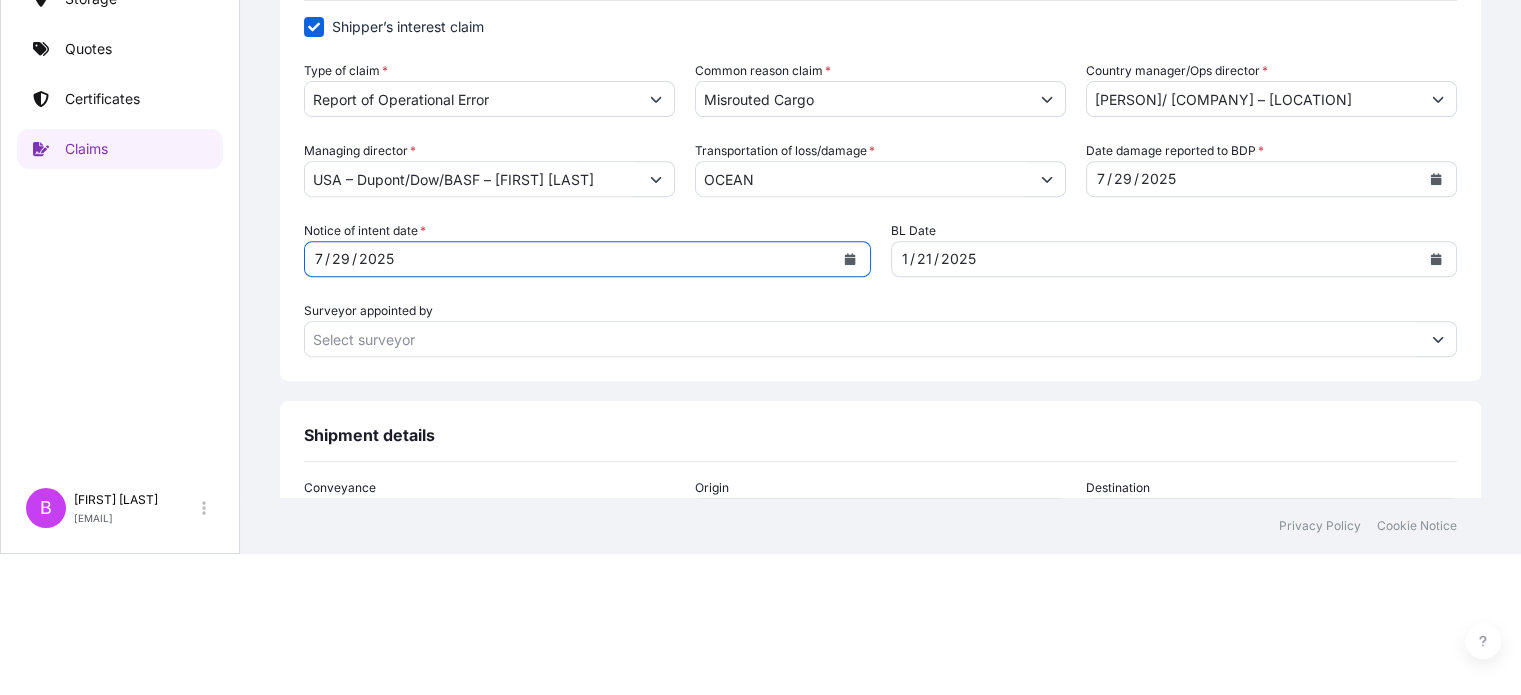 scroll, scrollTop: 700, scrollLeft: 0, axis: vertical 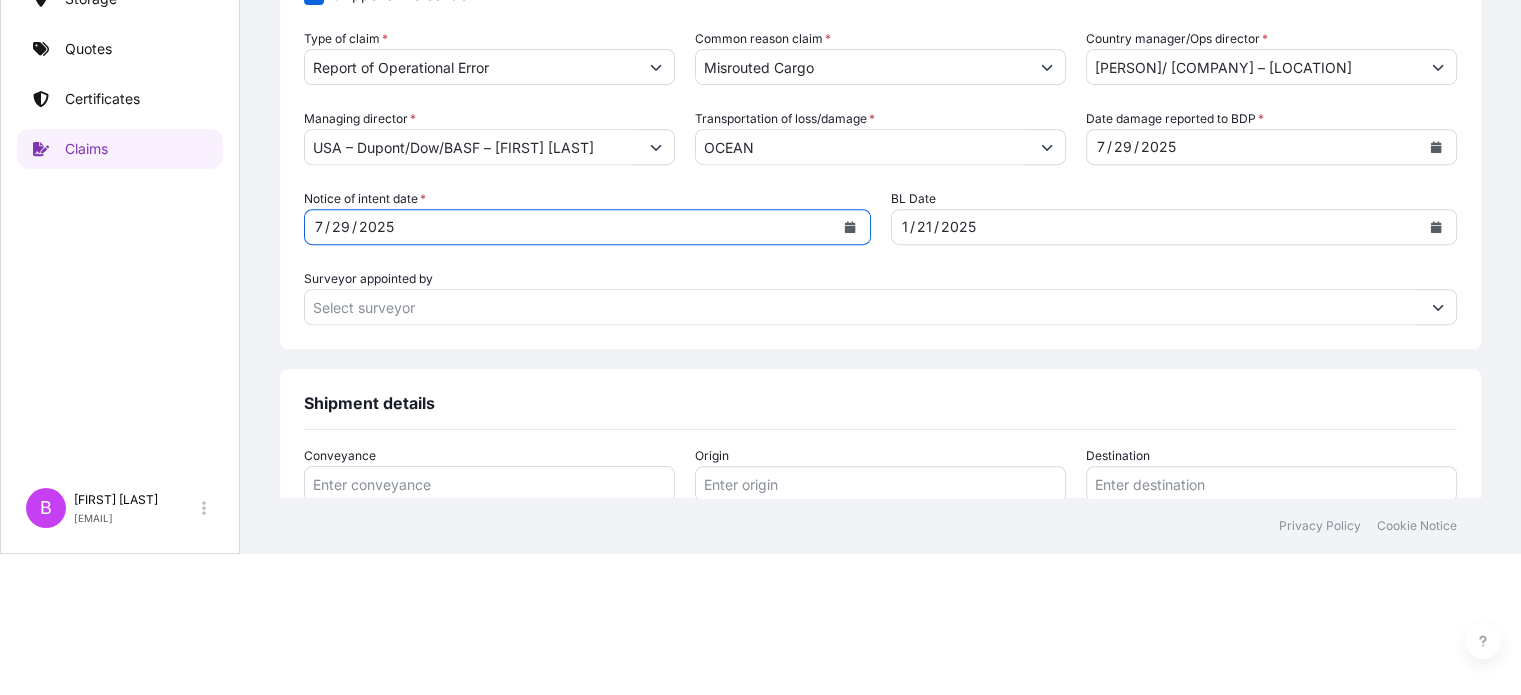 click on "1 Claim Details 2 Upload Files 3 Review & Confirm Claim details This claim applies to a shipment without a certificate Primary Assured   * Philadelphia Event date   * [MONTH]/[NUMBER]/[YEAR] Event address   Houston, TX, USA Current location of goods   Tuglakabad Railway Staion Rd, Block E, Mohan Cooperative Industrial Estate, Badarpur, New Delhi, Delhi 110044, India Loss amount   $ USD [NUMBER] Client Reference Number   [NUMBER] Underwriter Reference Number   Broker Reference Number   Customer Name   DOW CHEMICAL COMPANY Customer Address   MIDLAND, MI Event description   * Shipment booked to incorrect destination Additional details Shipper’s interest claim Type of claim * Report of Operational Error Common reason claim * Misrouted Cargo Country manager/Ops director * [PERSON]/ Dow – US Managing director * USA – Dupont/Dow/BASF – [PERSON] Transportation of loss/damage * OCEAN Date damage reported to BDP * [NUMBER] / [NUMBER] / [YEAR] Notice of intent date * [NUMBER] / [NUMBER] / [YEAR] BL Date [NUMBER] / [NUMBER] / [YEAR] Surveyor appointed by Origin" at bounding box center [880, 178] 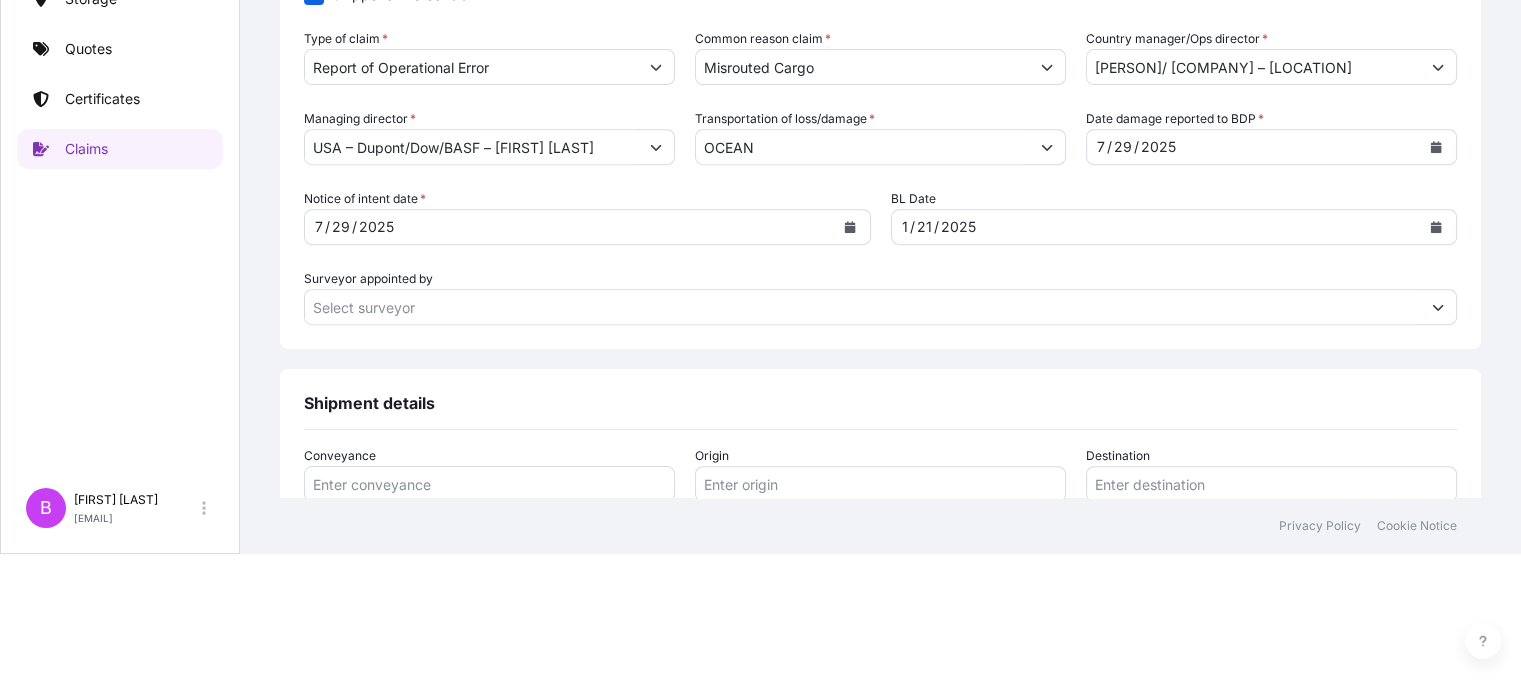 scroll, scrollTop: 900, scrollLeft: 0, axis: vertical 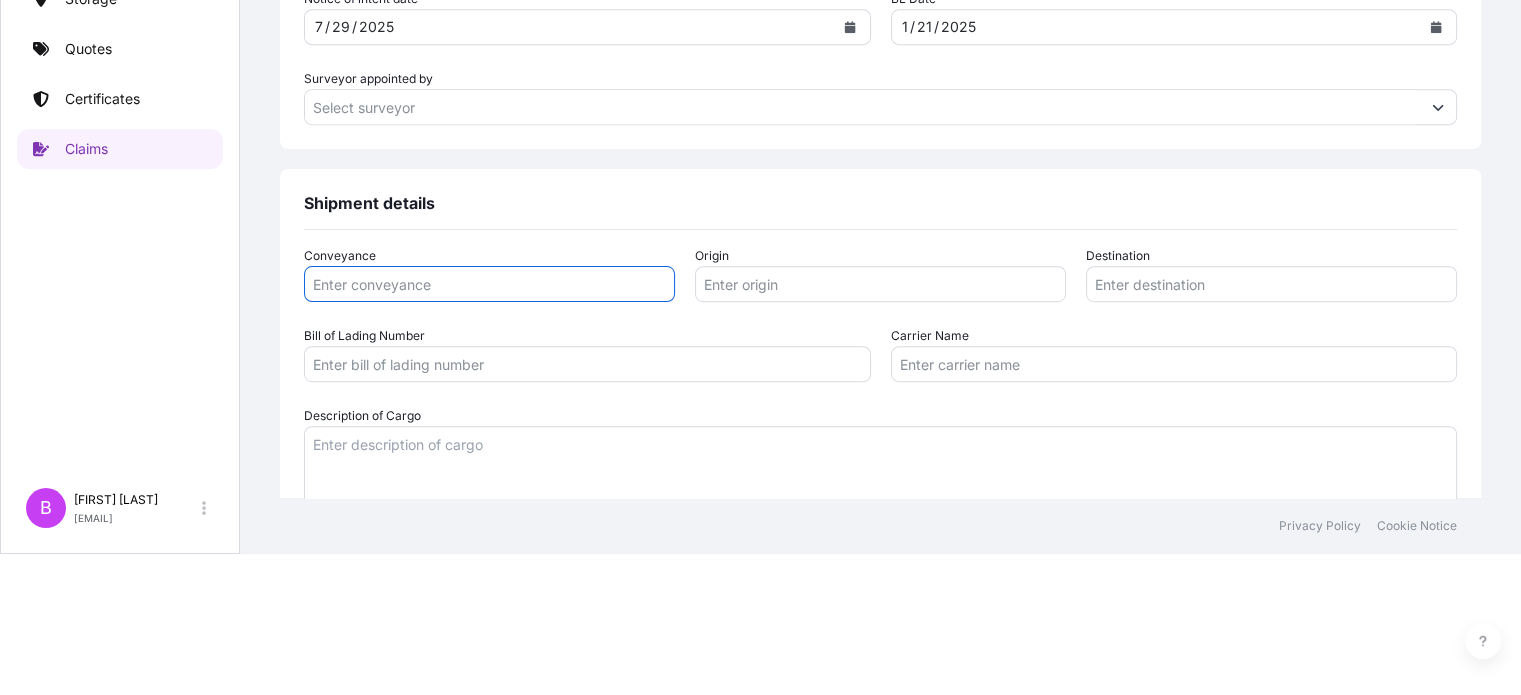 click on "Conveyance" at bounding box center [489, 284] 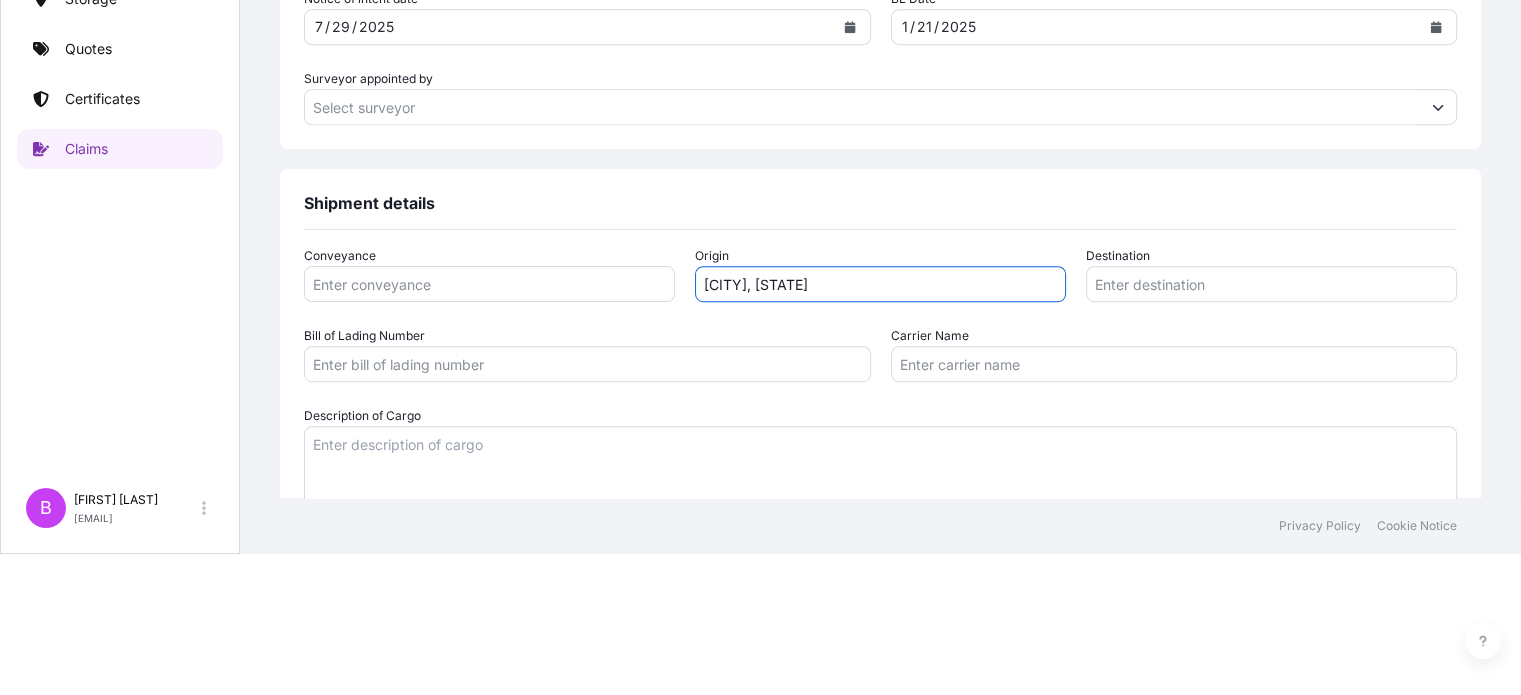type on "[CITY], [STATE]" 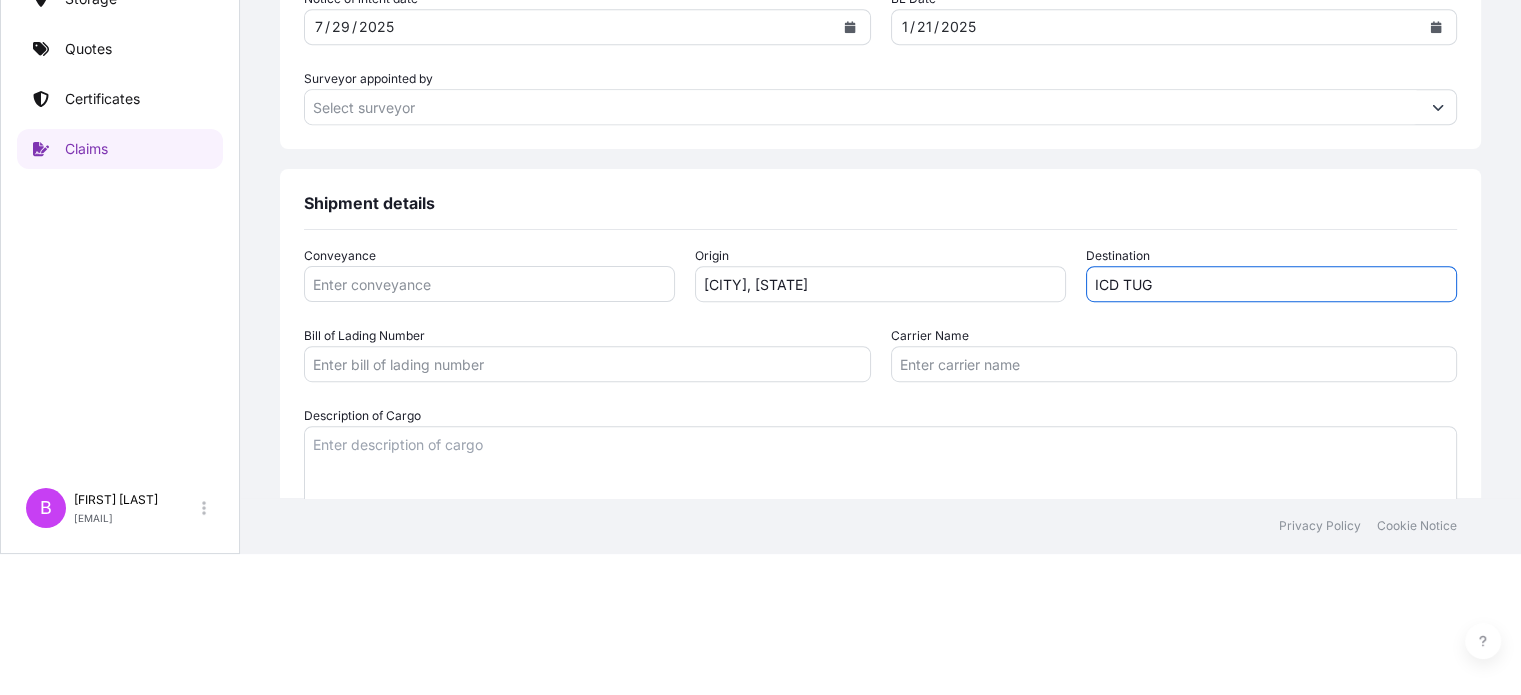 drag, startPoint x: 1173, startPoint y: 272, endPoint x: 964, endPoint y: 269, distance: 209.02153 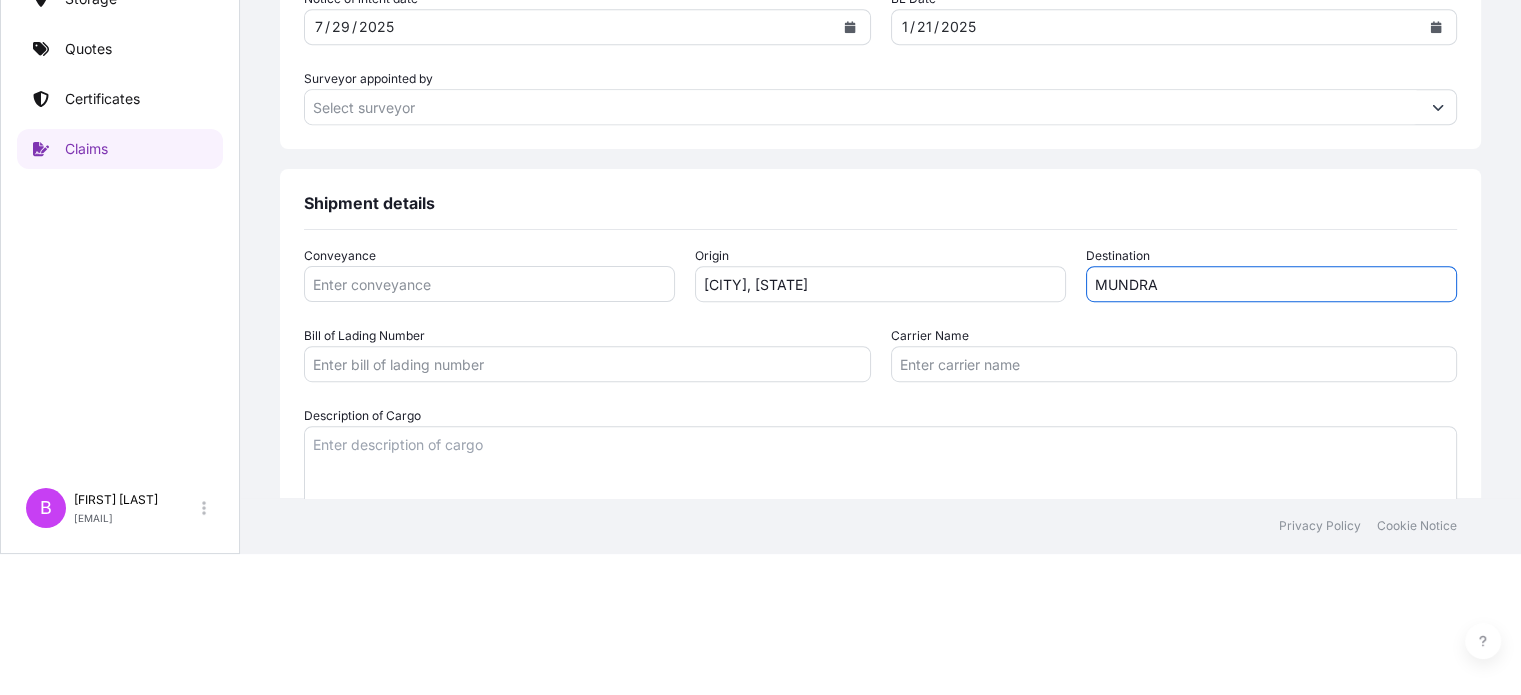 type on "MUNDRA" 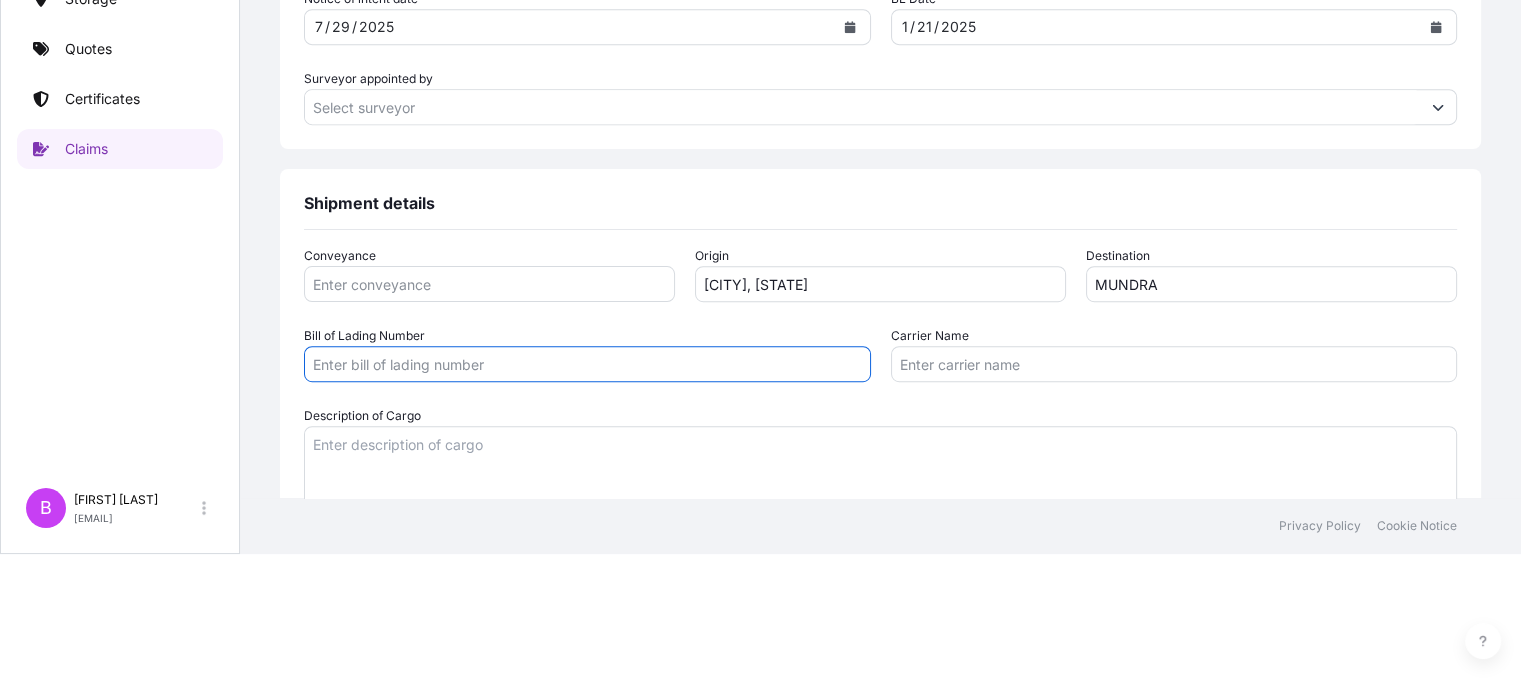 click on "Bill of Lading Number" at bounding box center [587, 364] 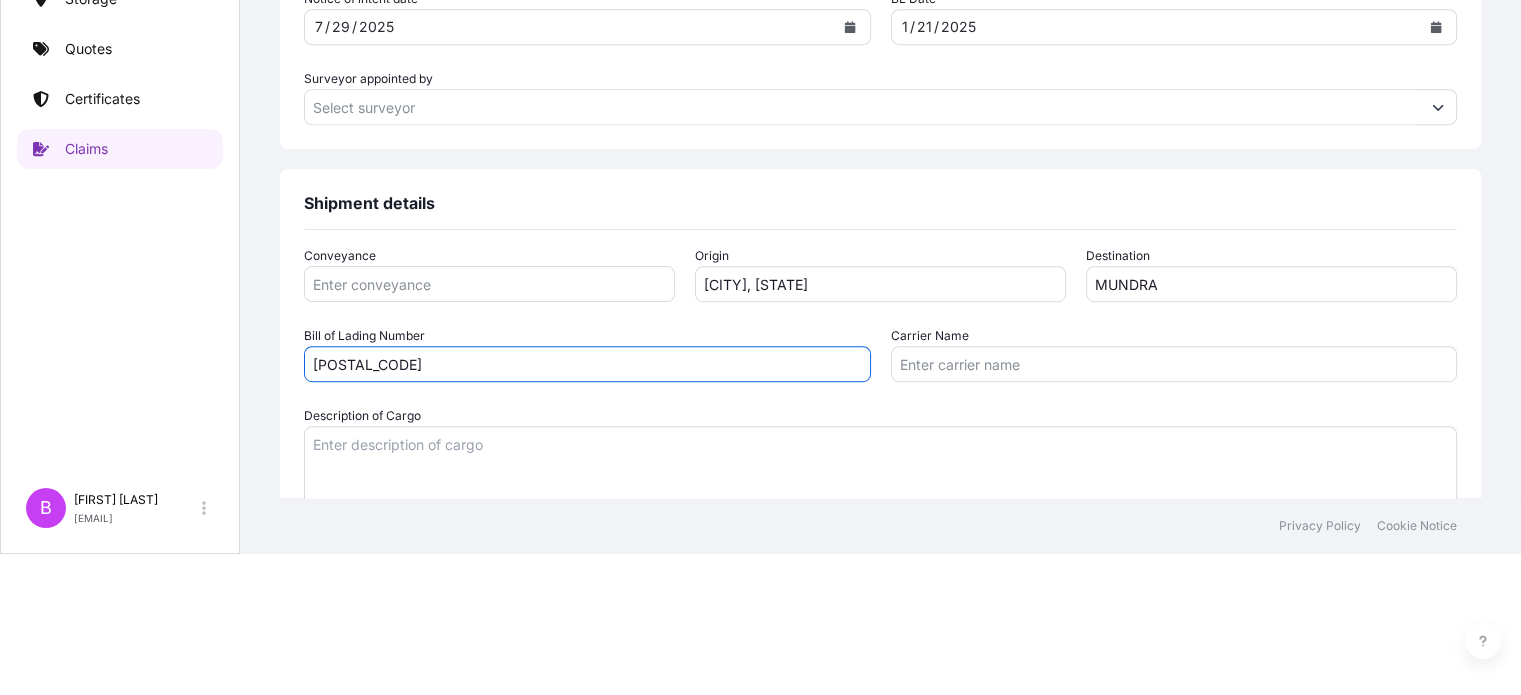 type on "[POSTAL_CODE]" 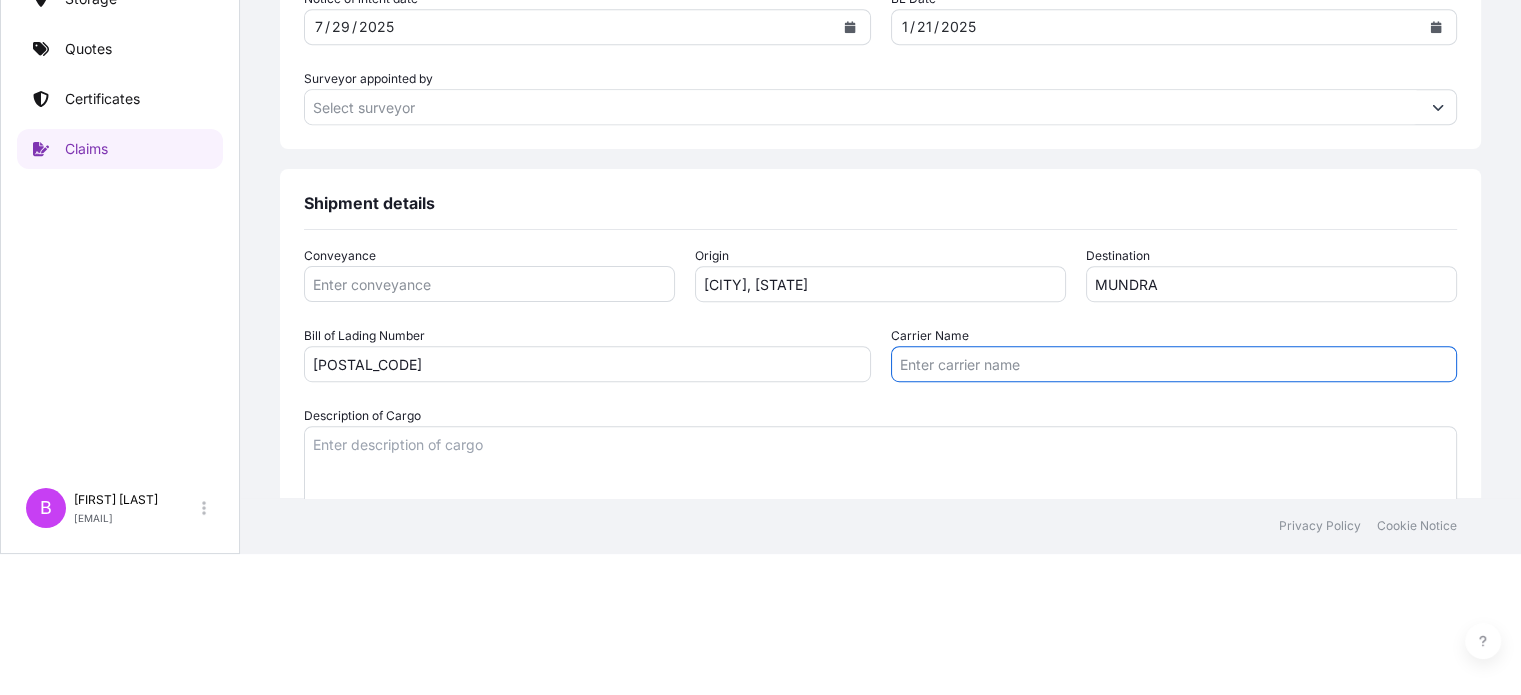 click on "Carrier Name" at bounding box center (1174, 364) 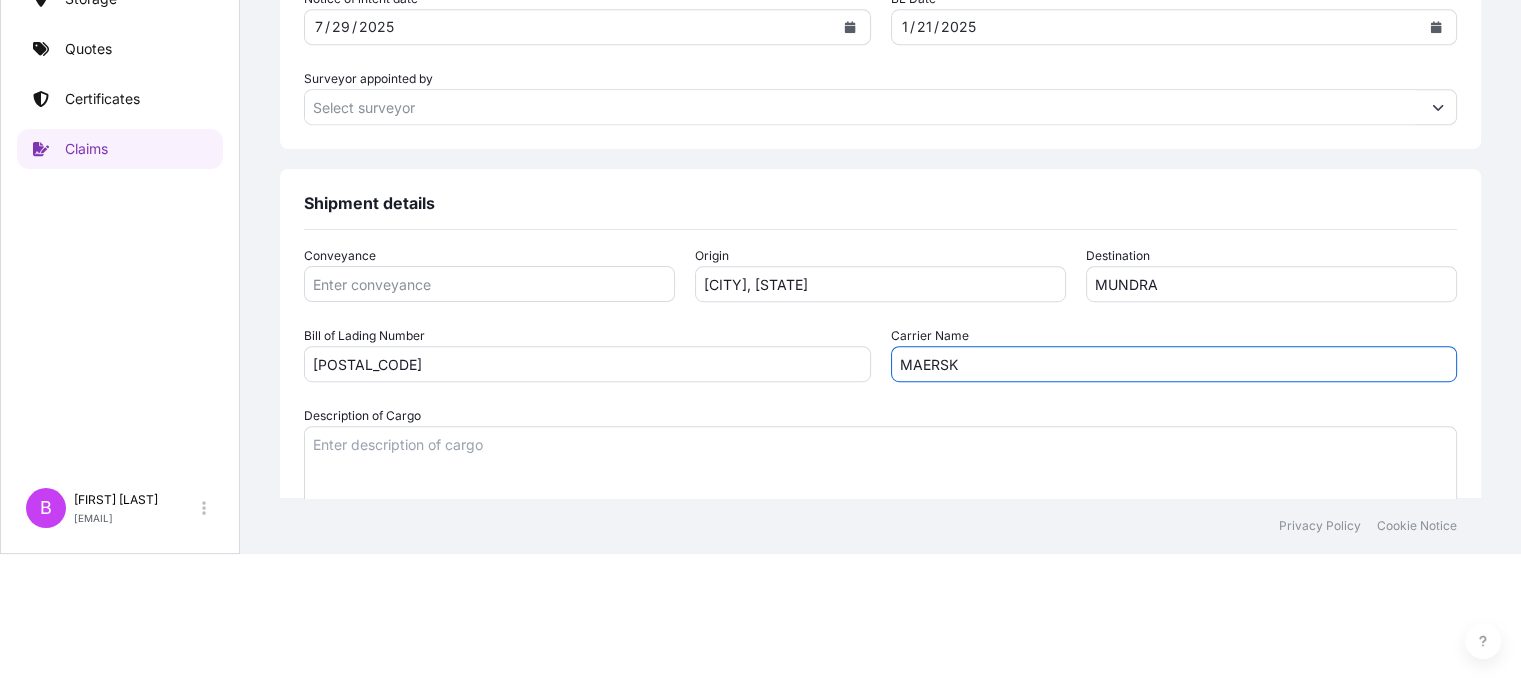type on "MAERSK" 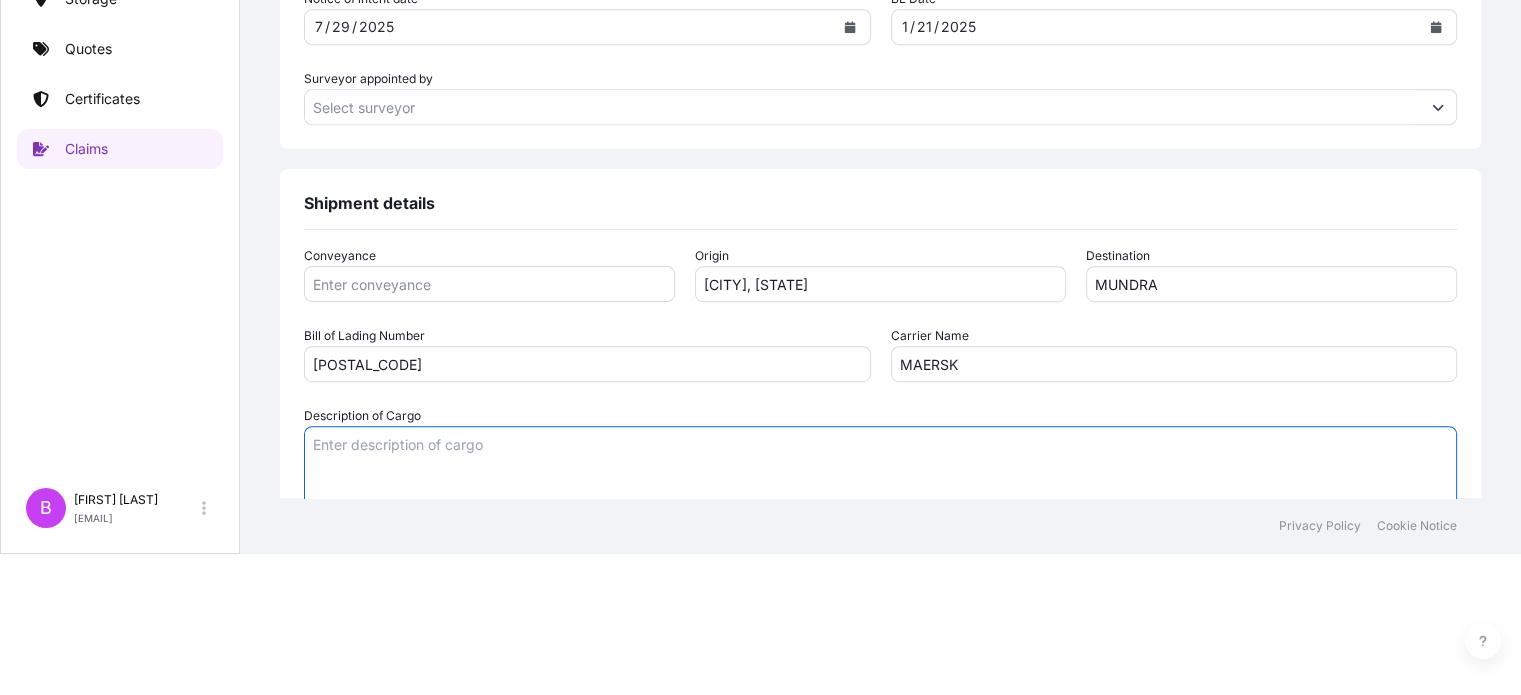 paste on "ELITE(TM) 5401 G ENHANCED POLYETHYLENE RESIN" 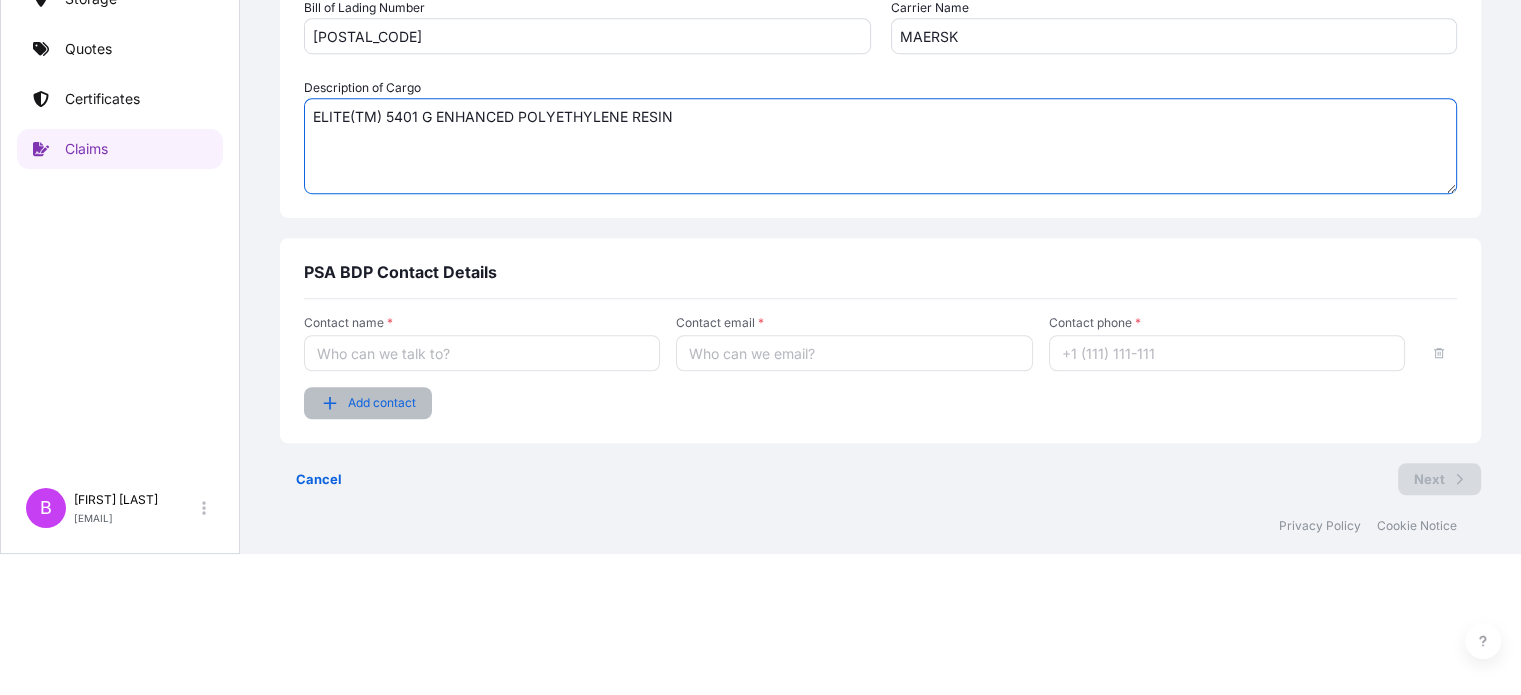 scroll, scrollTop: 1240, scrollLeft: 0, axis: vertical 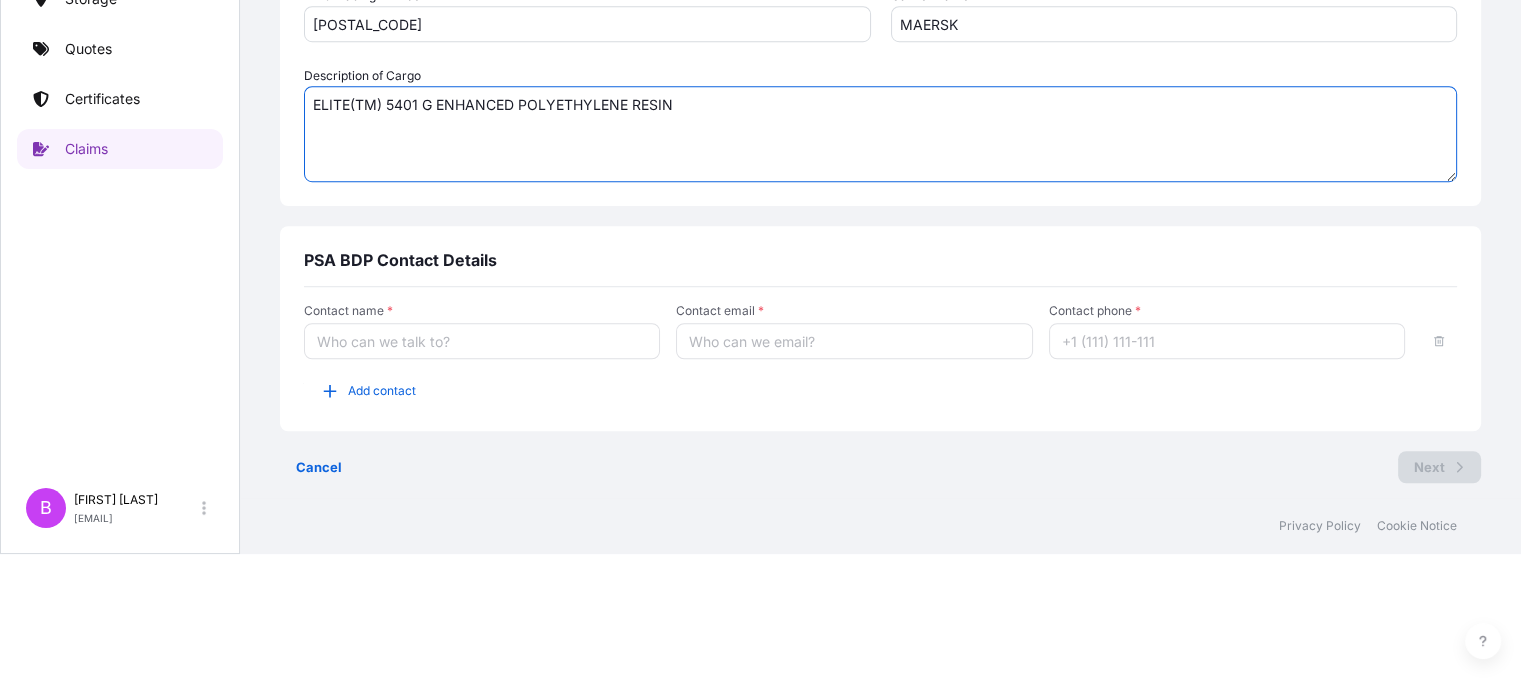 type on "ELITE(TM) 5401 G ENHANCED POLYETHYLENE RESIN" 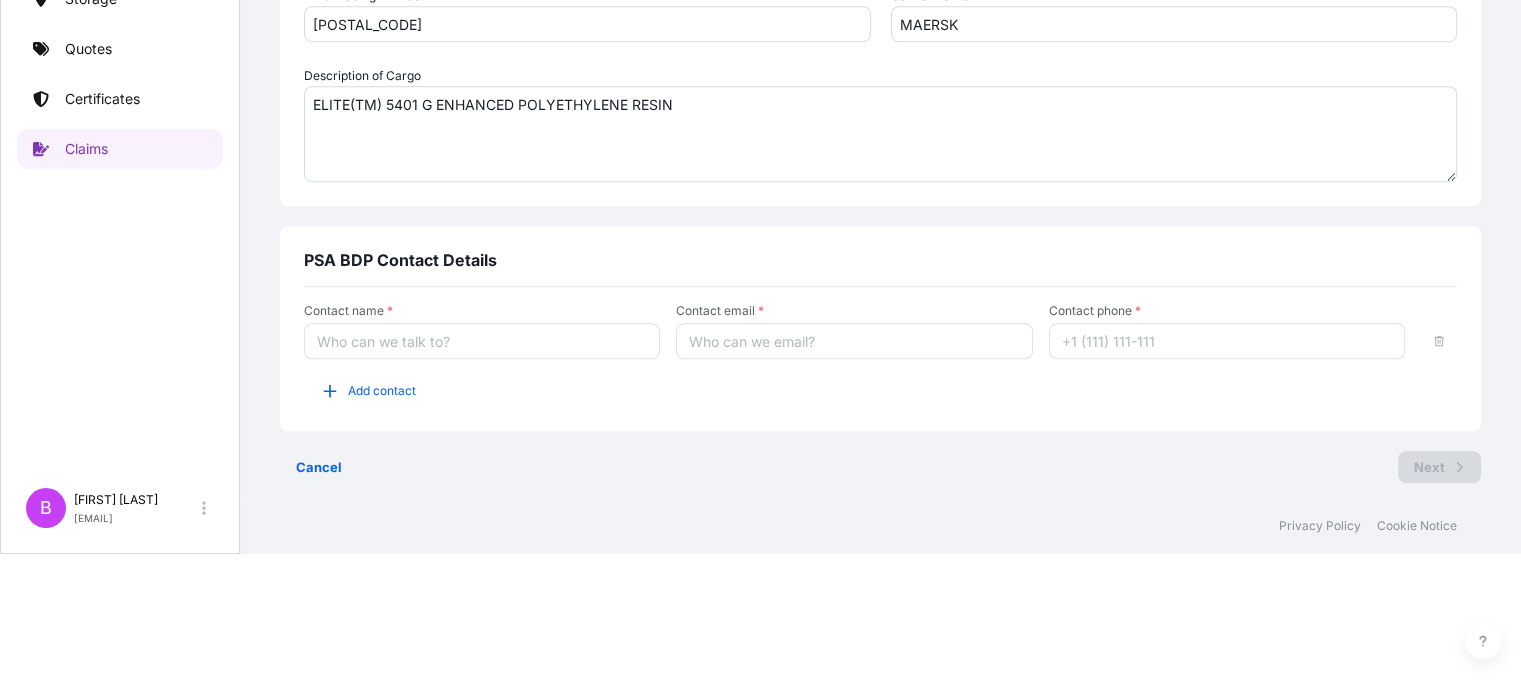 type on "[PERSON]" 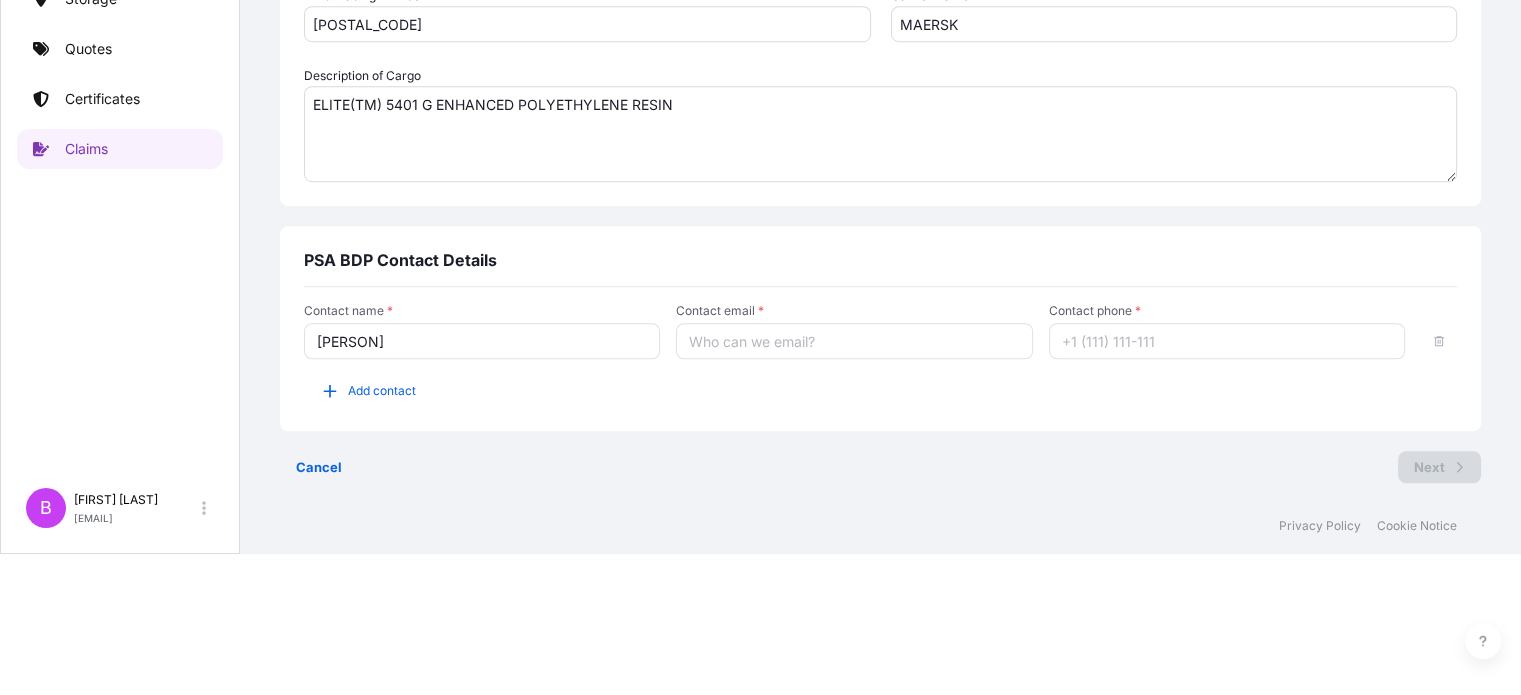 click on "Contact name   * [PERSON] Contact email   * Contact phone   * Add contact" at bounding box center (880, 355) 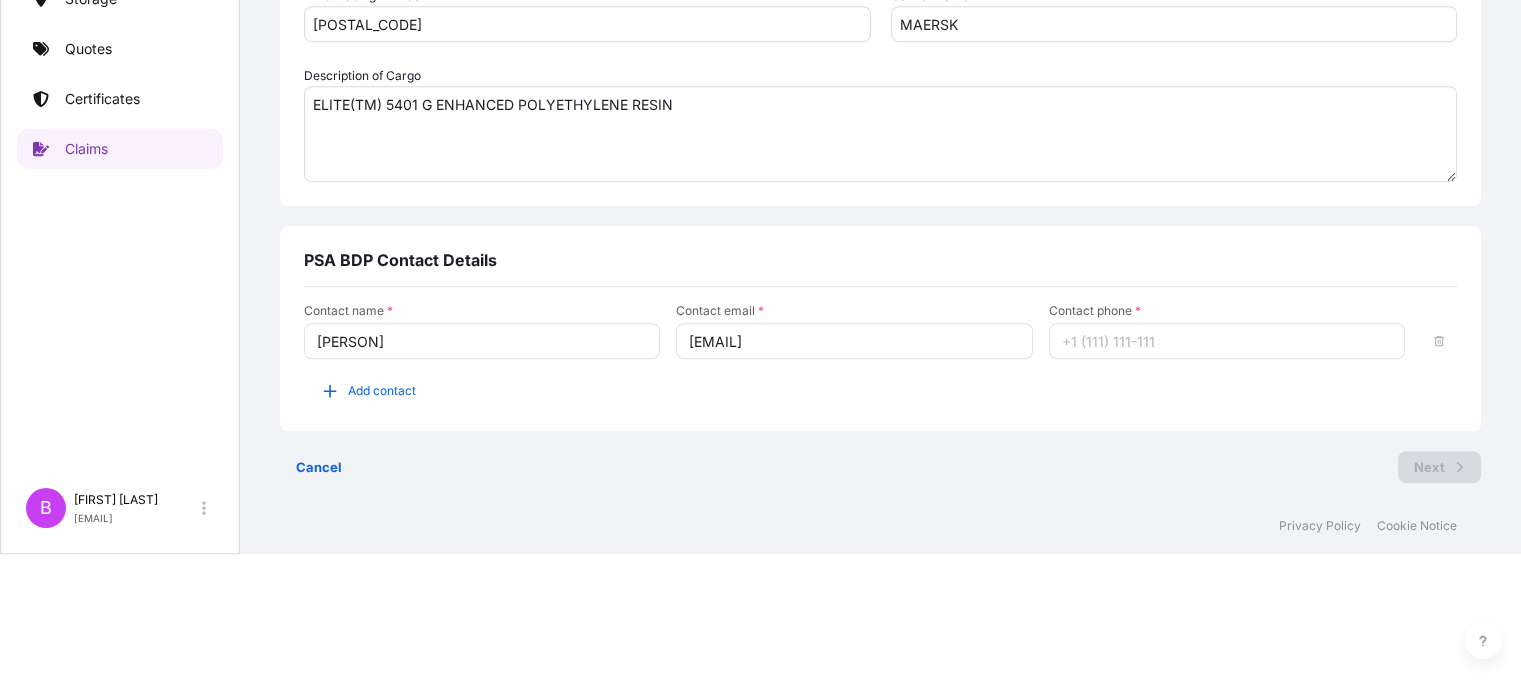type on "[EMAIL]" 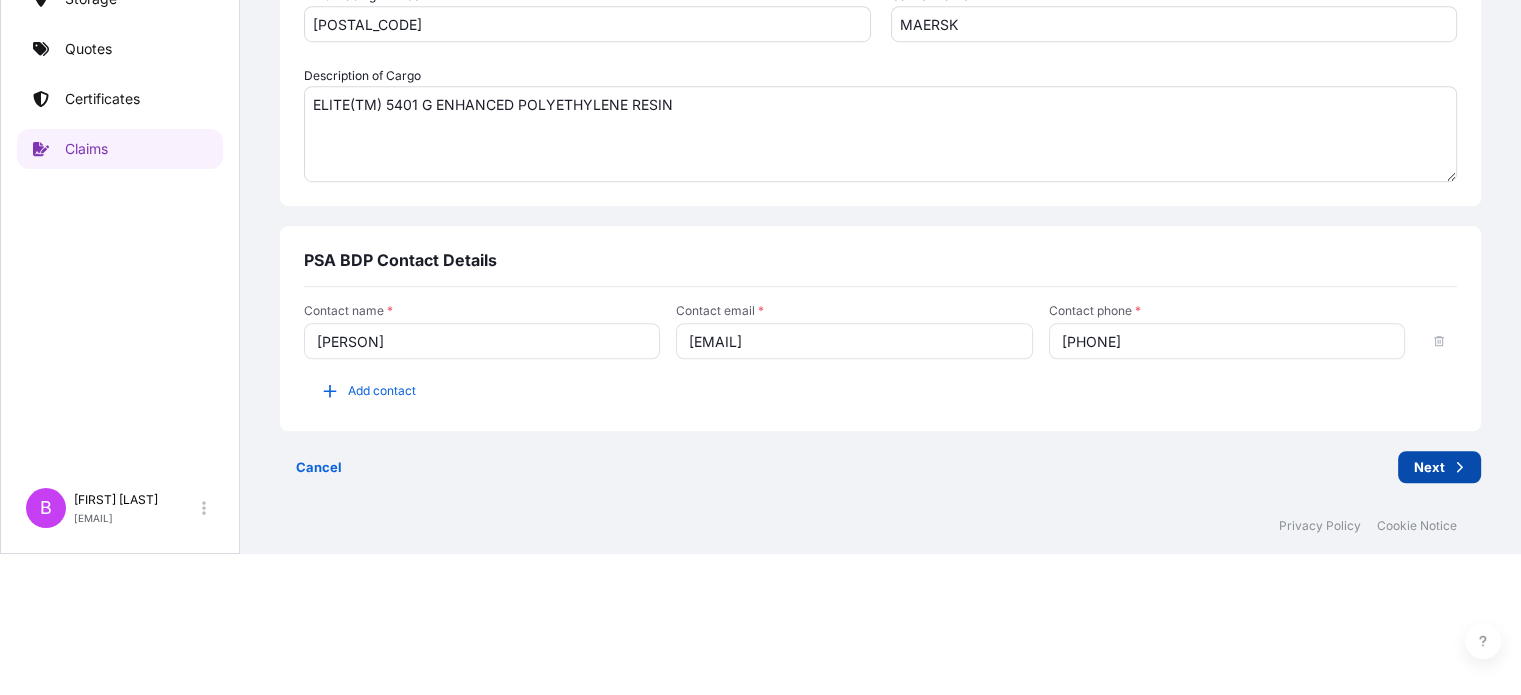 type on "[PHONE]" 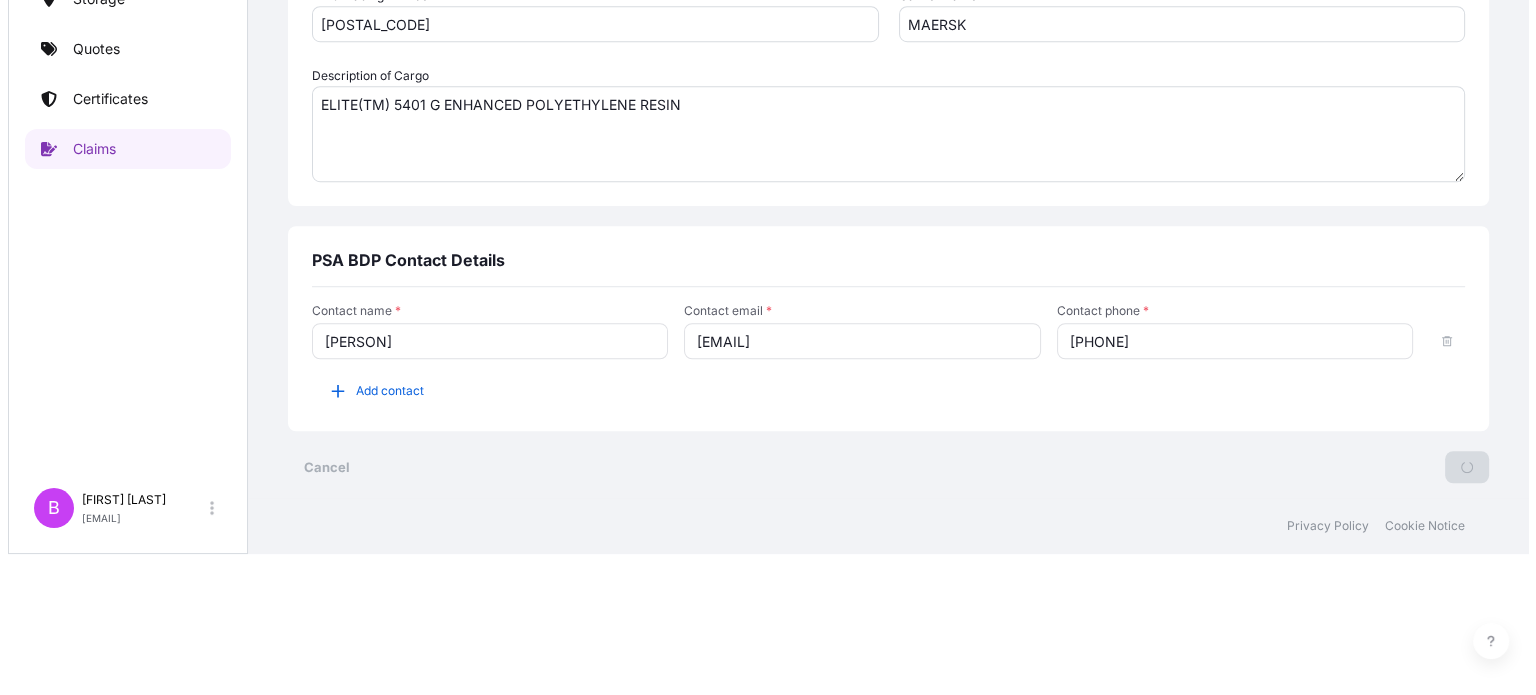 scroll, scrollTop: 0, scrollLeft: 0, axis: both 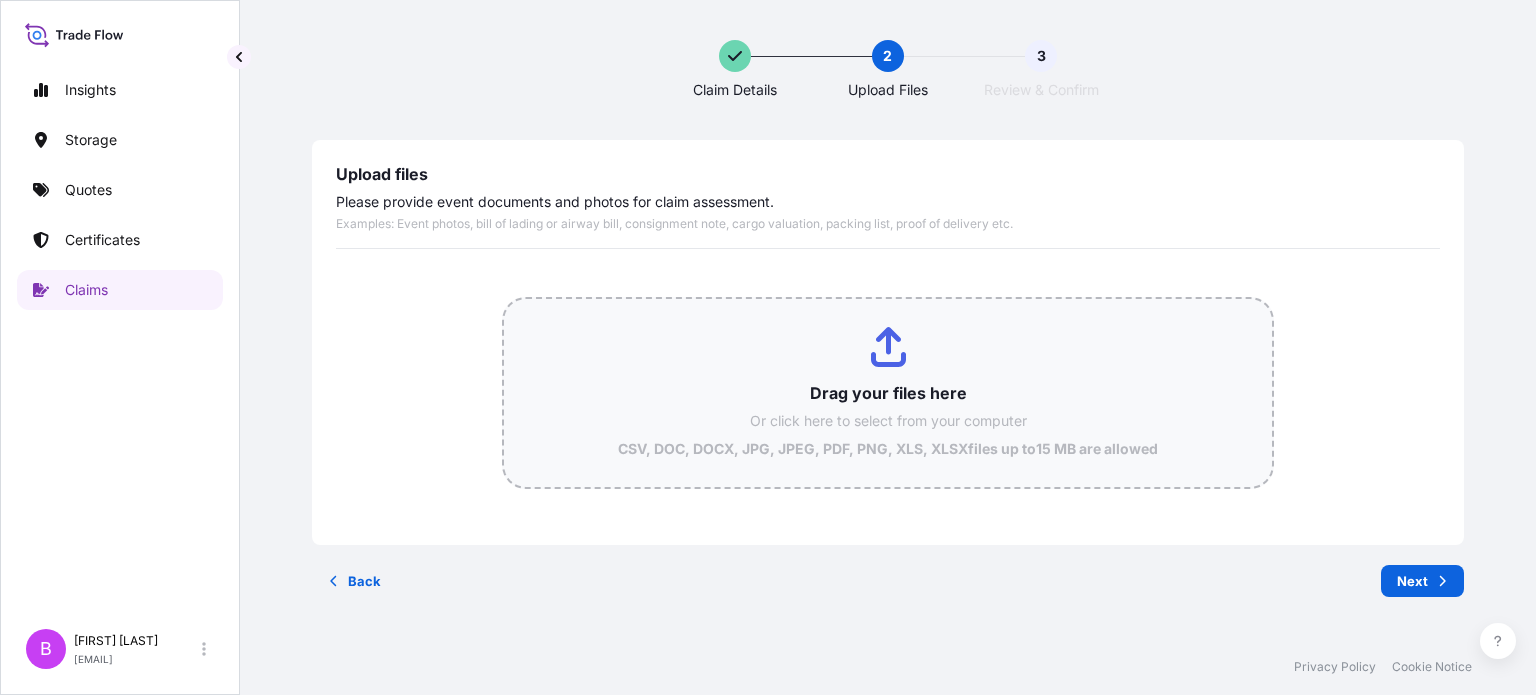 type on "C:\fakepath\Dow CLaim [NUMBER].pdf" 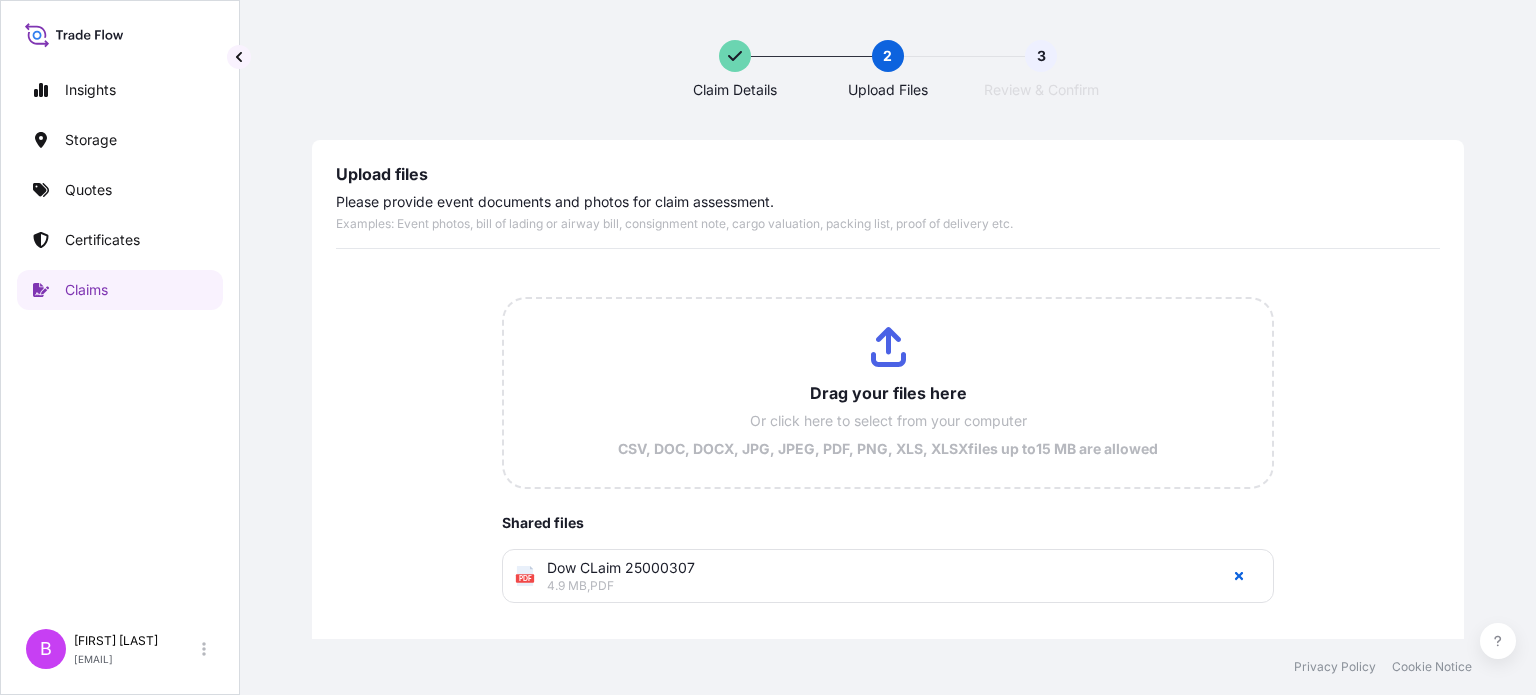 click on "Upload files Please provide event documents and photos for claim assessment. Examples: Event photos, bill of lading or airway bill, consignment note, cargo valuation, packing list, proof of delivery etc. Drag your files here Or click here to select from your computer CSV, DOC, DOCX, JPG, JPEG, PDF, PNG, XLS, XLSX  files up to  15   MB are allowed Shared files PDF Dow CLaim [NUMBER] [NUMBER] MB ,  PDF Back Next" at bounding box center (888, 433) 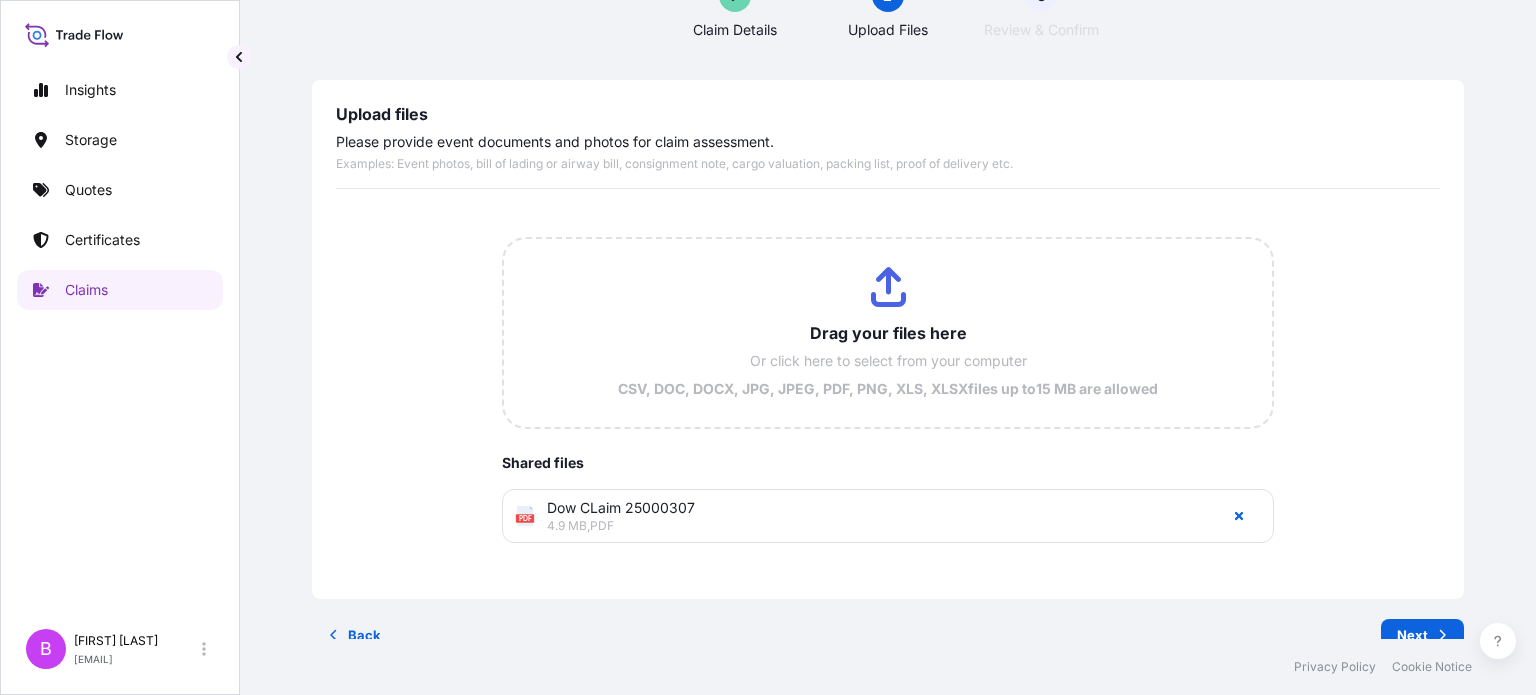 scroll, scrollTop: 86, scrollLeft: 0, axis: vertical 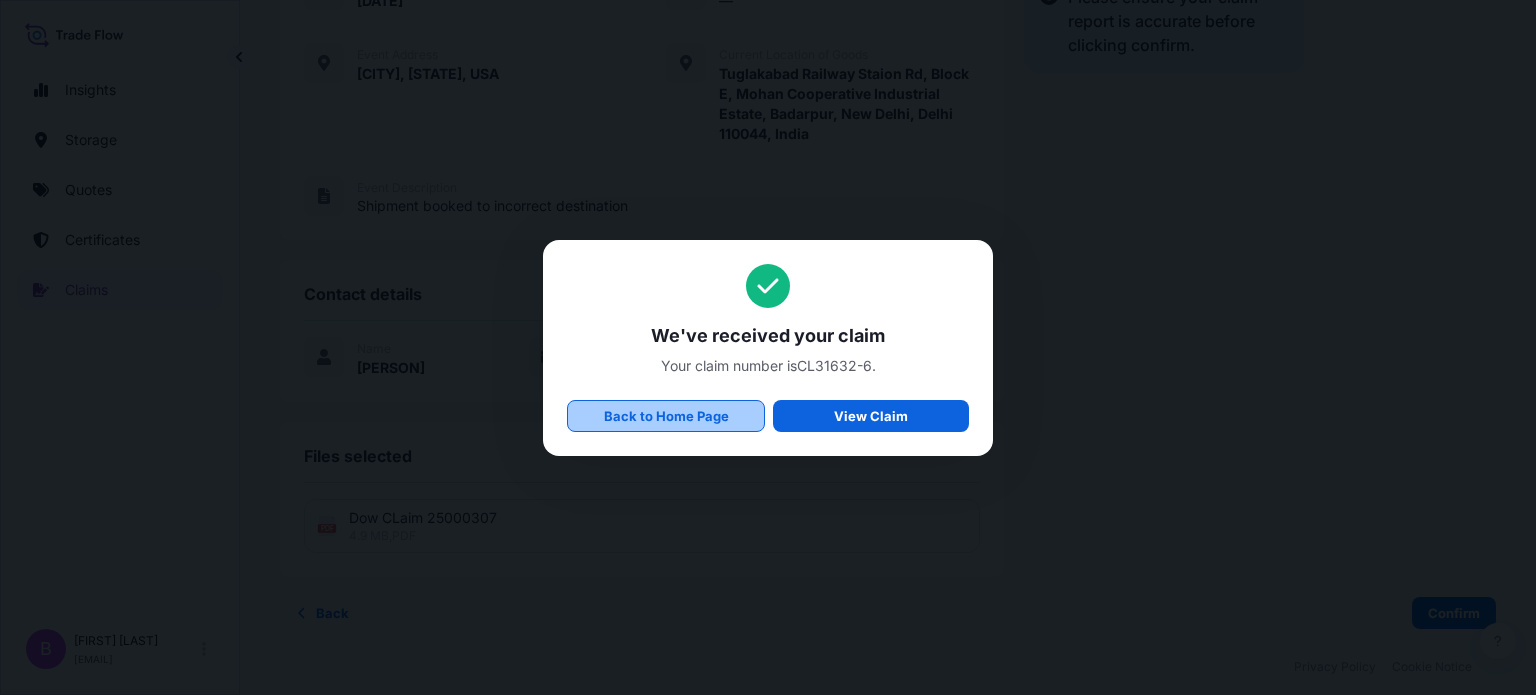 click on "Back to Home Page" at bounding box center (666, 416) 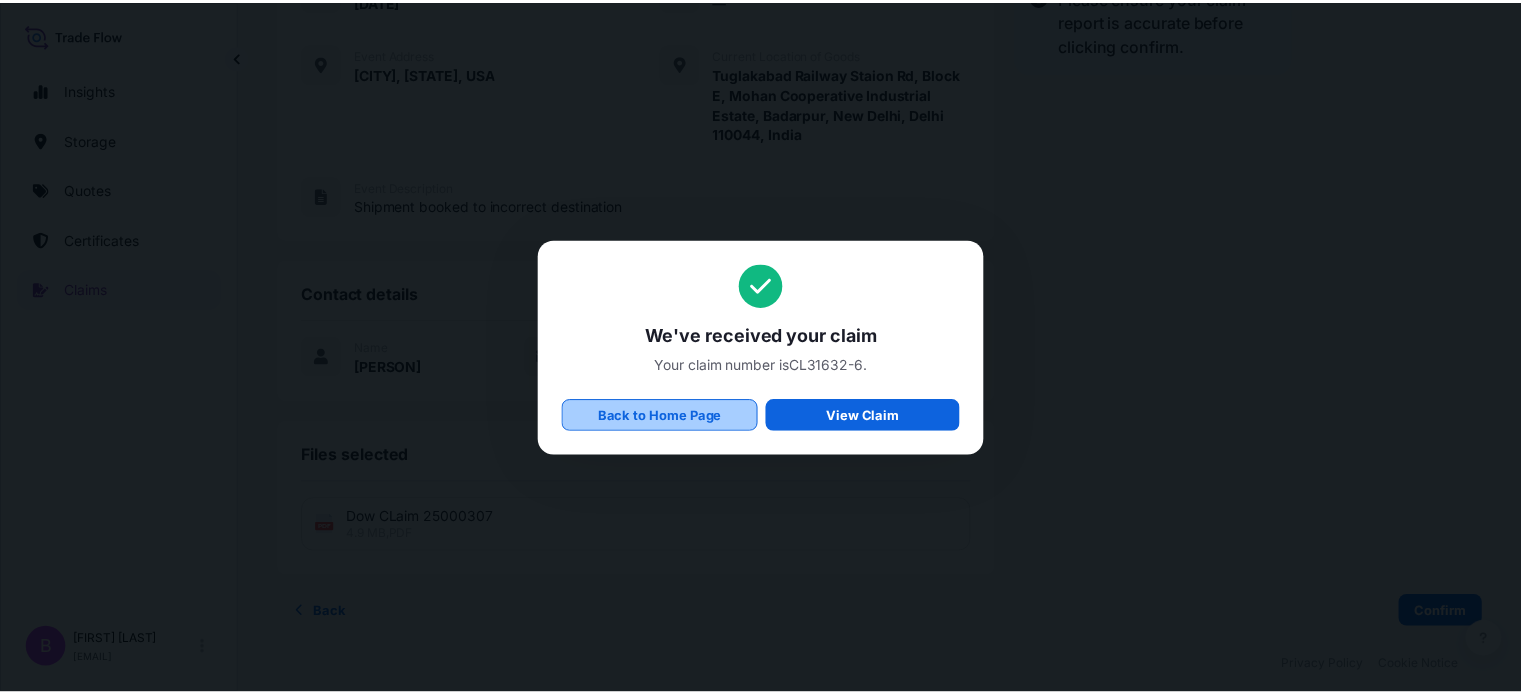 scroll, scrollTop: 0, scrollLeft: 0, axis: both 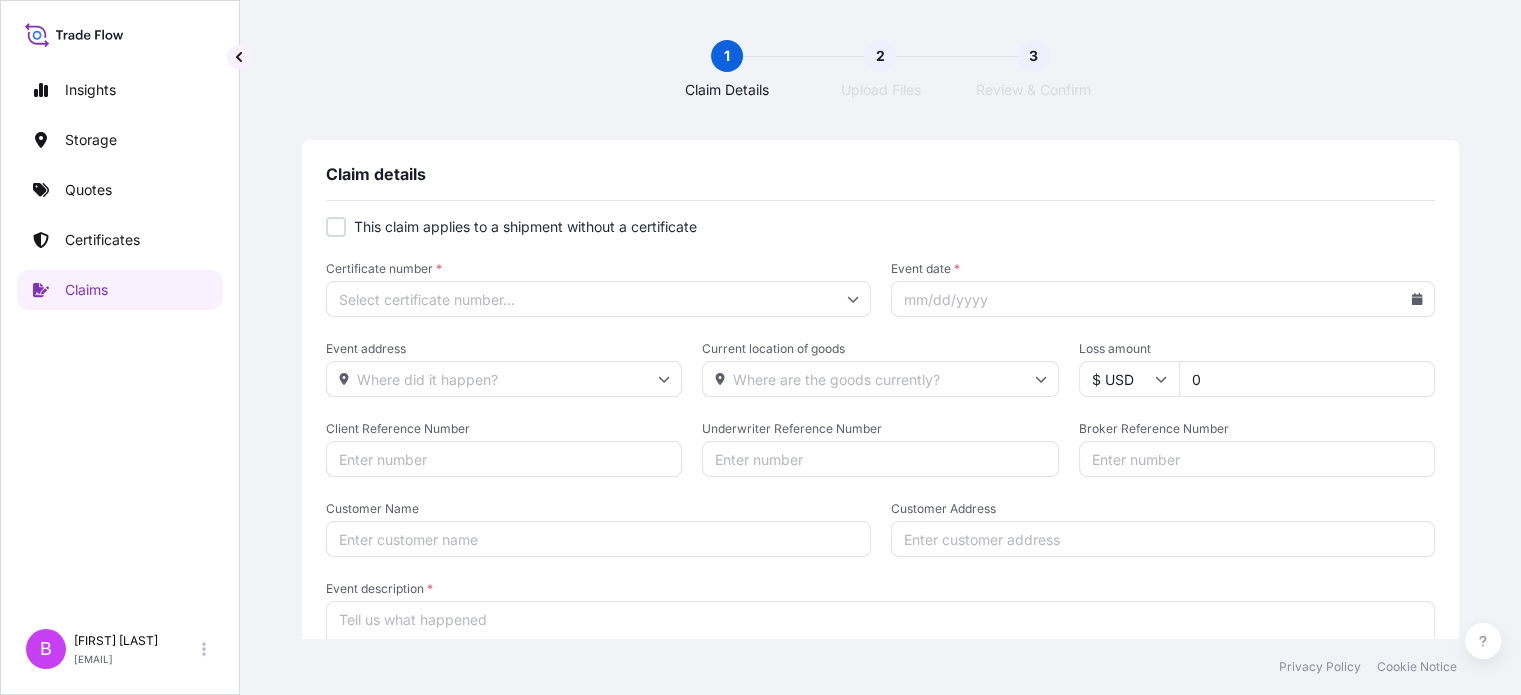 click 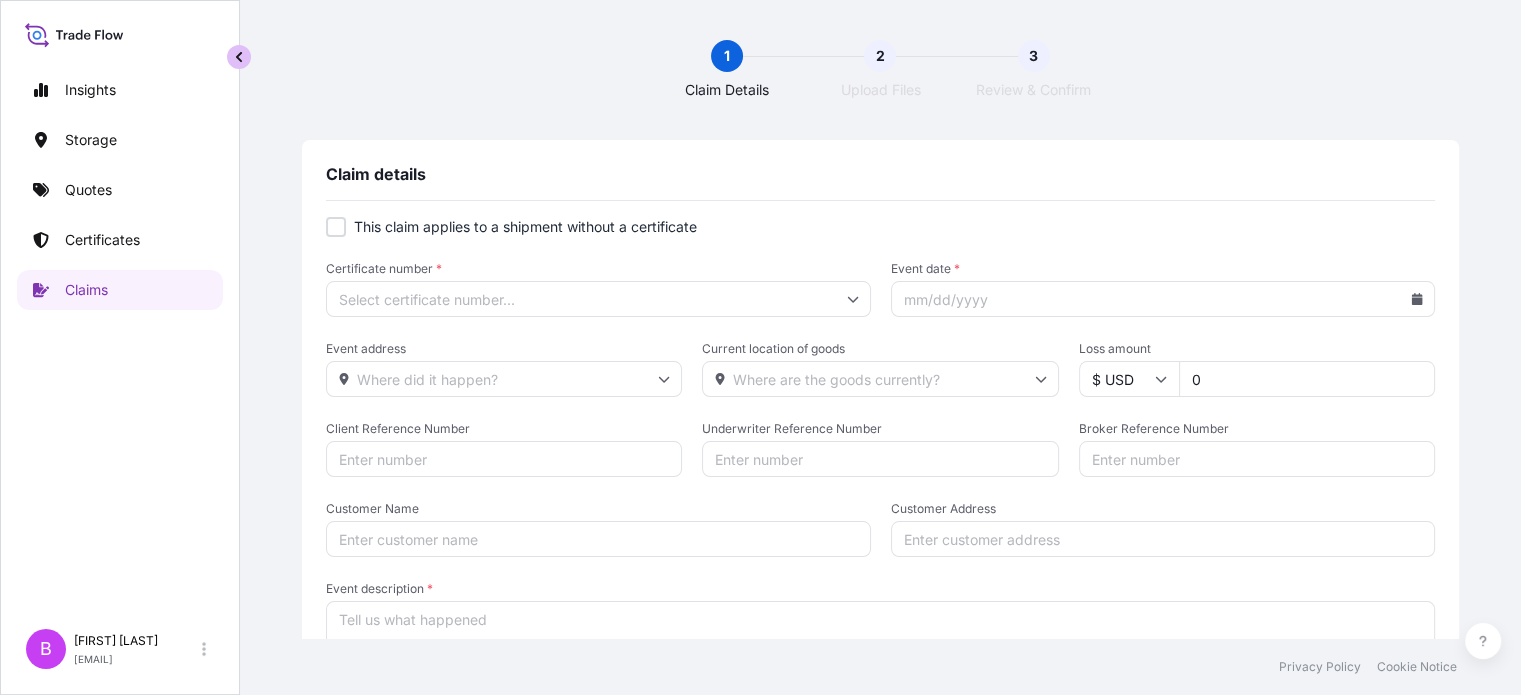 click at bounding box center (239, 57) 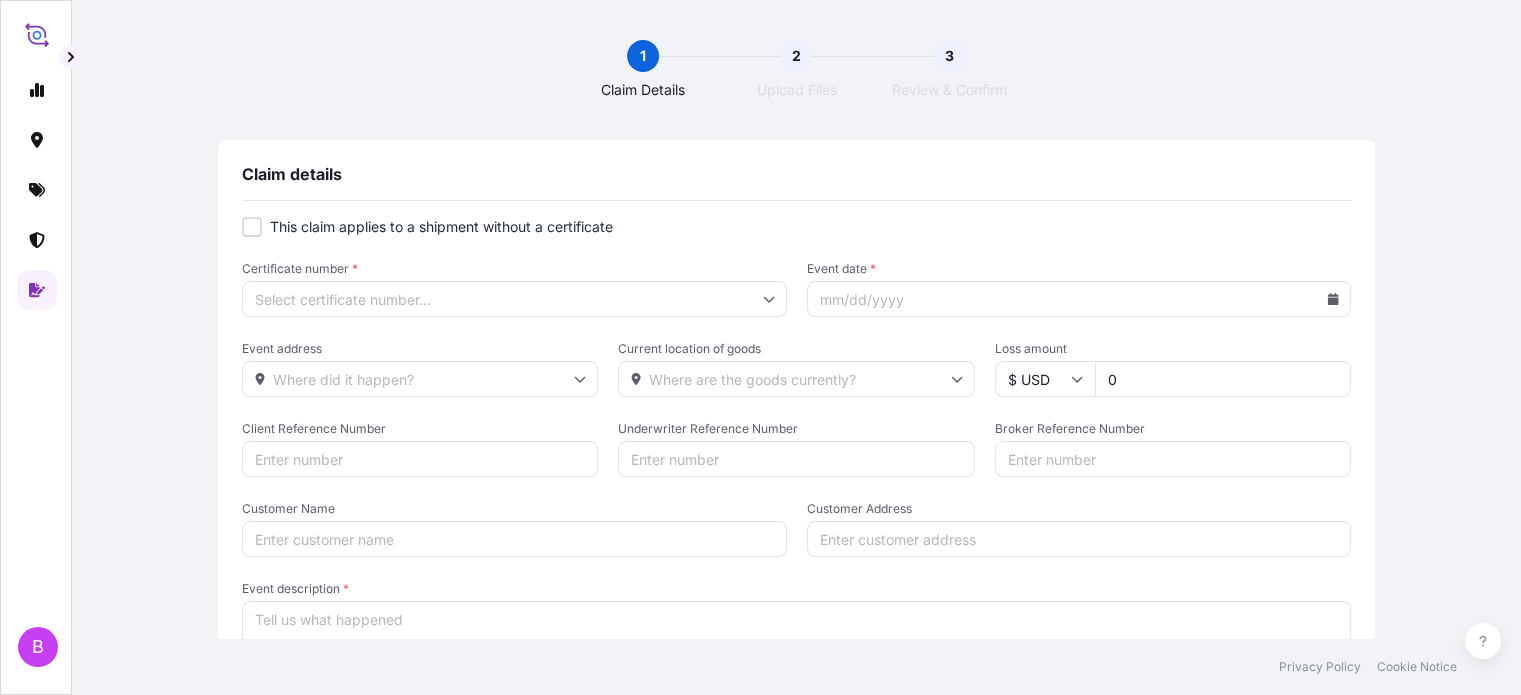 click on "Claim details This claim applies to a shipment without a certificate Certificate number   * Event date   * Event address   Current location of goods   Loss amount   $ USD 0 Client Reference Number   Underwriter Reference Number   Broker Reference Number   Customer Name   Customer Address   Event description   * Additional details Shipper’s interest claim Type of claim * Common reason claim * Country manager/Ops director * Managing director * Transportation of loss/damage * Date damage reported to BDP * mm / dd / yyyy Notice of intent date * mm / dd / yyyy BL Date mm / dd / yyyy Surveyor appointed by PSA BDP Contact Details Contact name   * Contact email   * Contact phone   * Add contact Cancel Next" at bounding box center (796, 319) 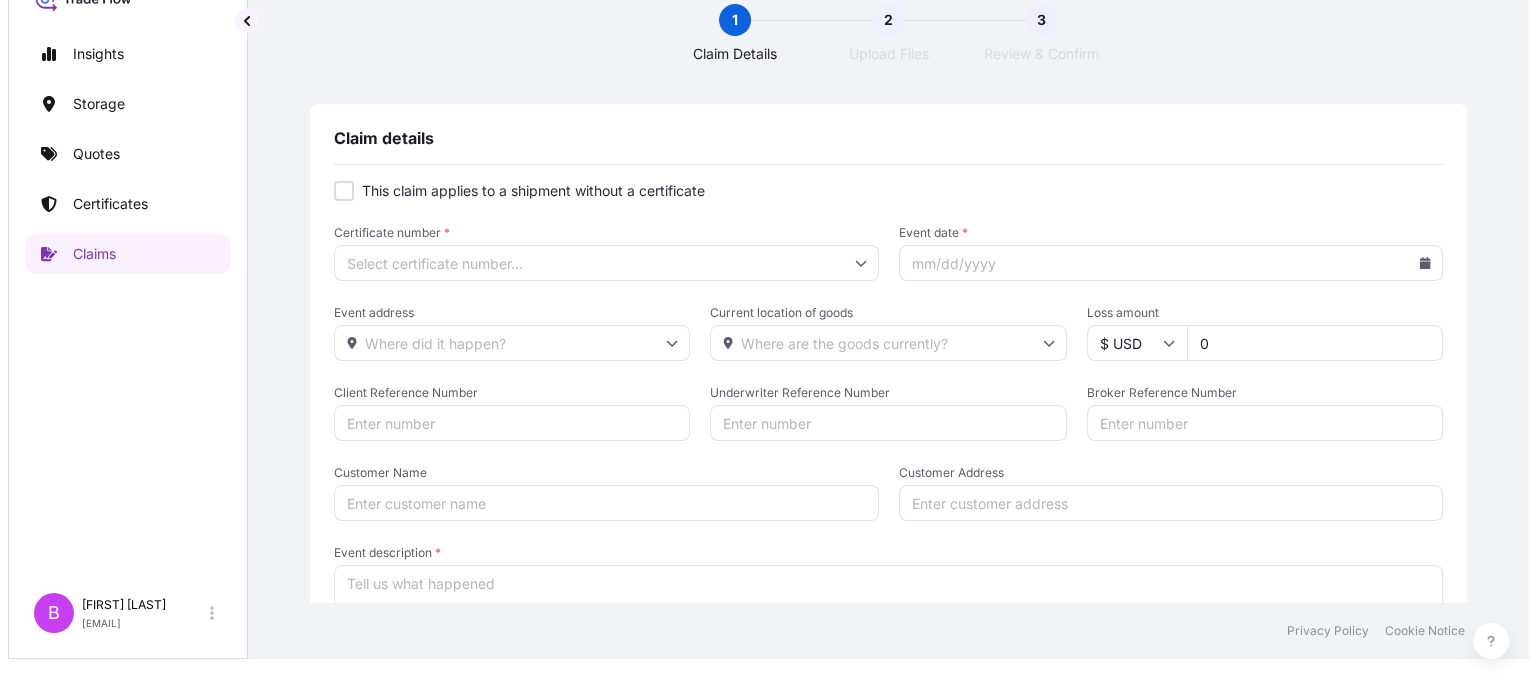 scroll, scrollTop: 0, scrollLeft: 0, axis: both 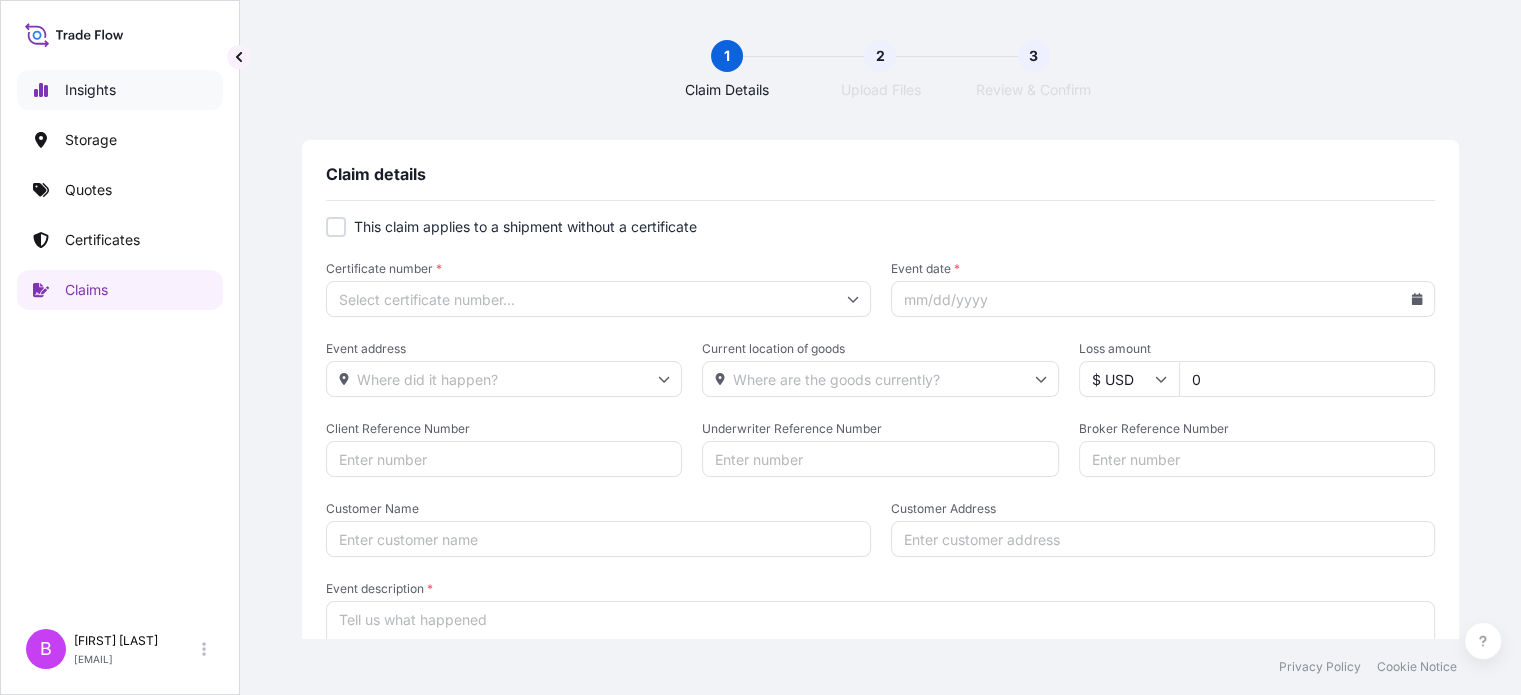 click on "Insights" at bounding box center [90, 90] 